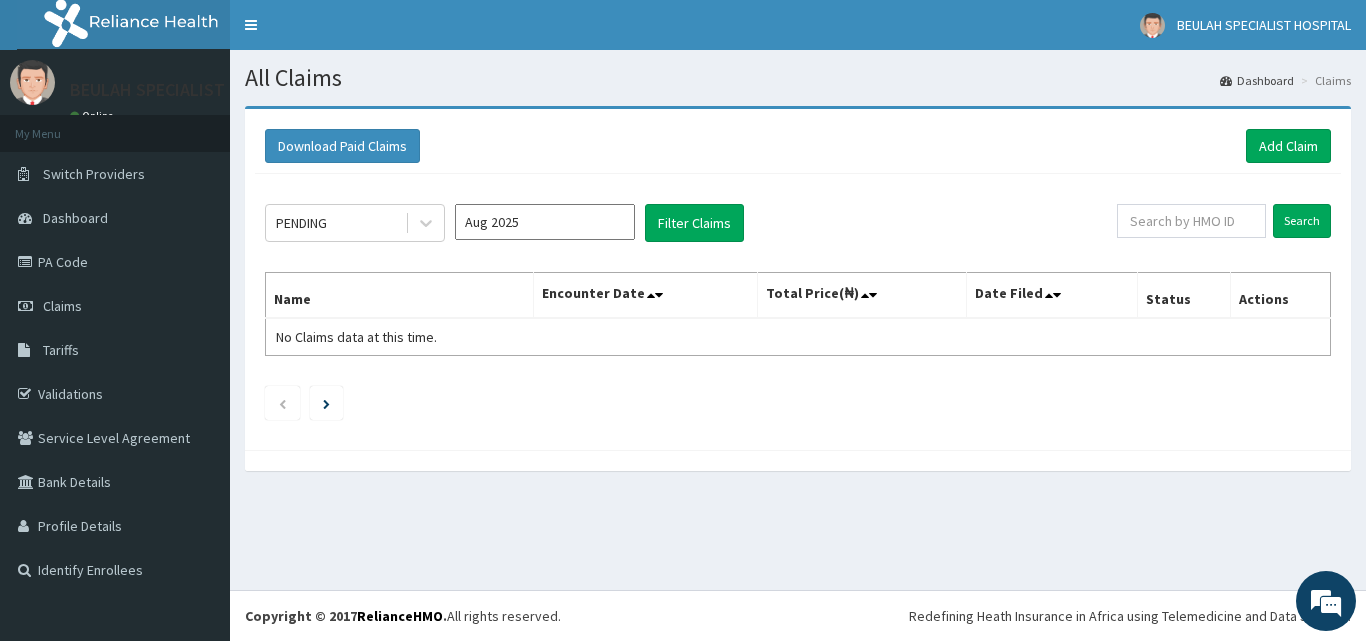 scroll, scrollTop: 0, scrollLeft: 0, axis: both 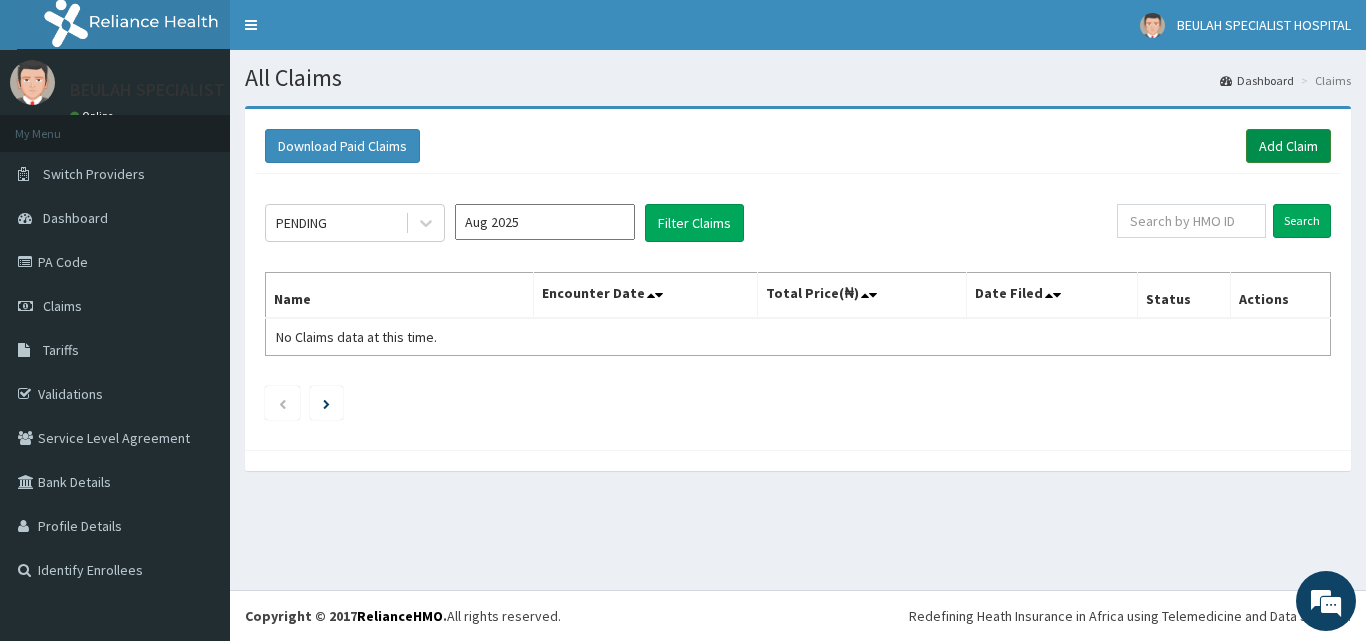 click on "Add Claim" at bounding box center (1288, 146) 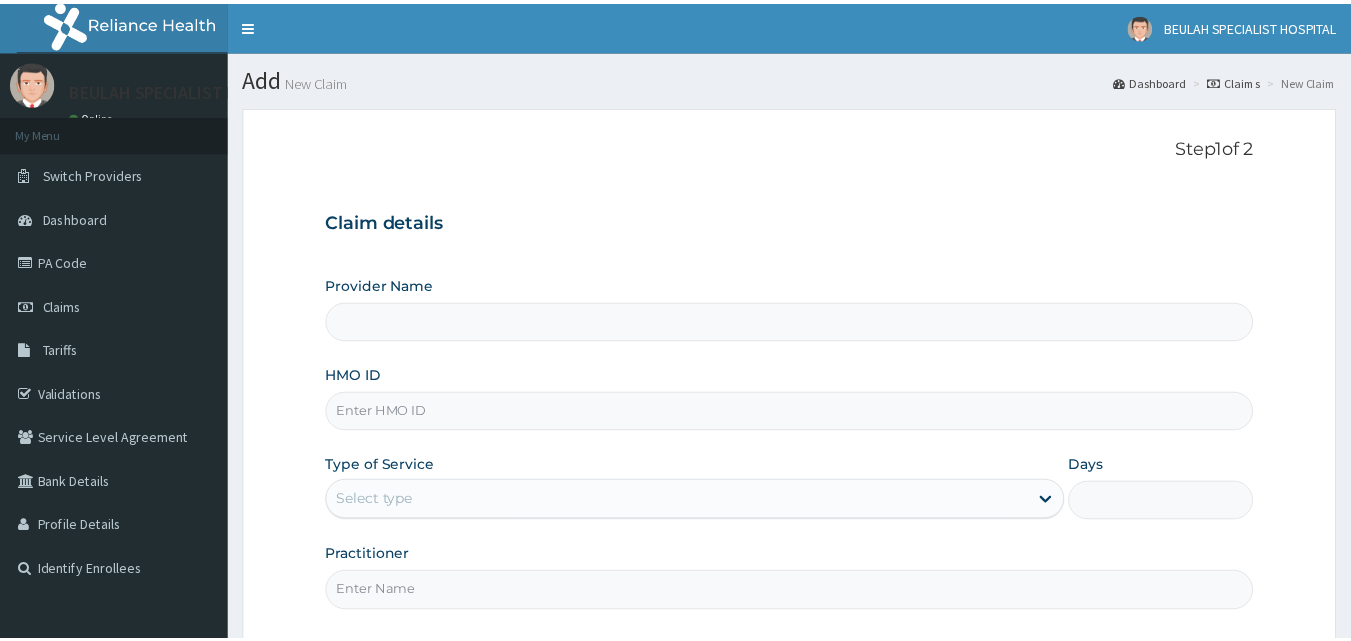 scroll, scrollTop: 0, scrollLeft: 0, axis: both 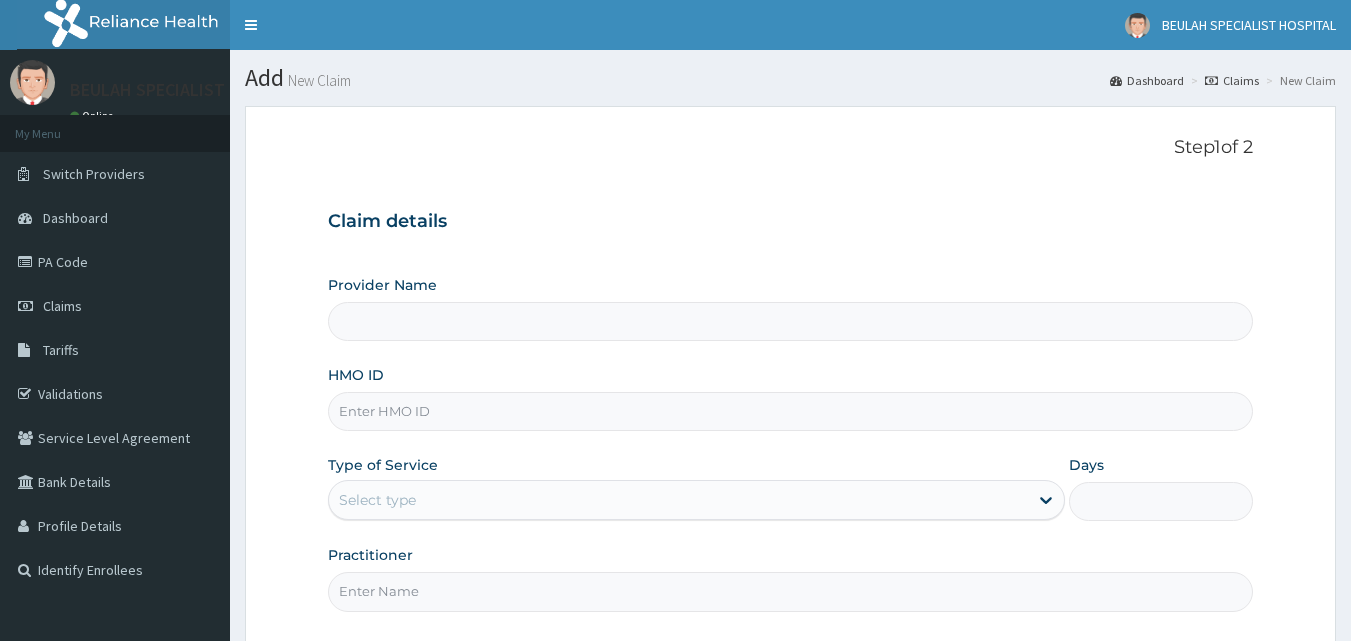 click on "HMO ID" at bounding box center (791, 411) 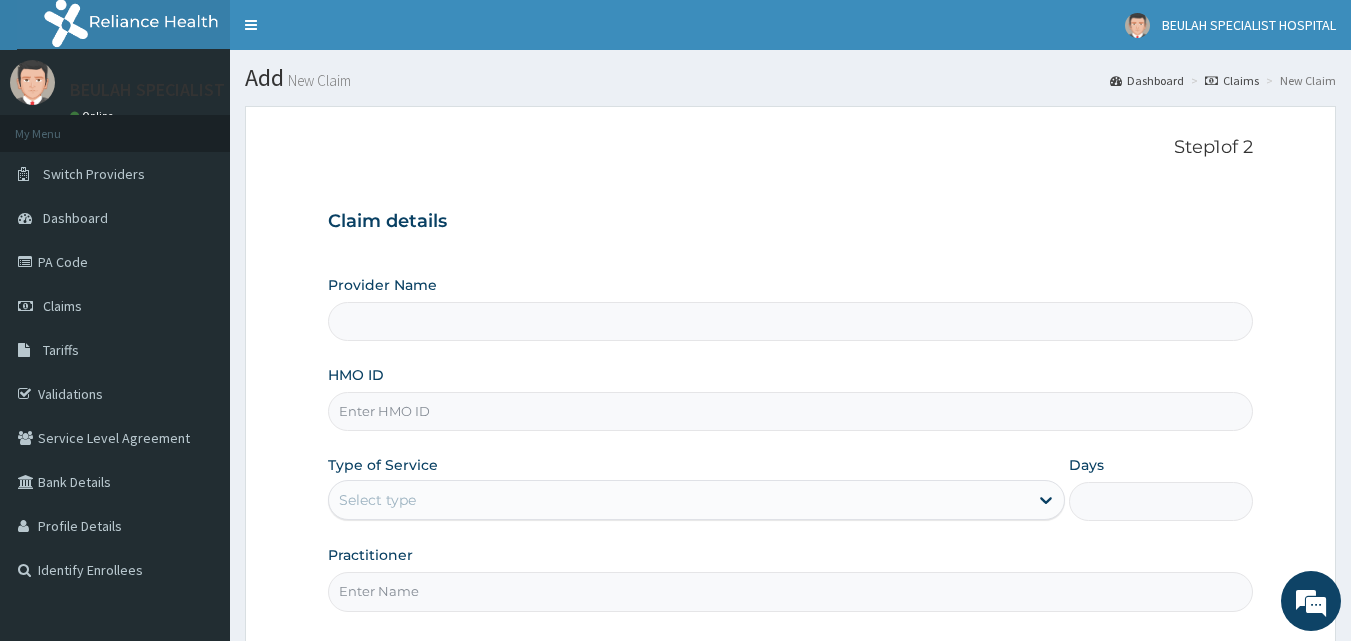 type on "BEULAH SPECIALIST HOSPITAL" 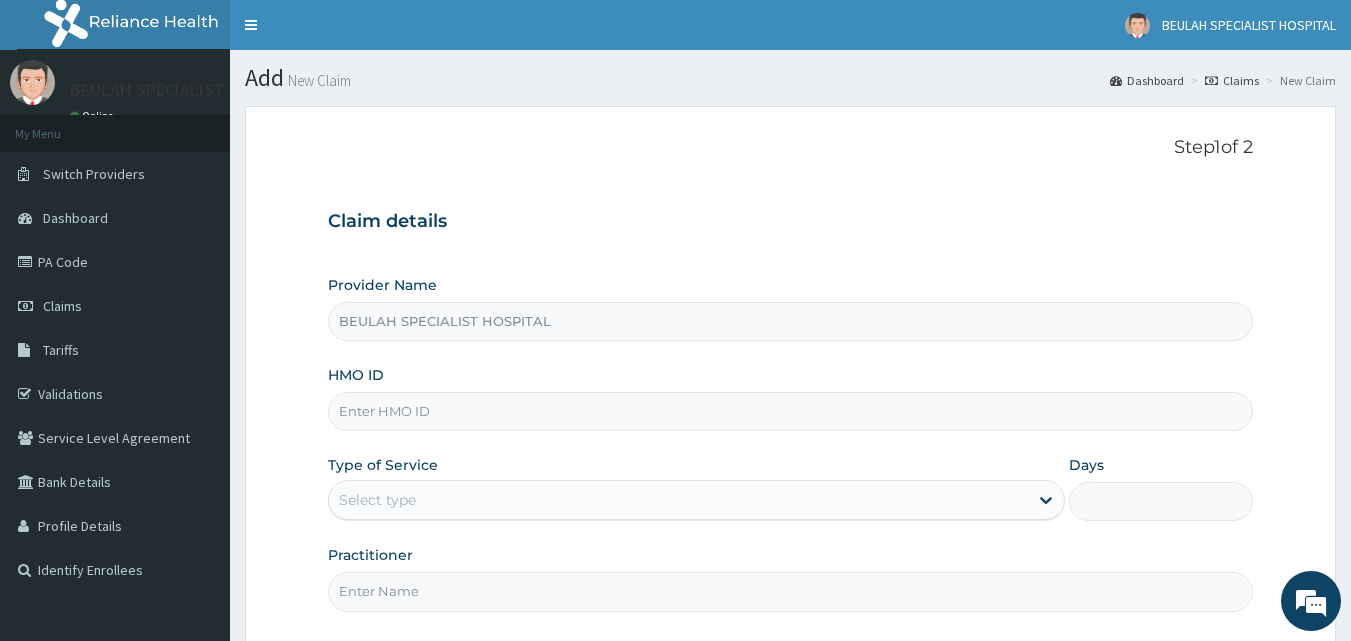 paste on "ERM/10122/A" 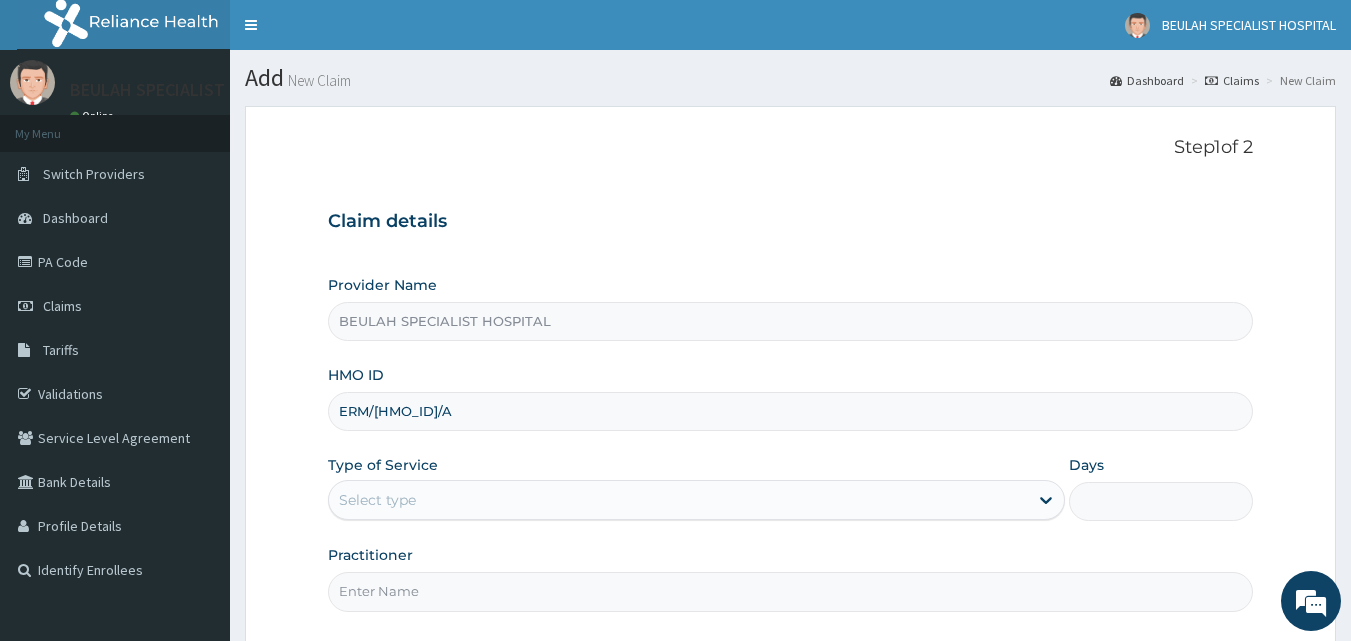 type on "ERM/10122/A" 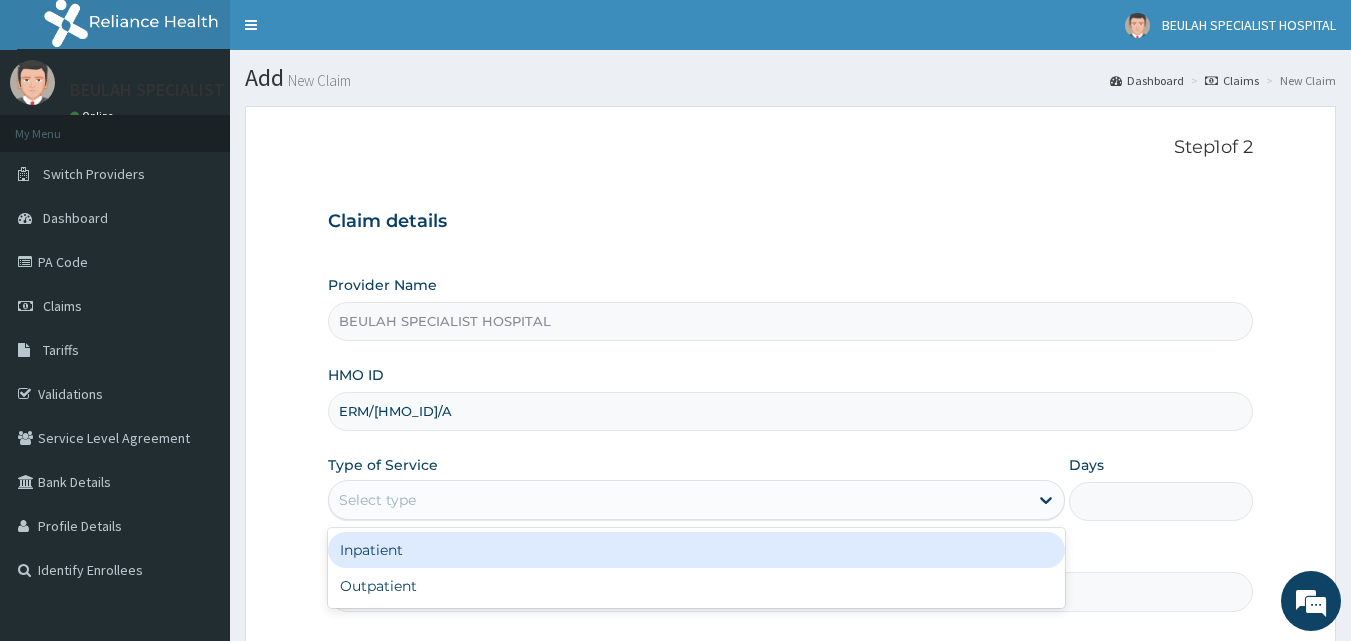 click on "Select type" at bounding box center (678, 500) 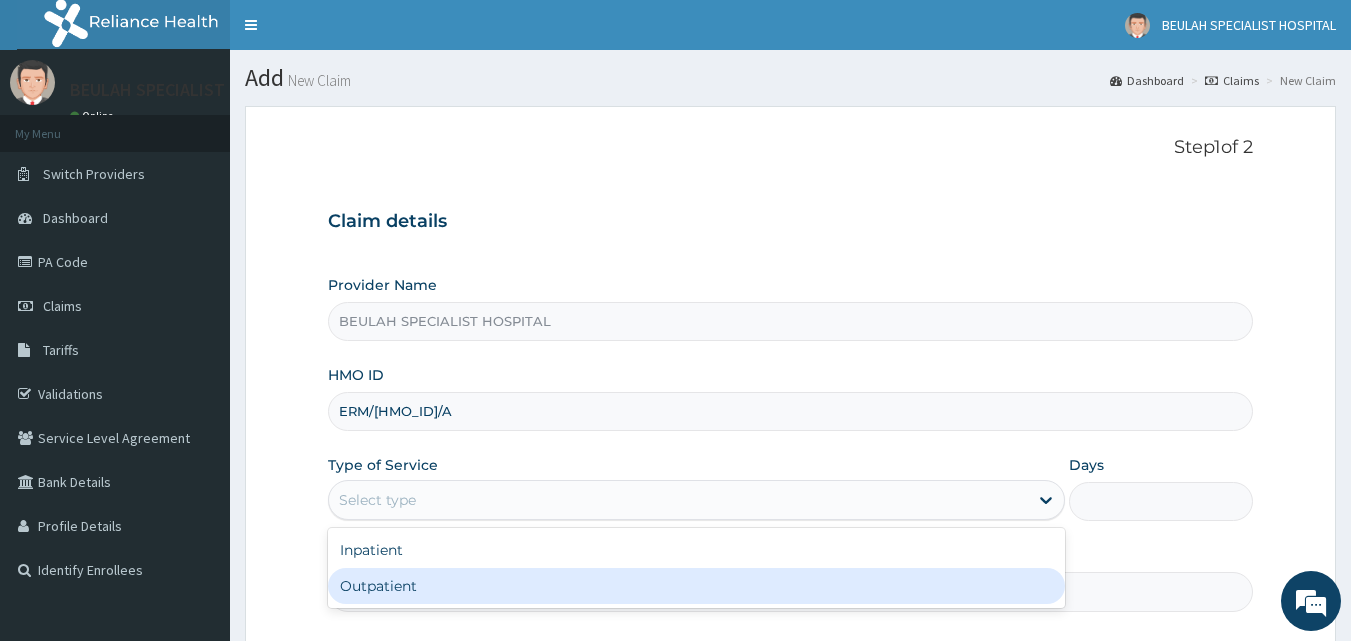 click on "Outpatient" at bounding box center (696, 586) 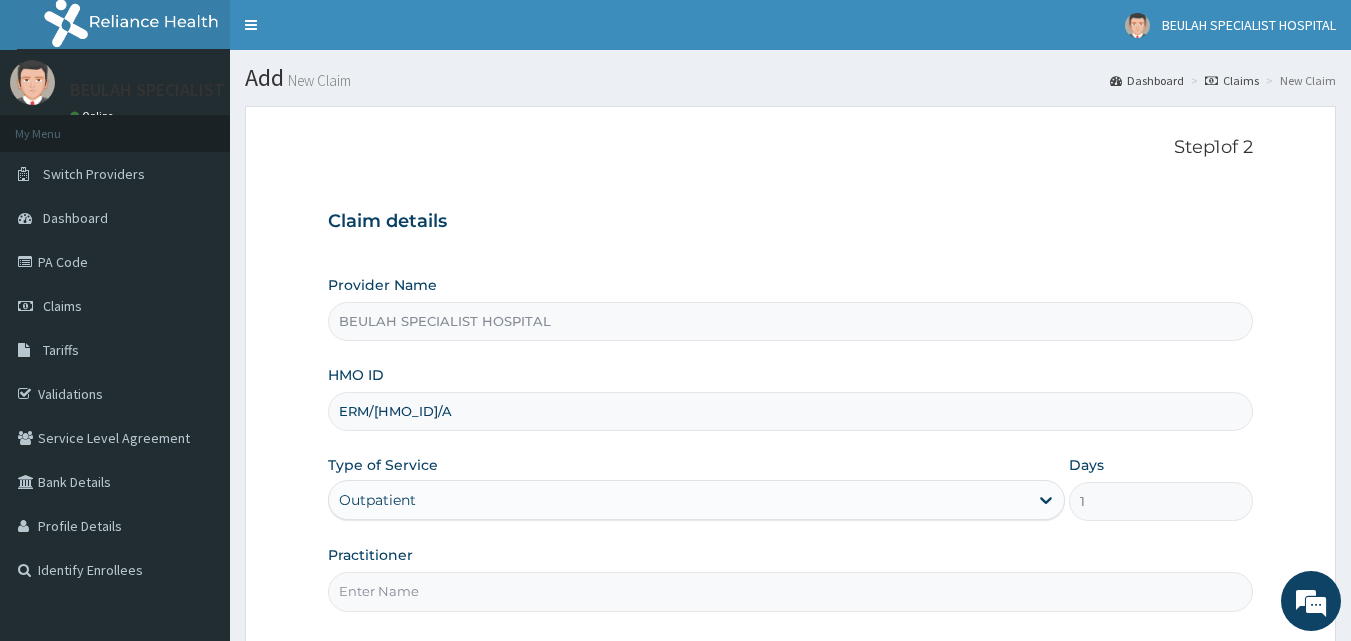 scroll, scrollTop: 187, scrollLeft: 0, axis: vertical 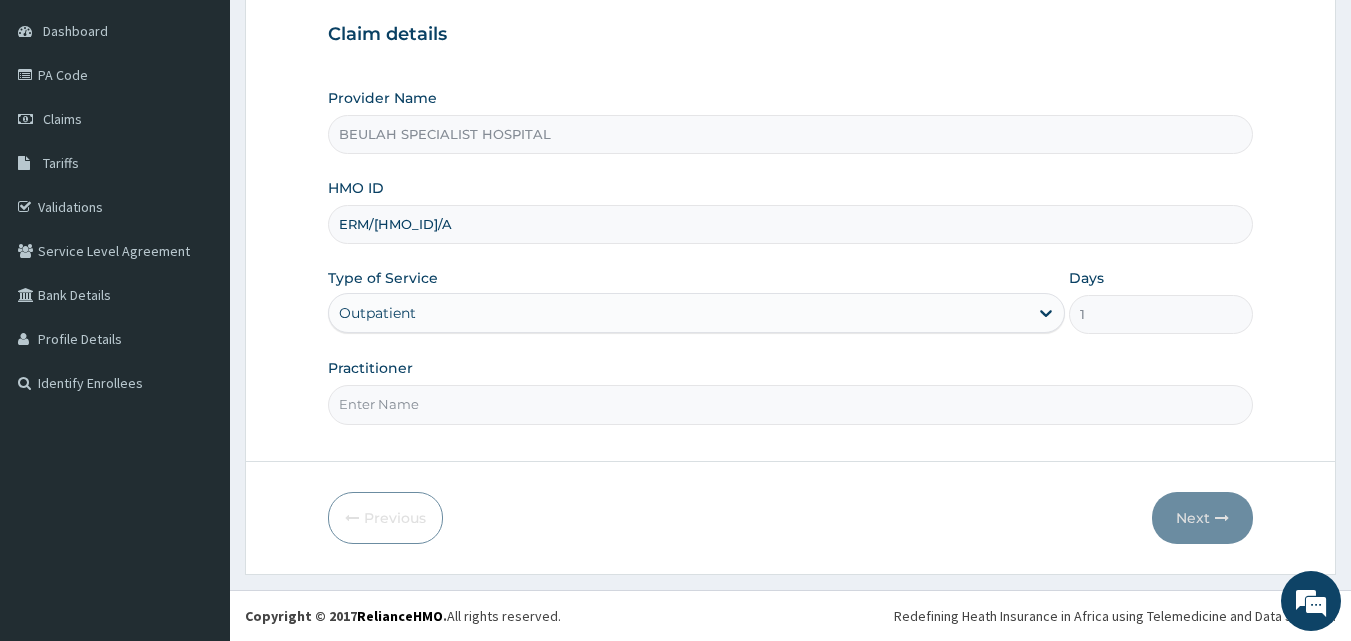 click on "Practitioner" at bounding box center (791, 404) 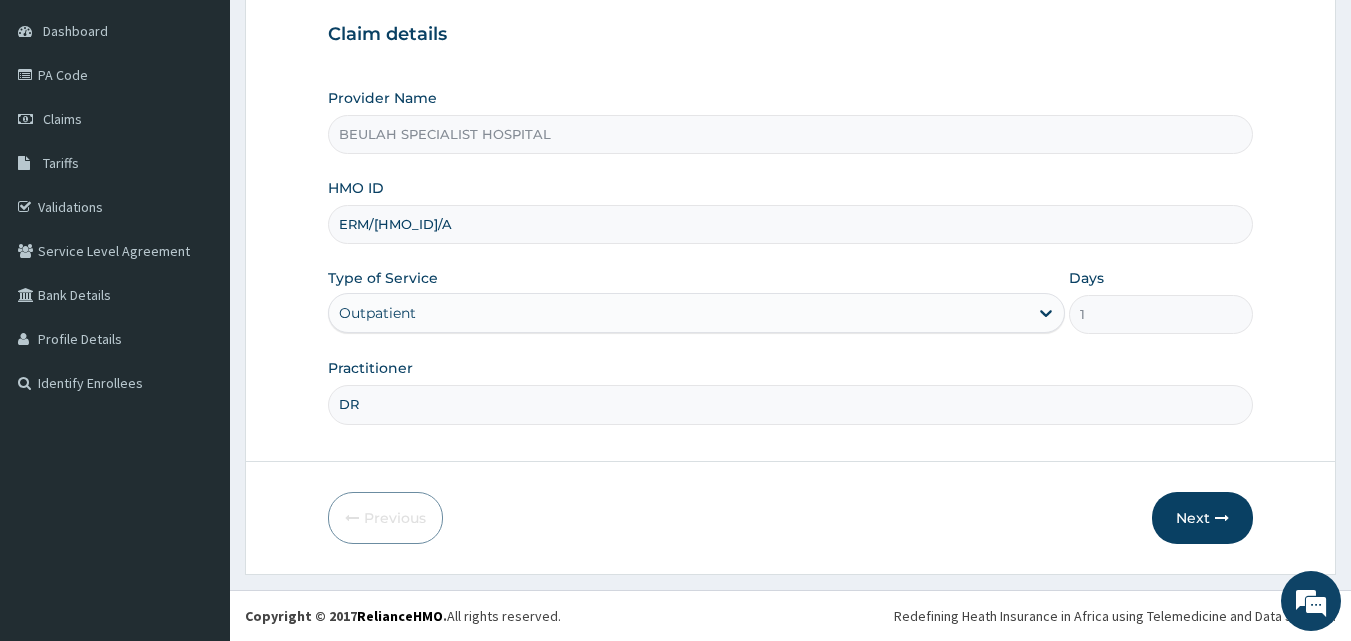 scroll, scrollTop: 0, scrollLeft: 0, axis: both 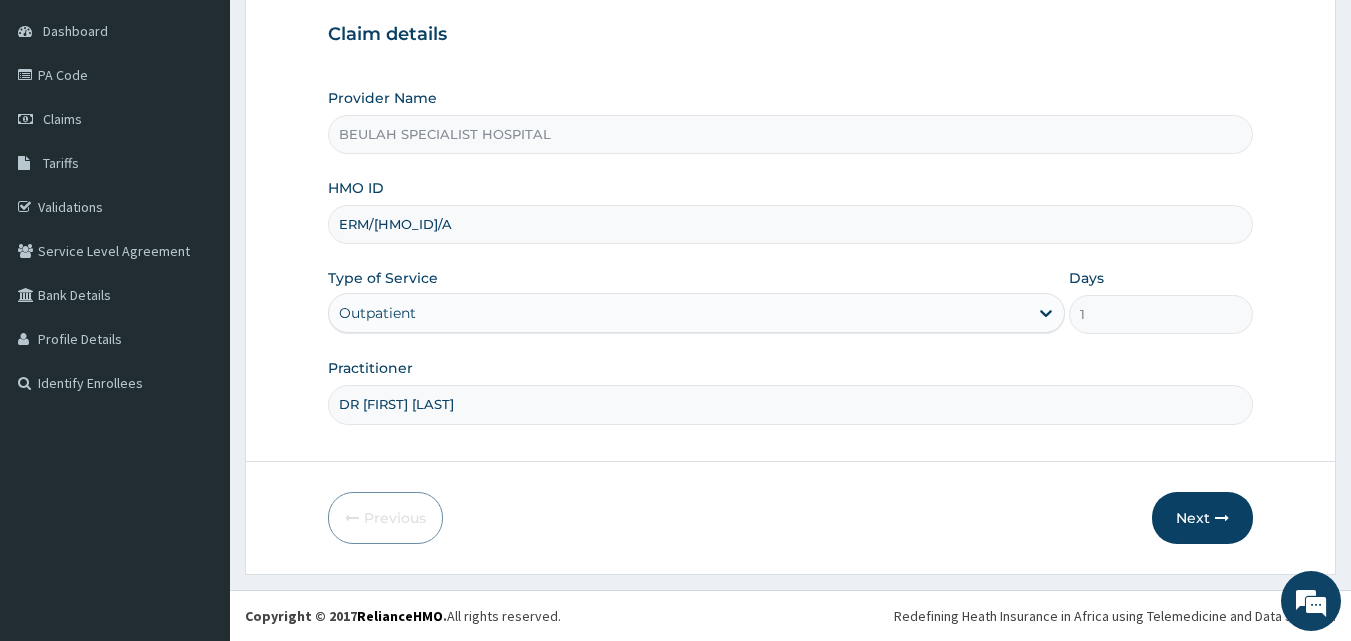 type on "DR JACK WISDOM" 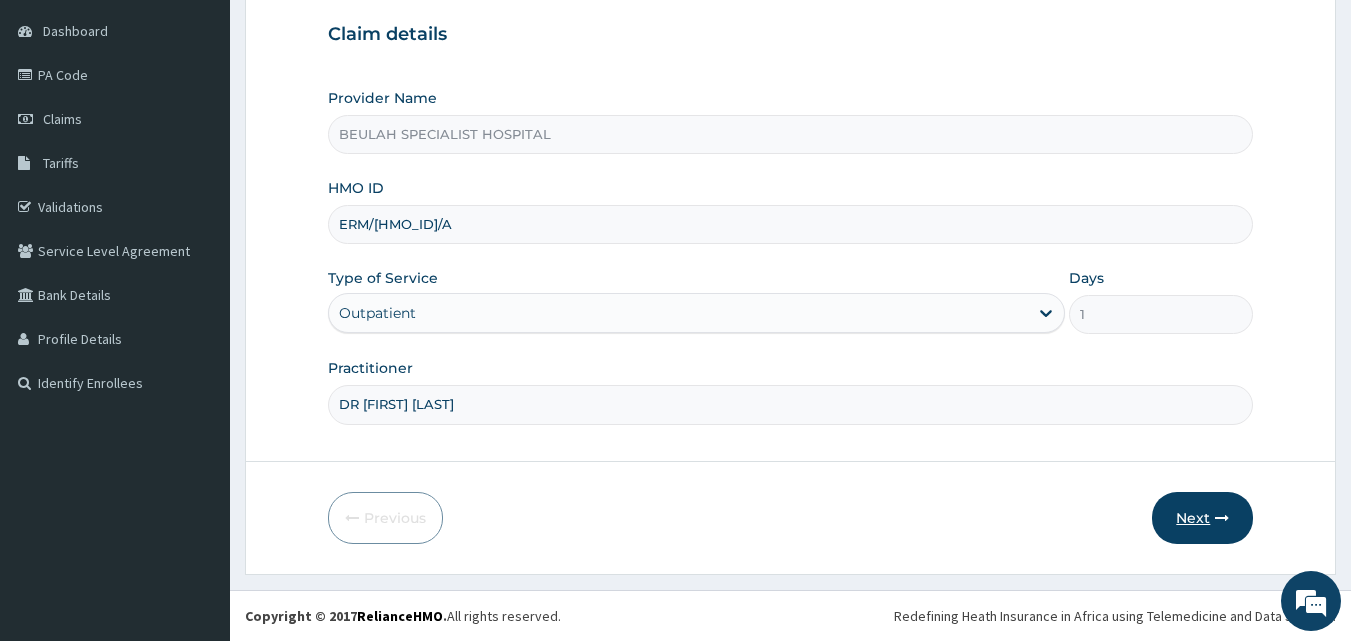 click on "Next" at bounding box center (1202, 518) 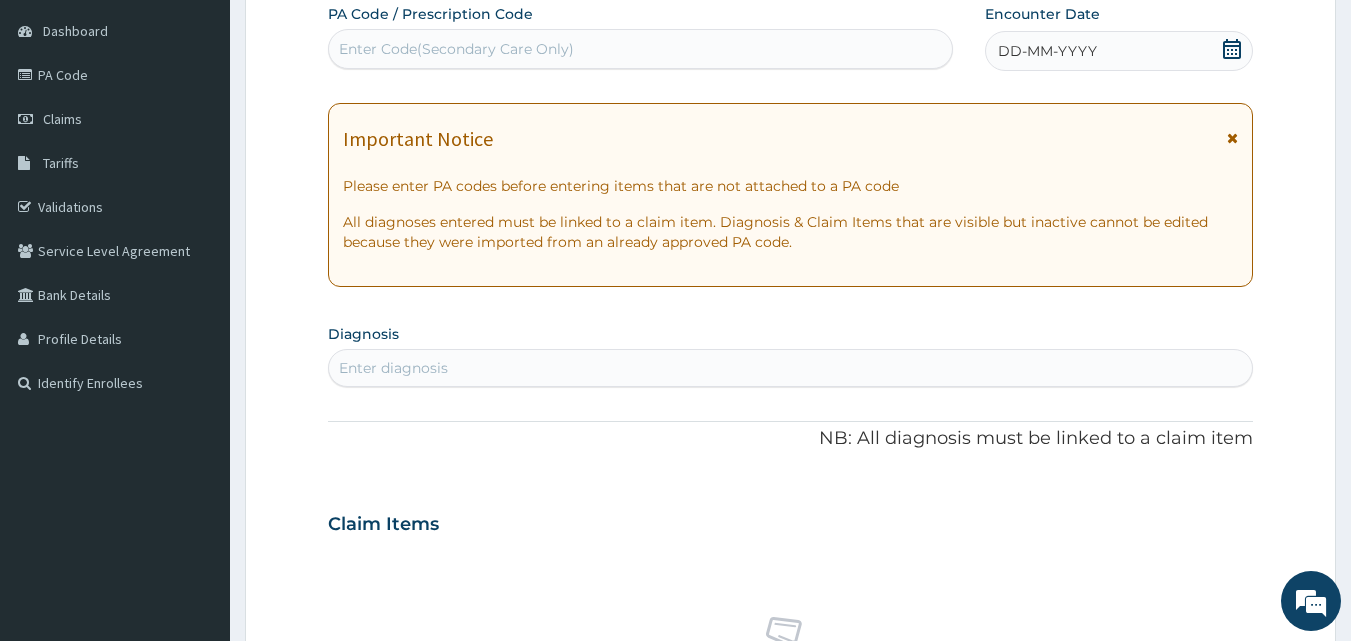 click 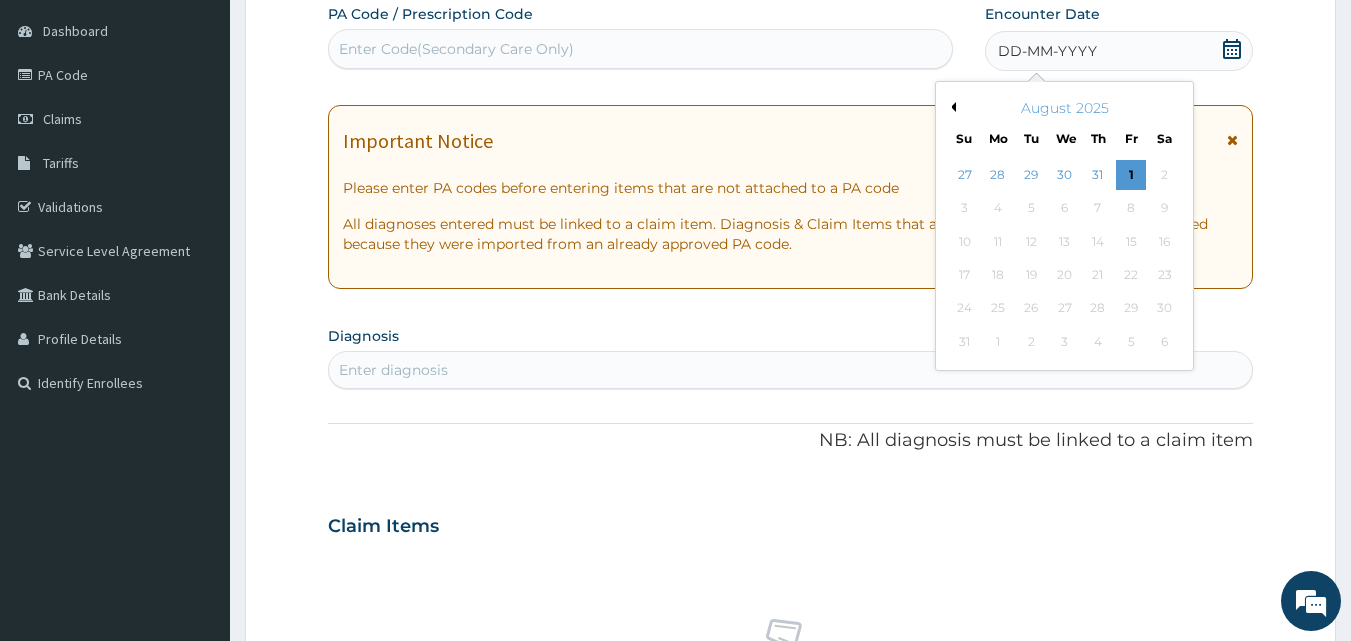 click on "August 2025 Su Mo Tu We Th Fr Sa" at bounding box center (1064, 119) 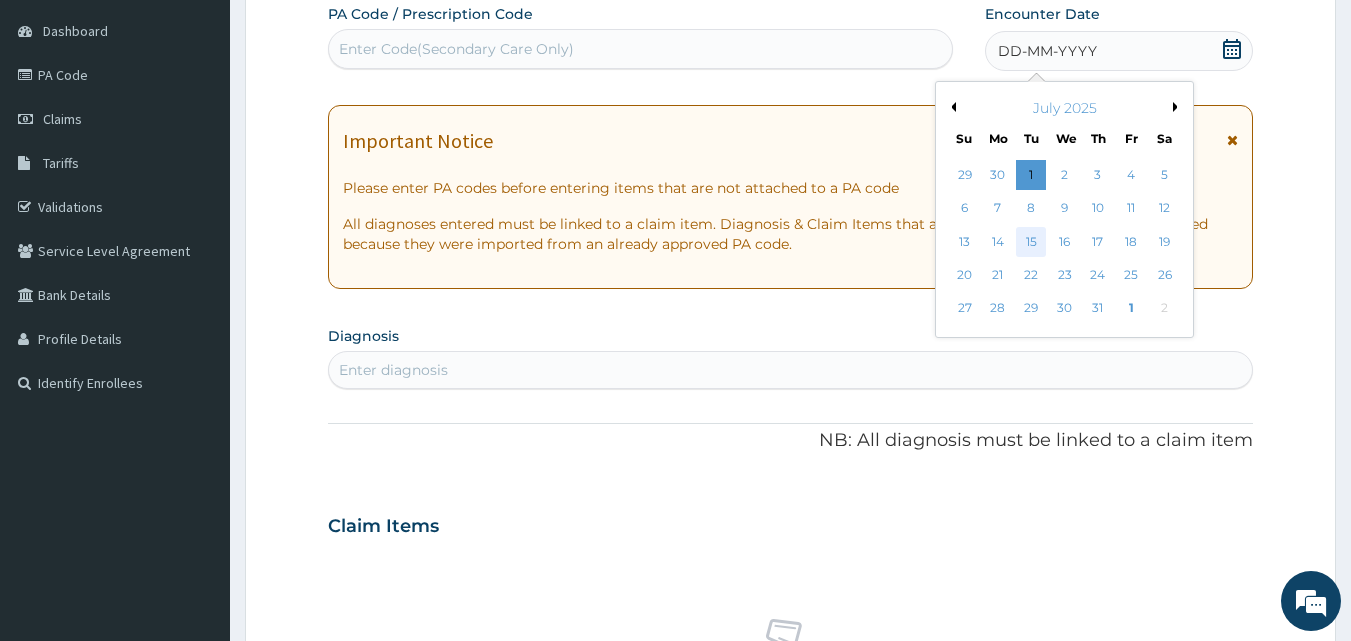 click on "15" at bounding box center (1032, 242) 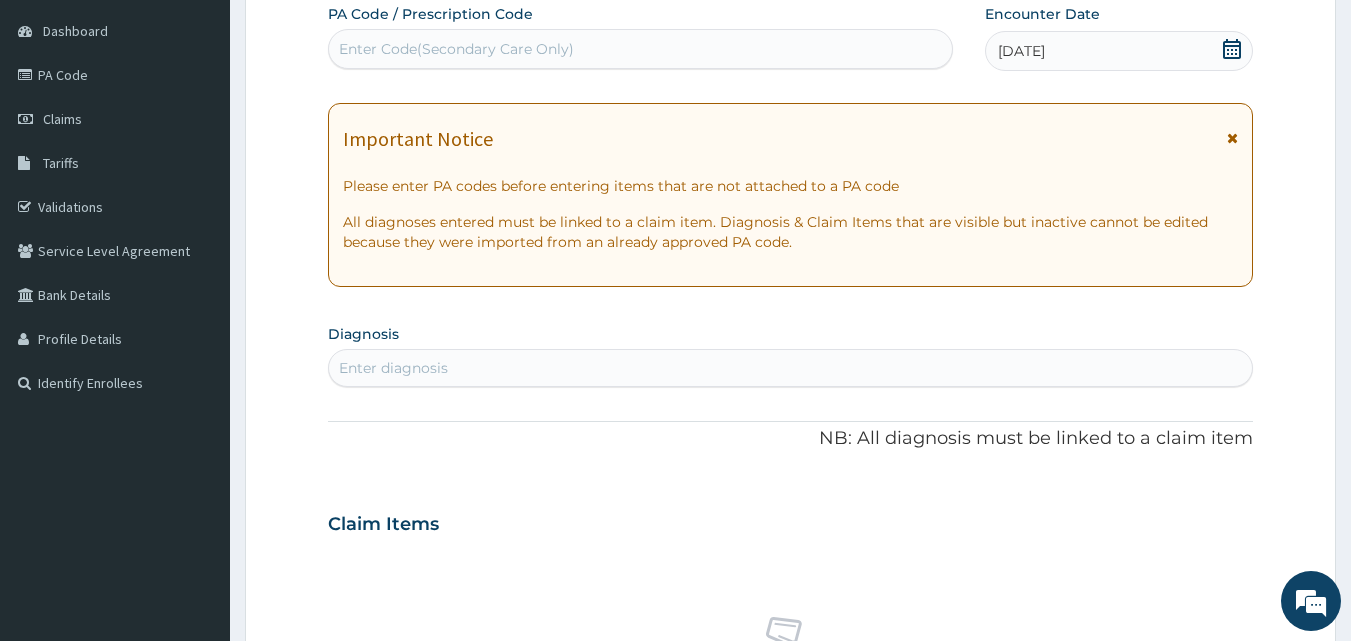 click on "Enter diagnosis" at bounding box center [791, 368] 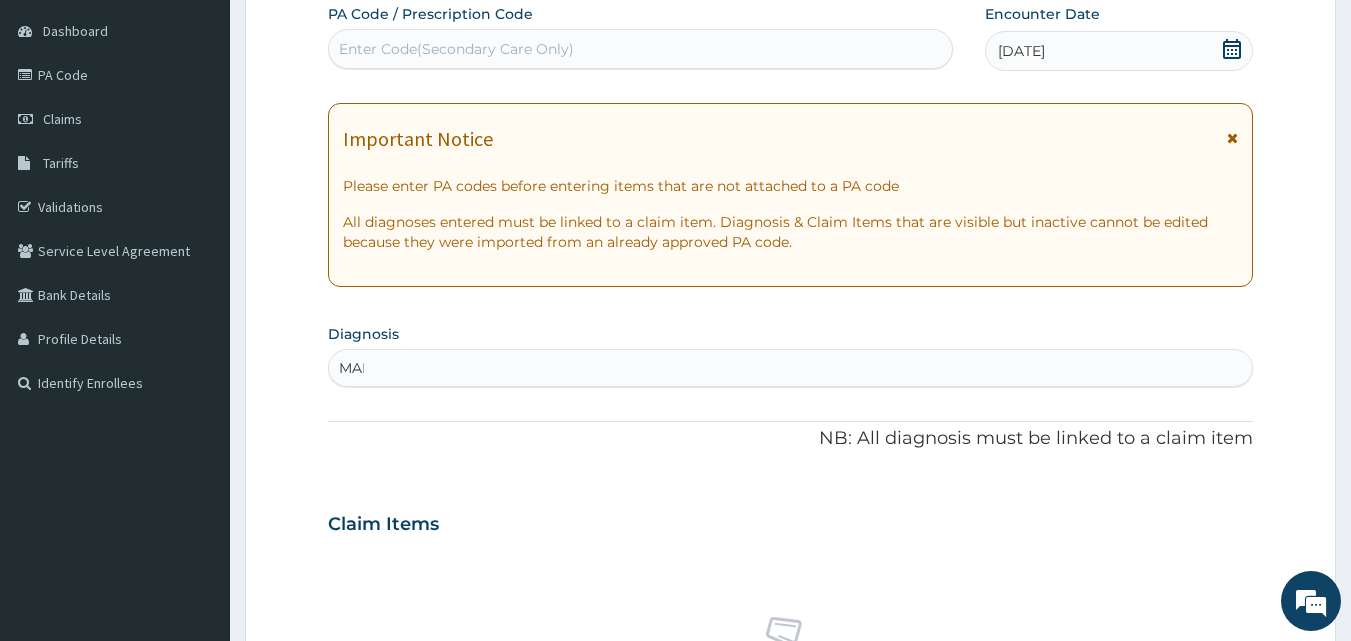 type on "MALA" 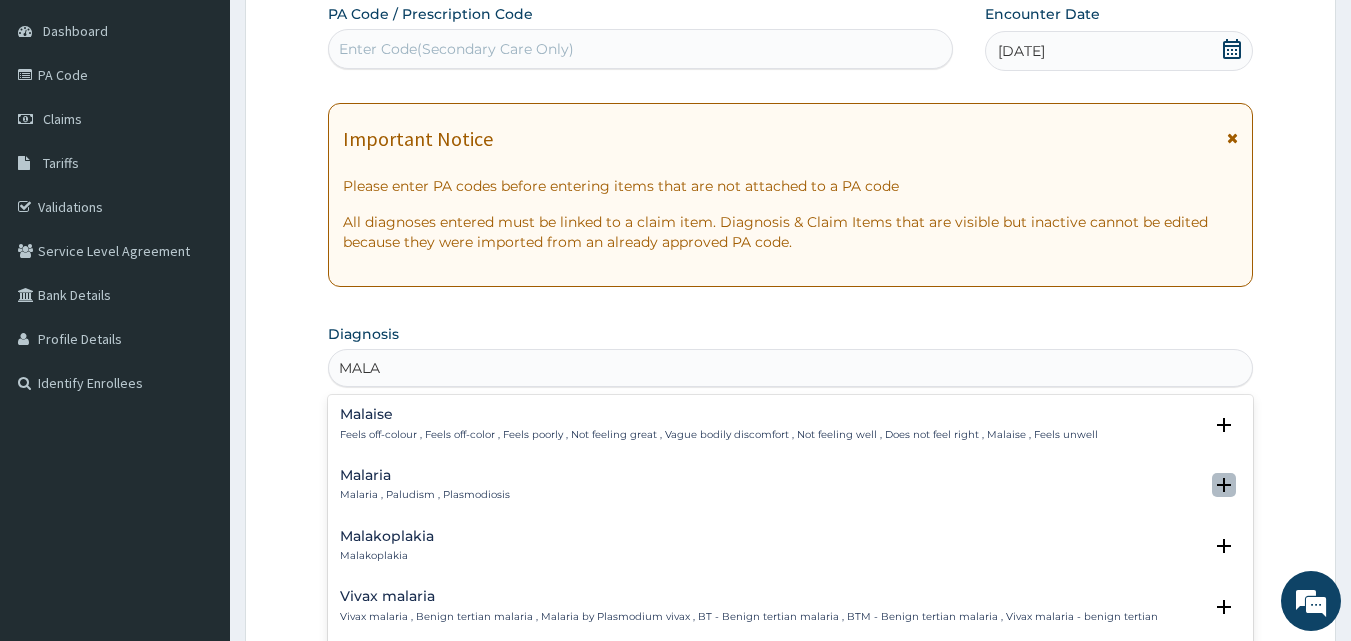 click at bounding box center (1224, 485) 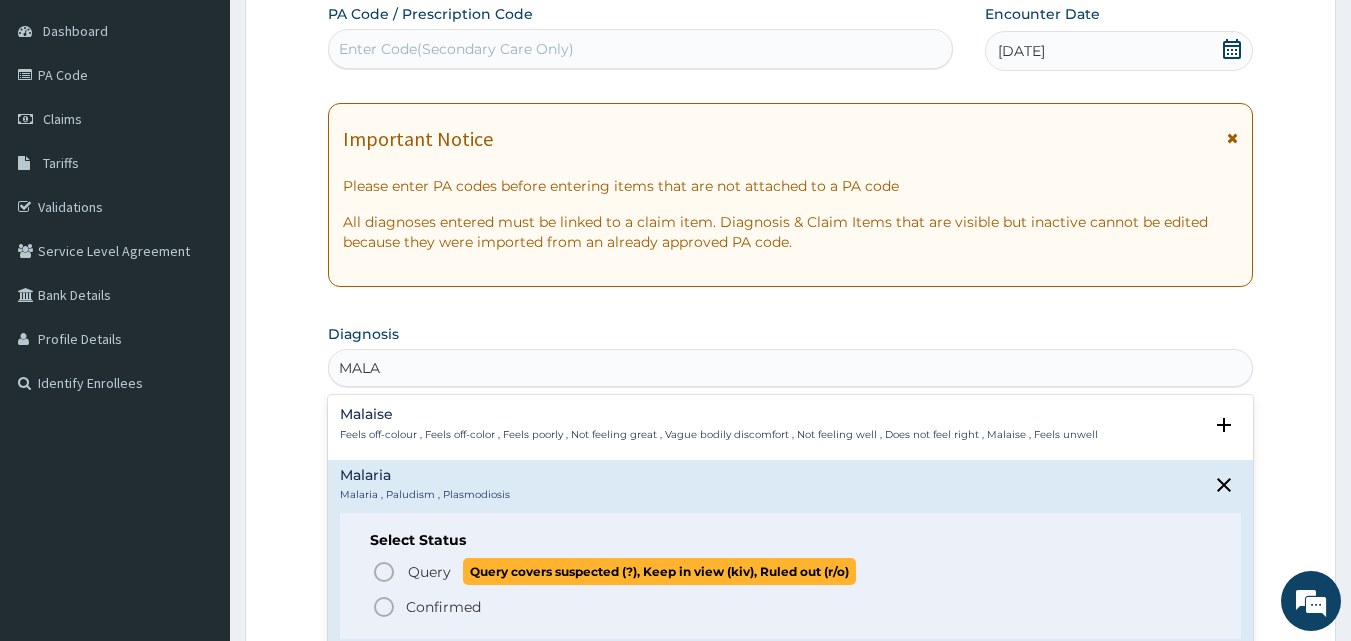 click 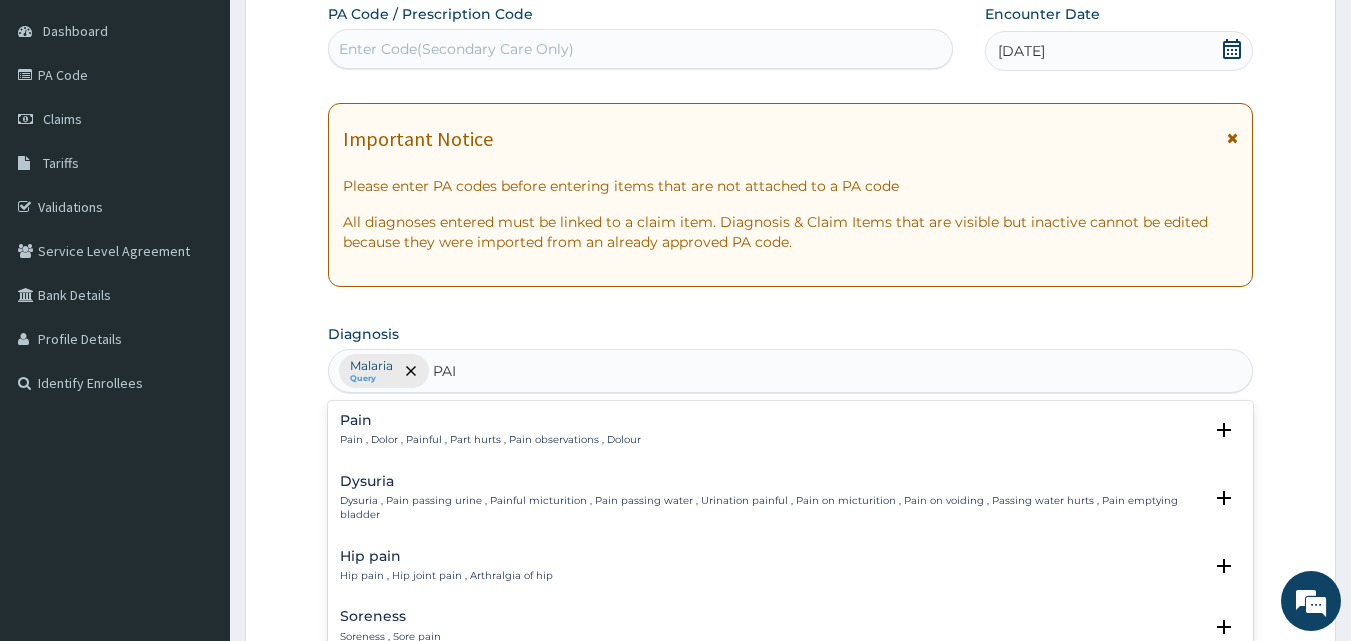 type on "PAIN" 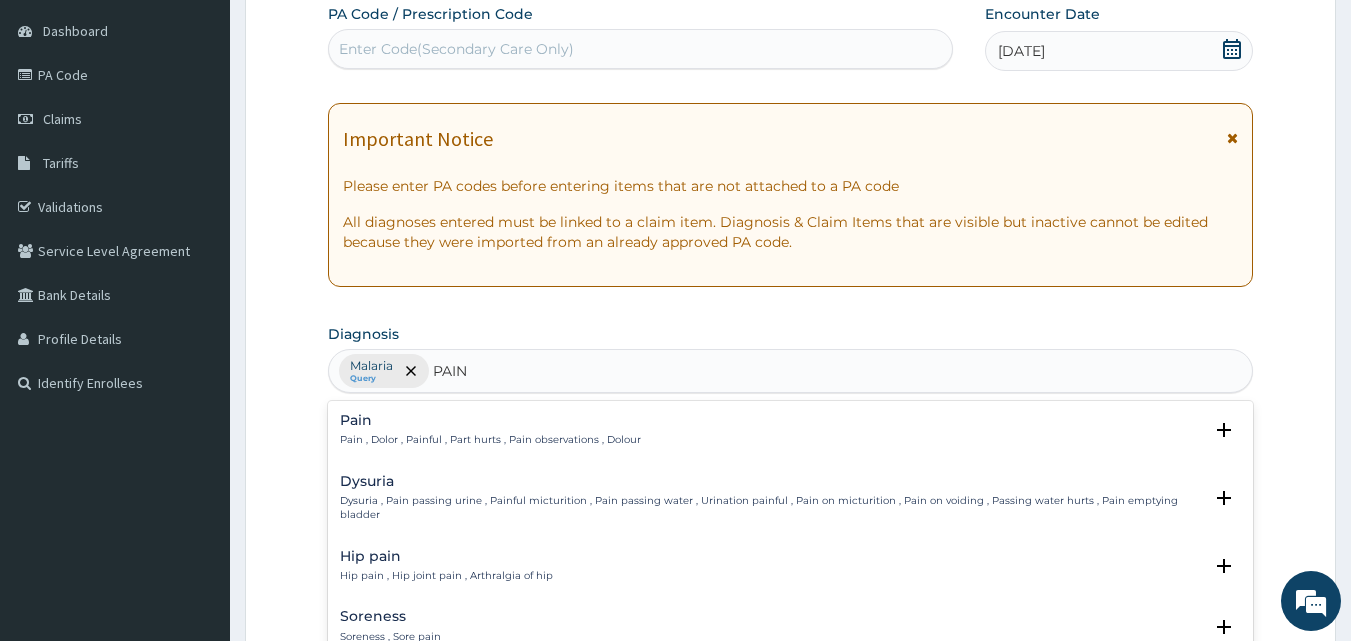 click on "Pain Pain , Dolor , Painful , Part hurts , Pain observations , Dolour" at bounding box center (791, 430) 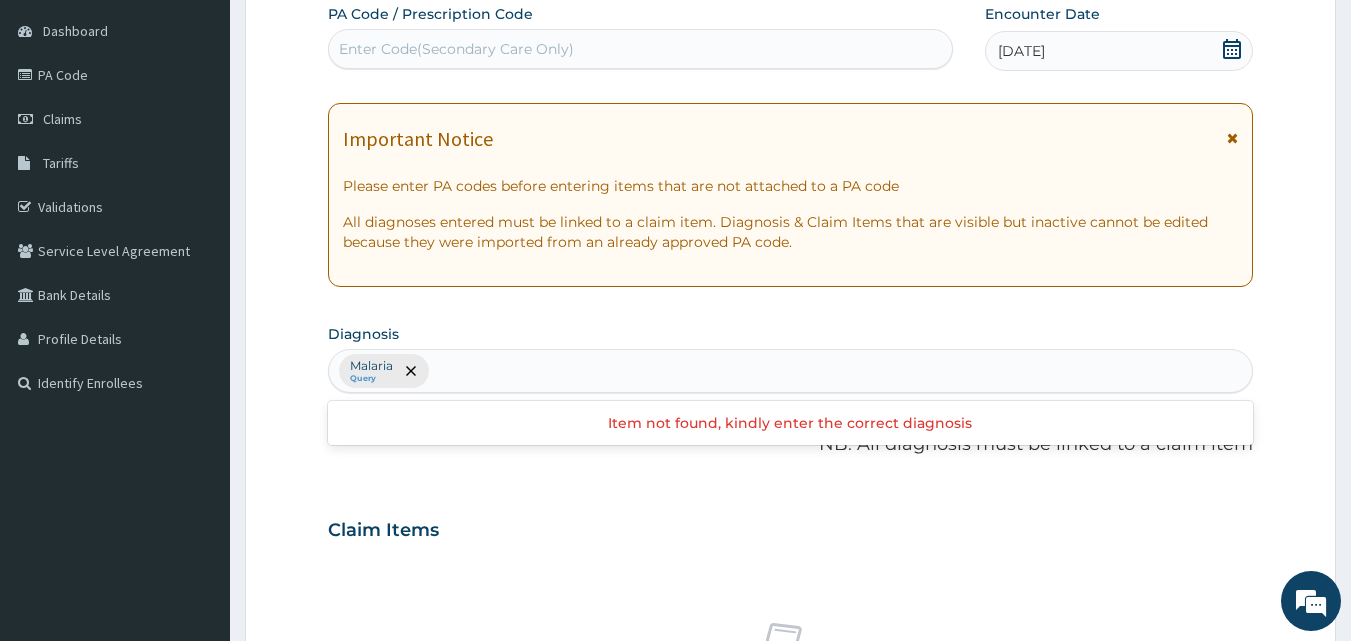 click on "Malaria Query" at bounding box center [791, 371] 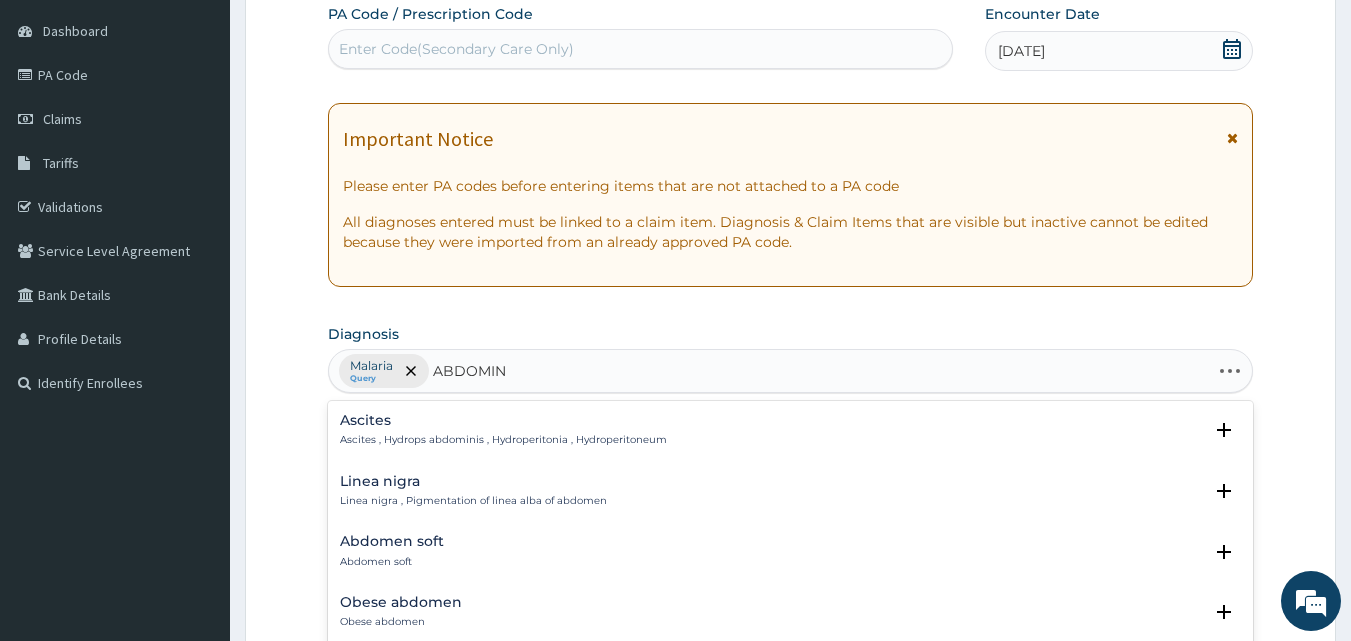 type on "ABDOMINA" 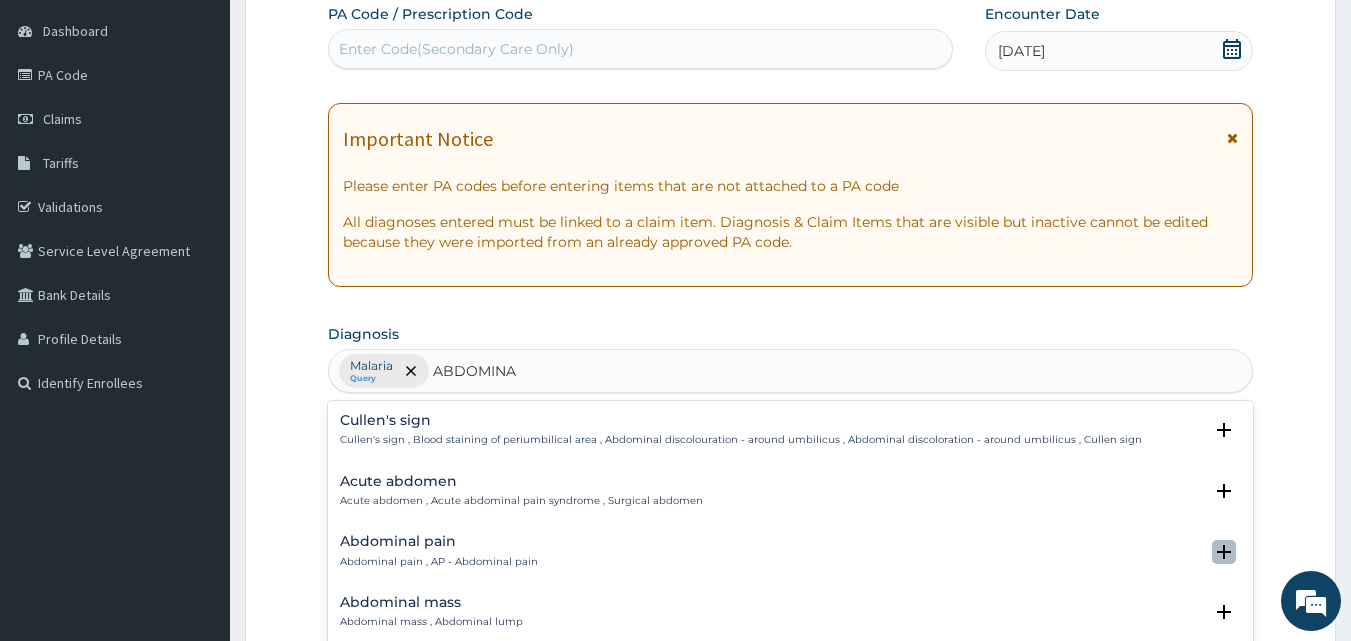 click 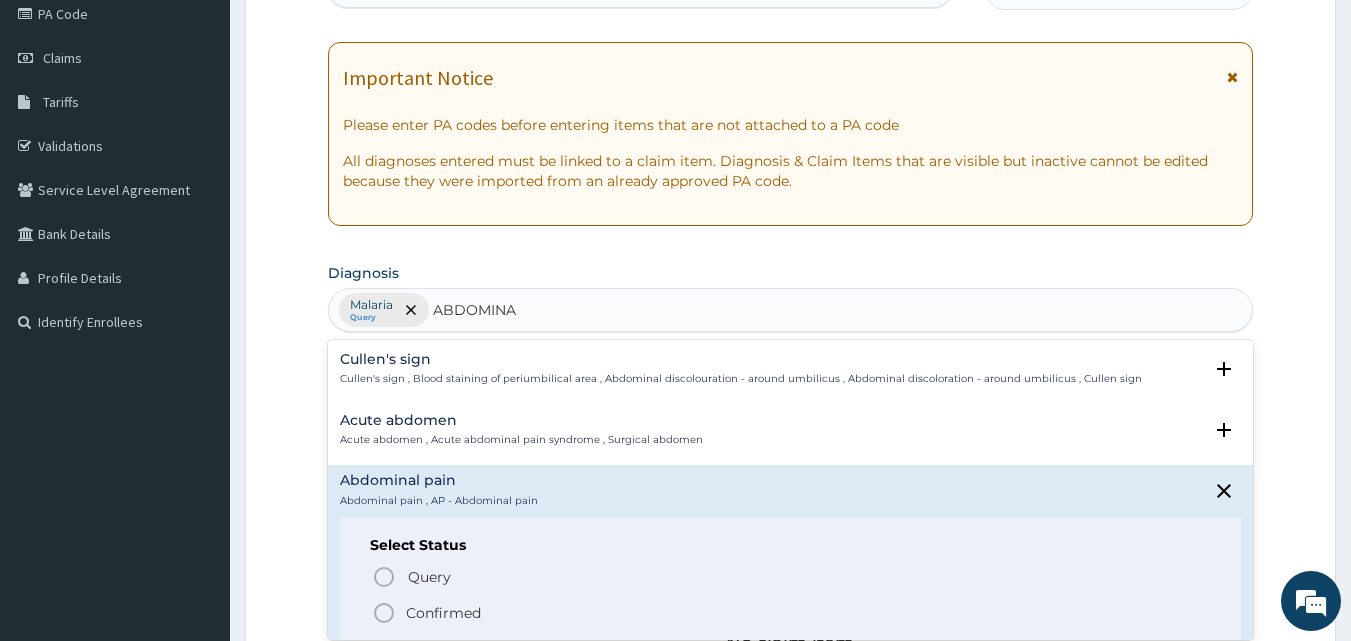 scroll, scrollTop: 267, scrollLeft: 0, axis: vertical 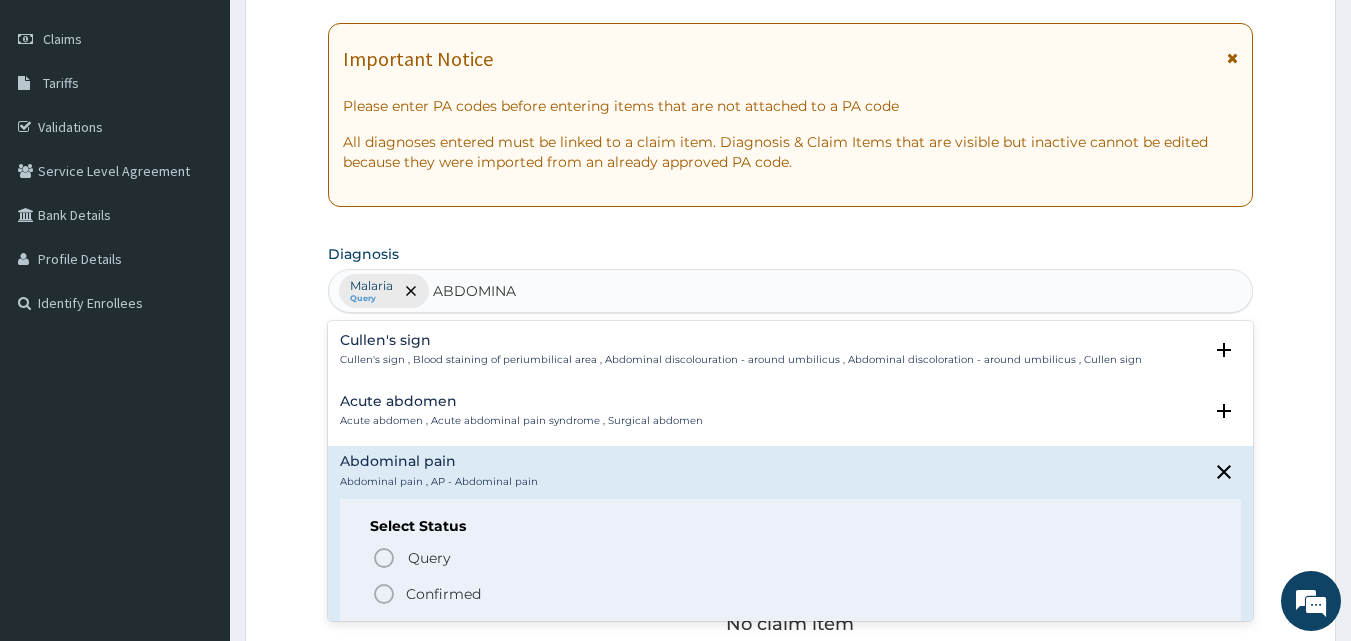 click 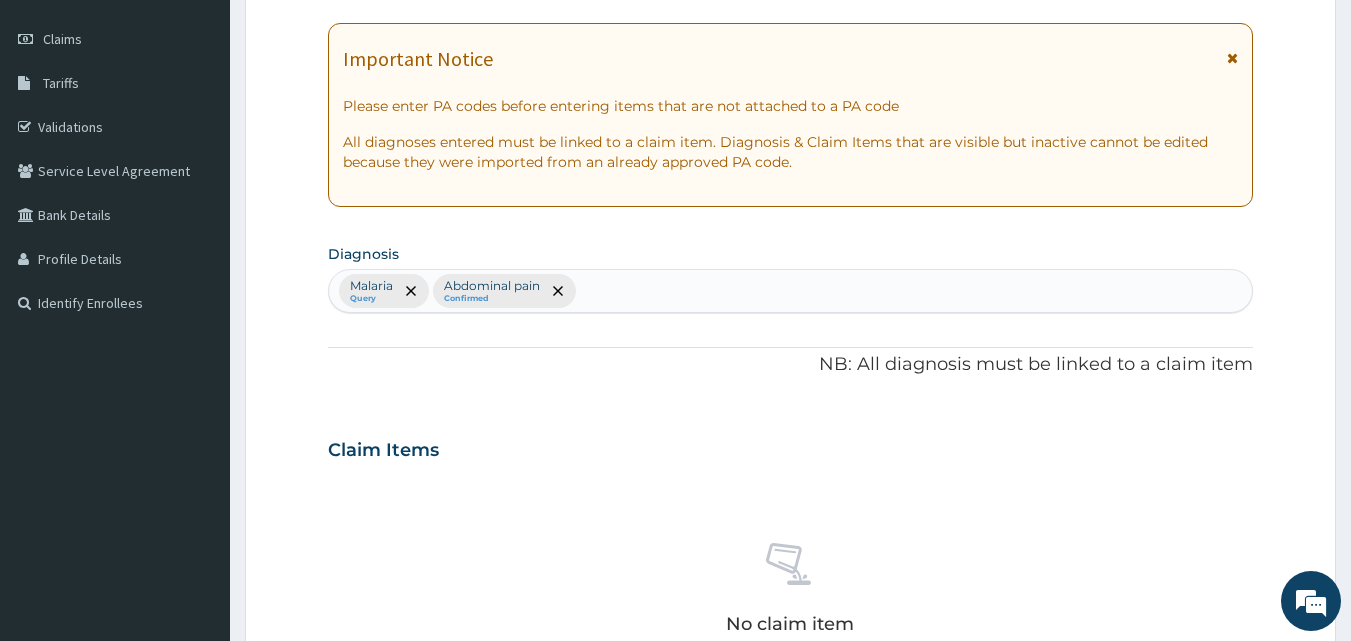 scroll, scrollTop: 801, scrollLeft: 0, axis: vertical 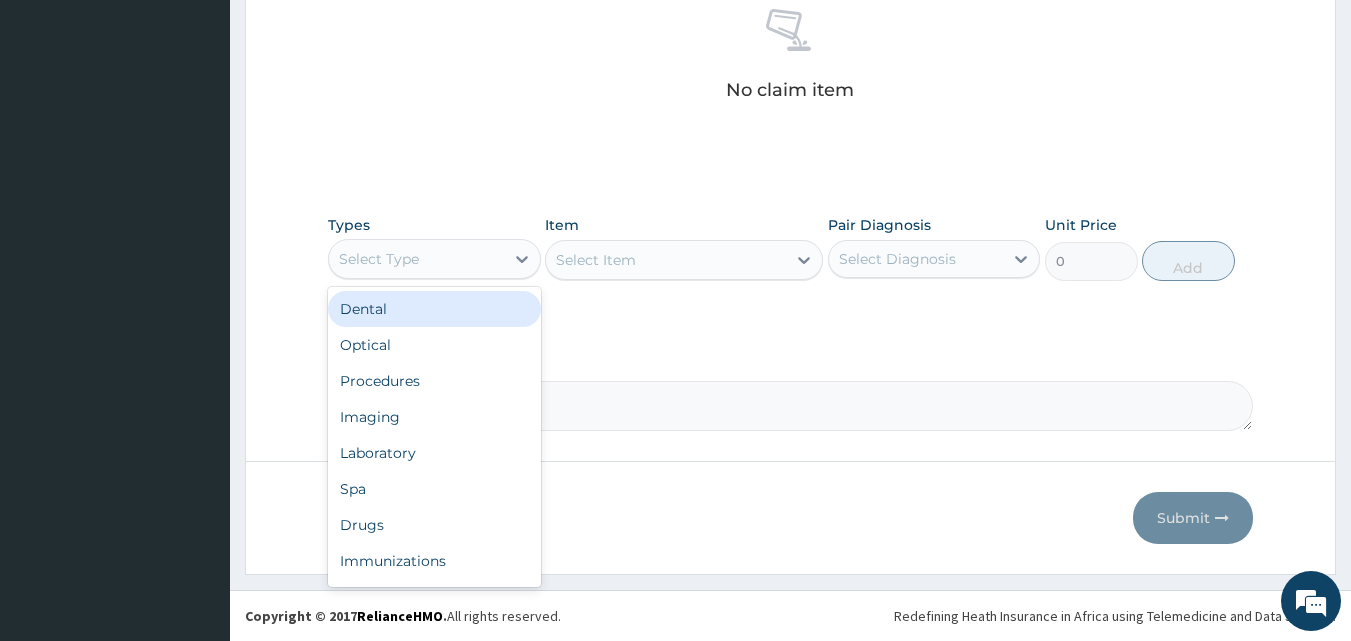 click on "Select Type" at bounding box center (416, 259) 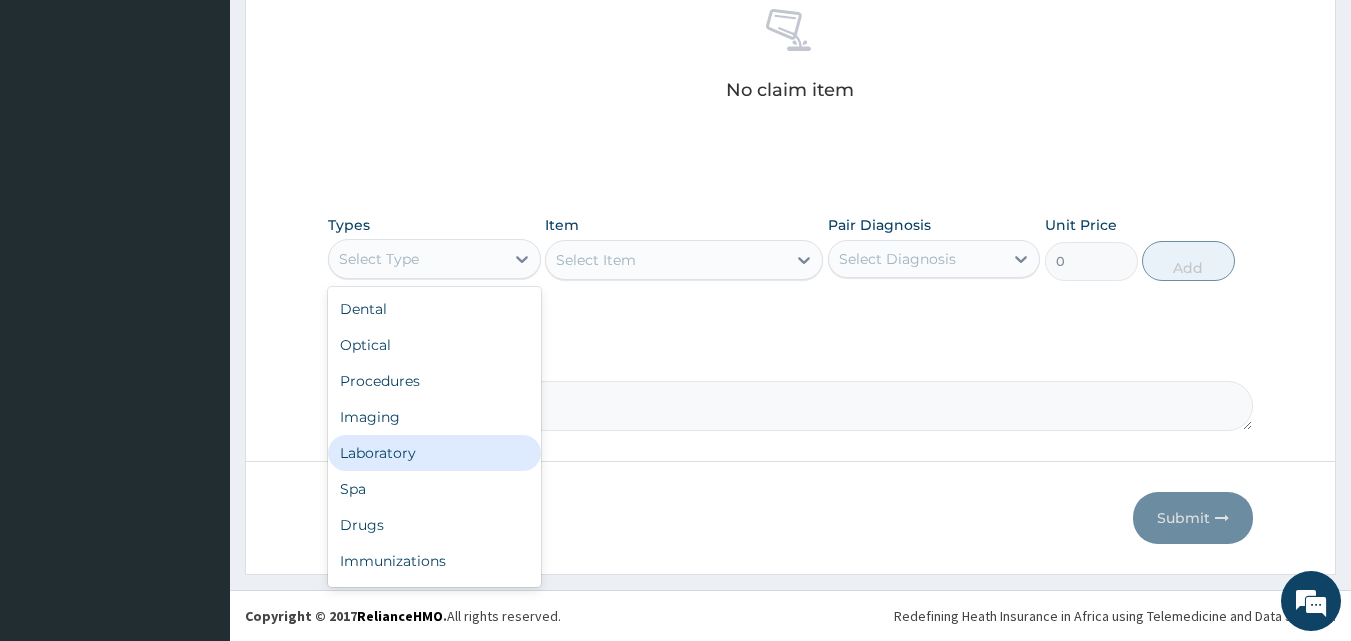 click on "Laboratory" at bounding box center (434, 453) 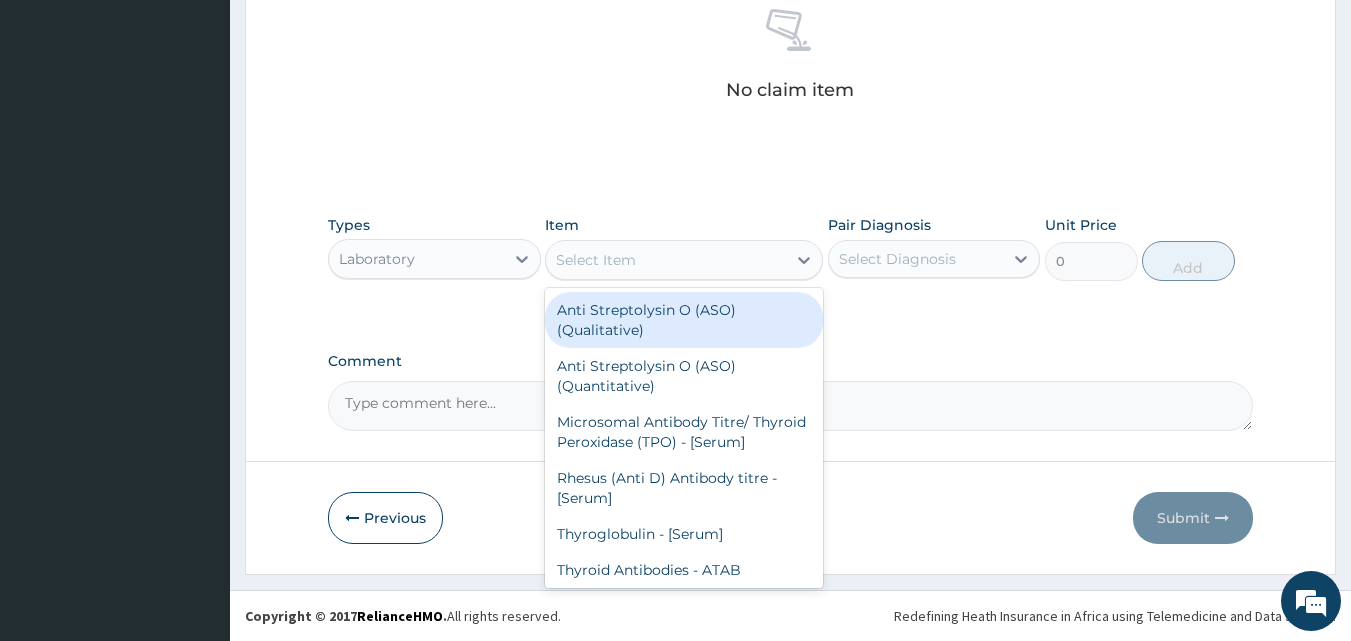 click on "Select Item" at bounding box center (666, 260) 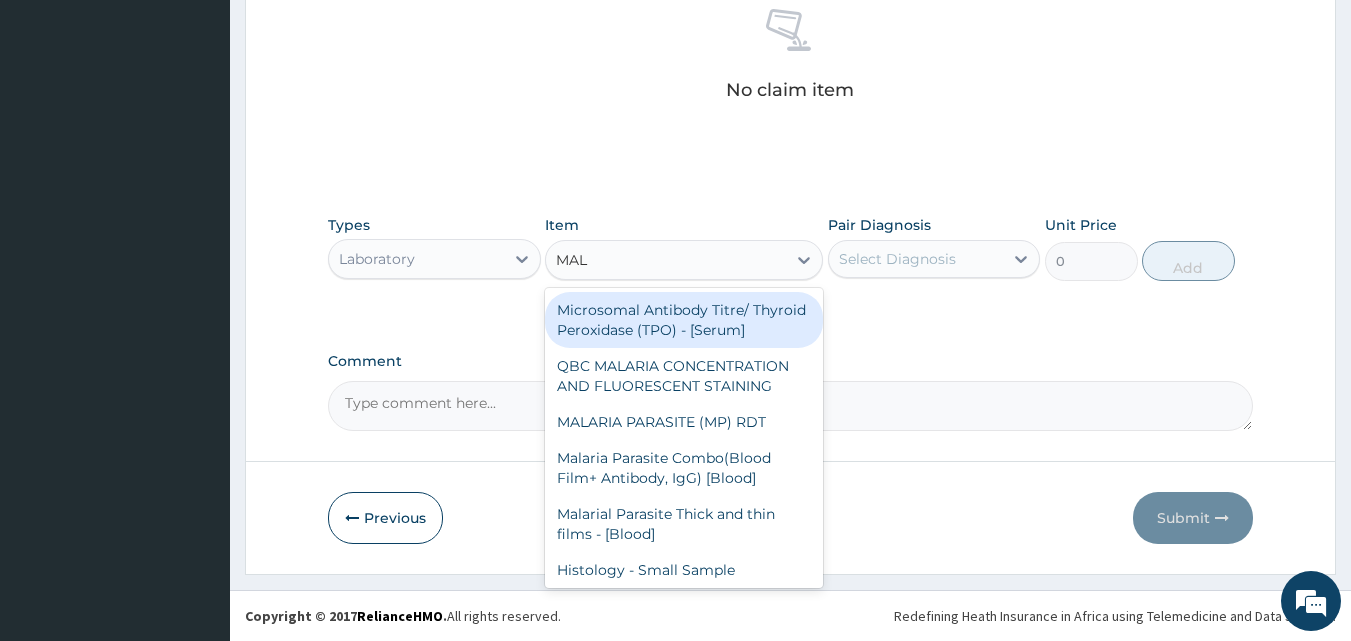 type on "MALA" 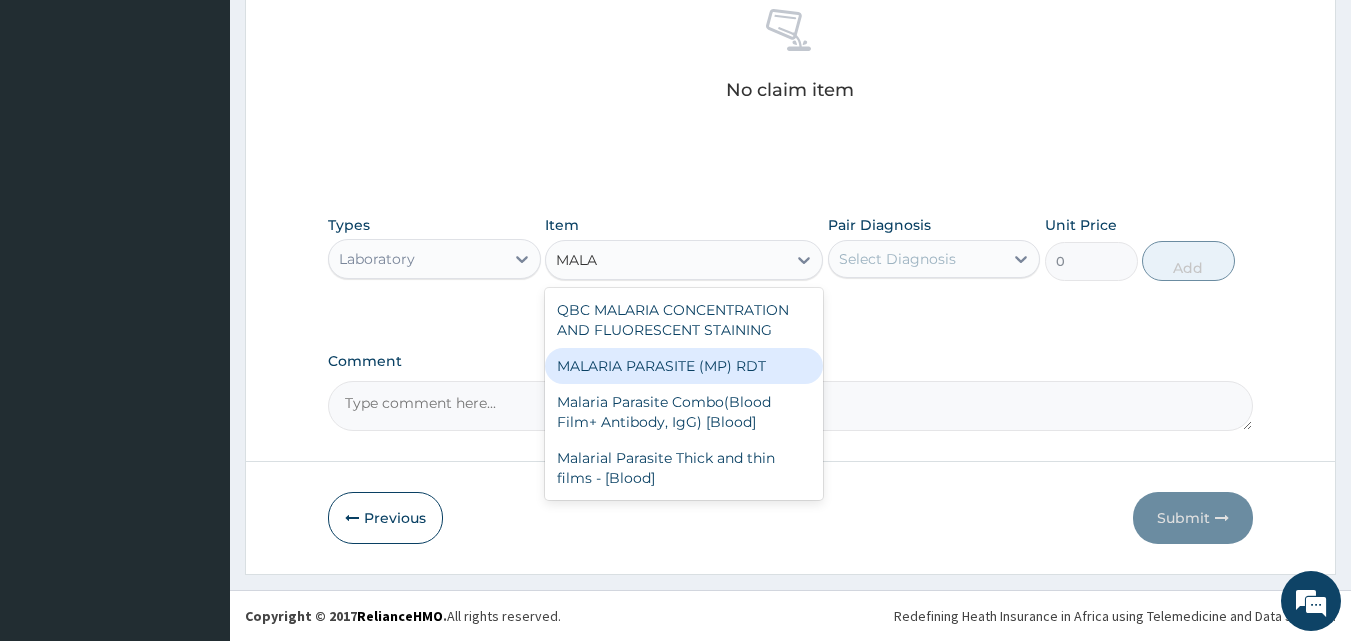 click on "MALARIA PARASITE (MP) RDT" at bounding box center (684, 366) 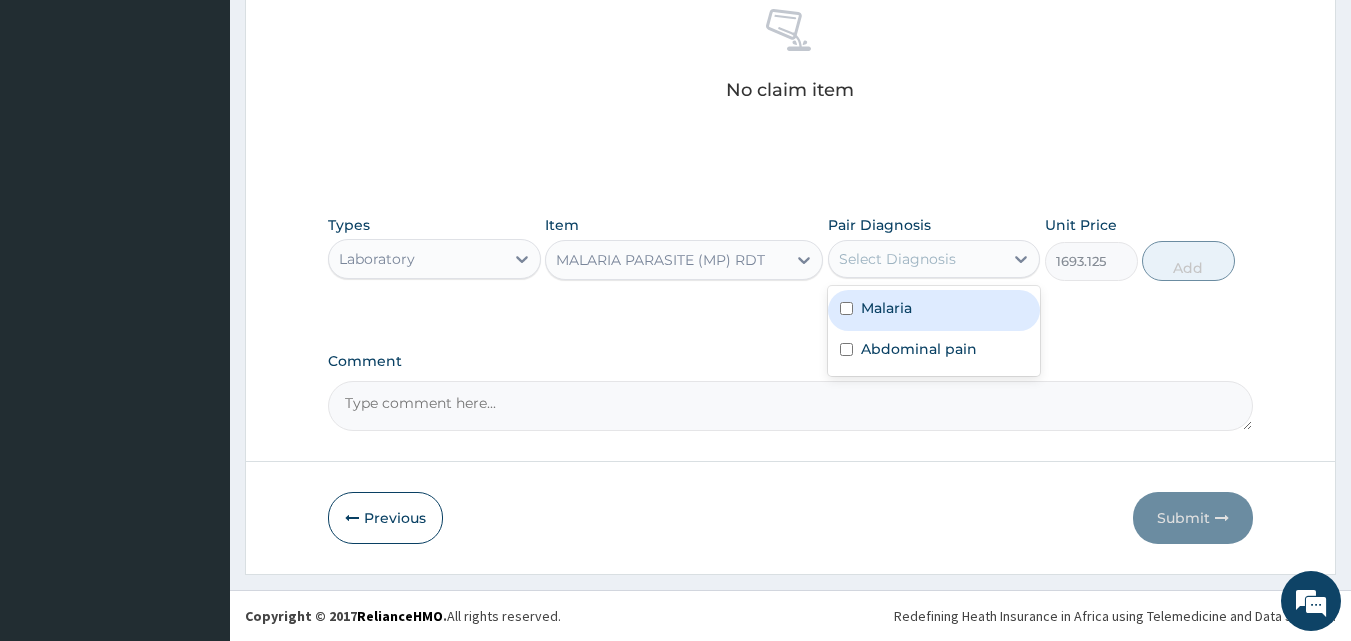 click on "Select Diagnosis" at bounding box center [897, 259] 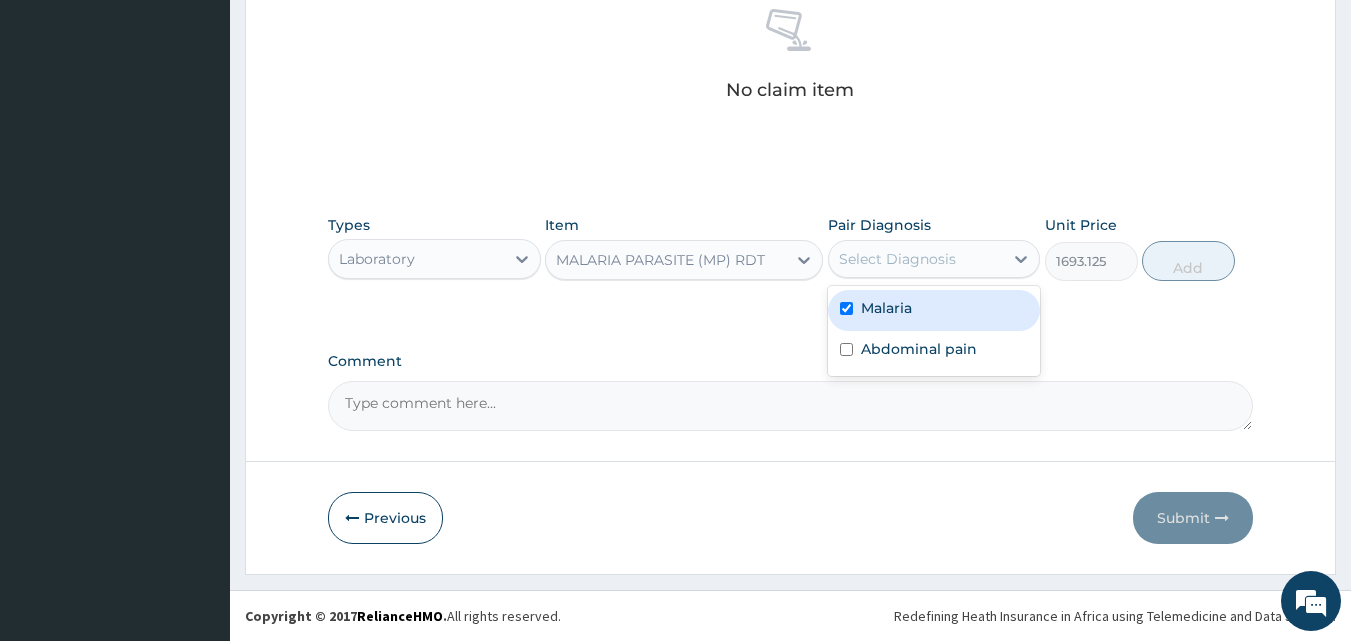 checkbox on "true" 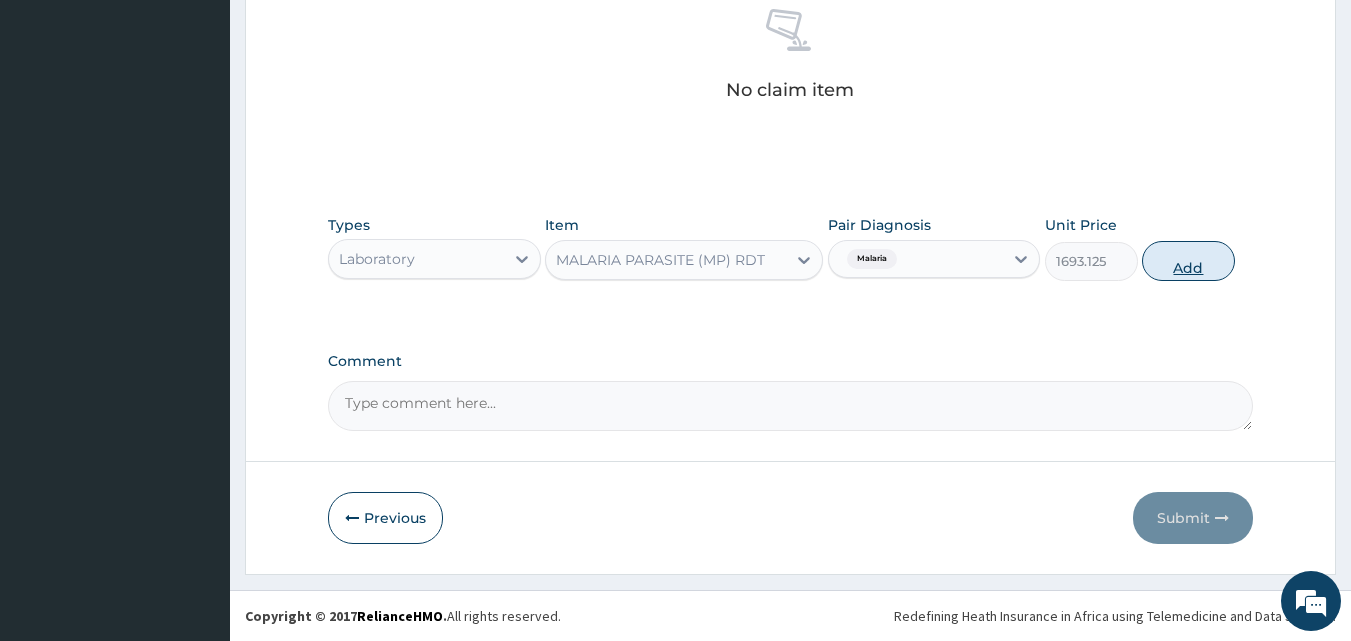 click on "Add" at bounding box center (1188, 261) 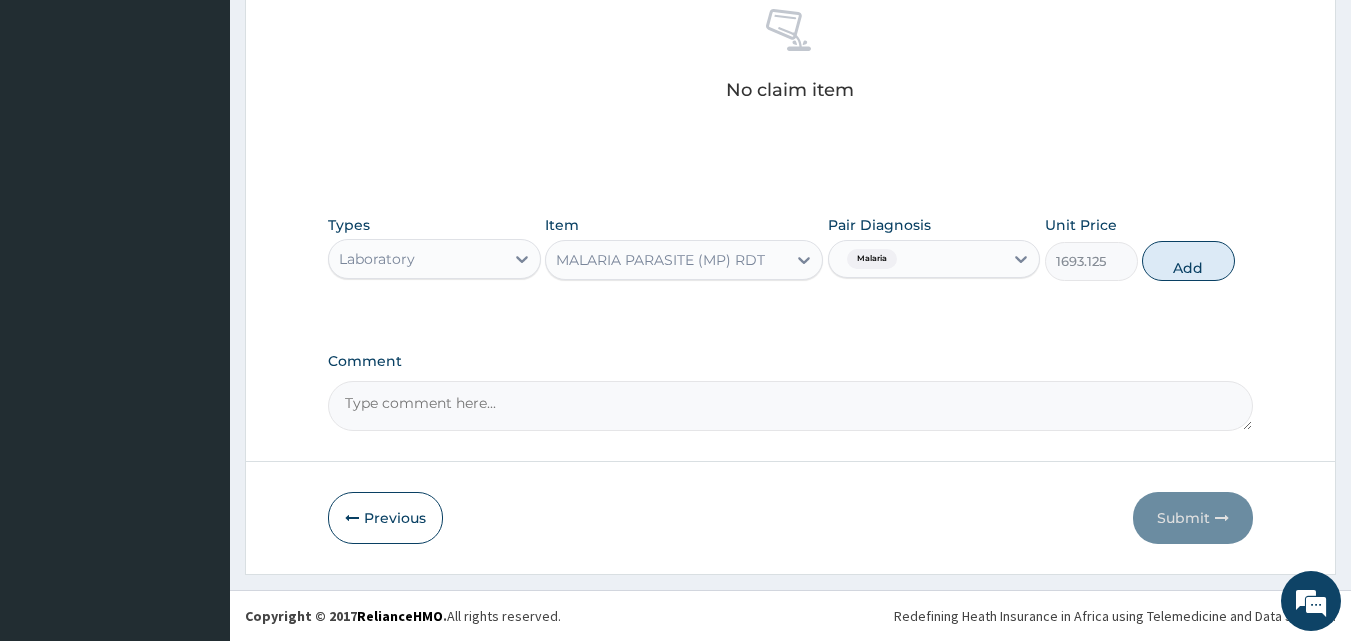 type on "0" 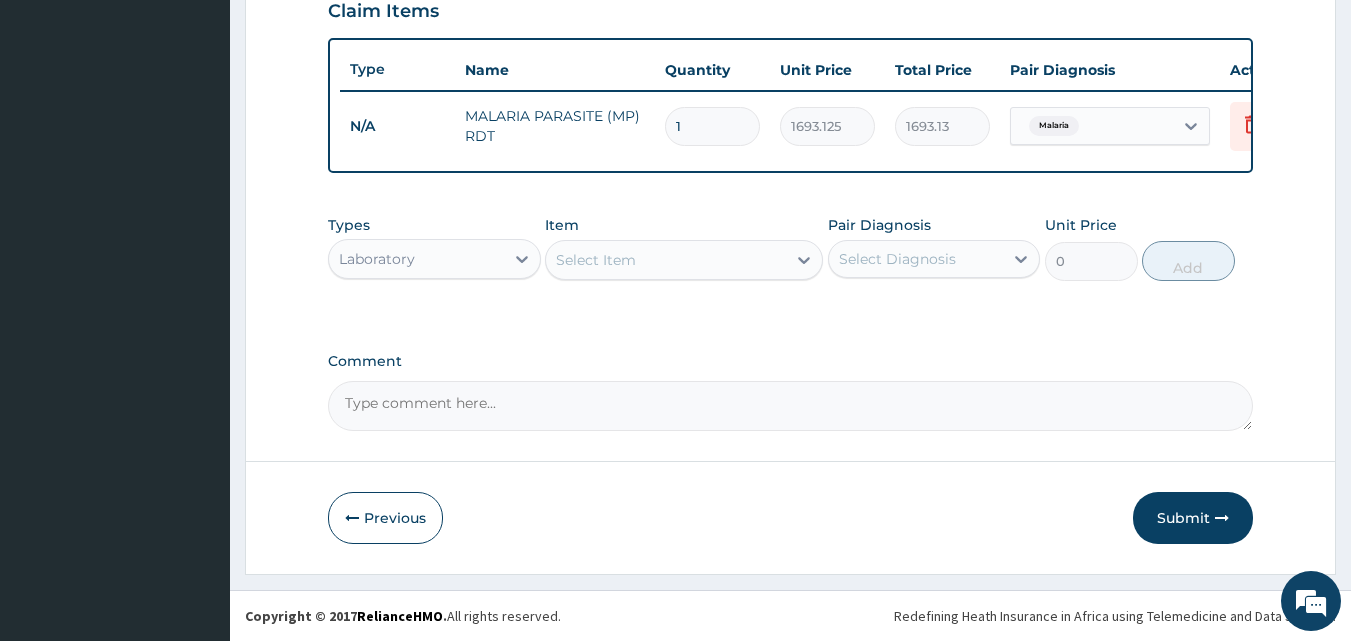 scroll, scrollTop: 721, scrollLeft: 0, axis: vertical 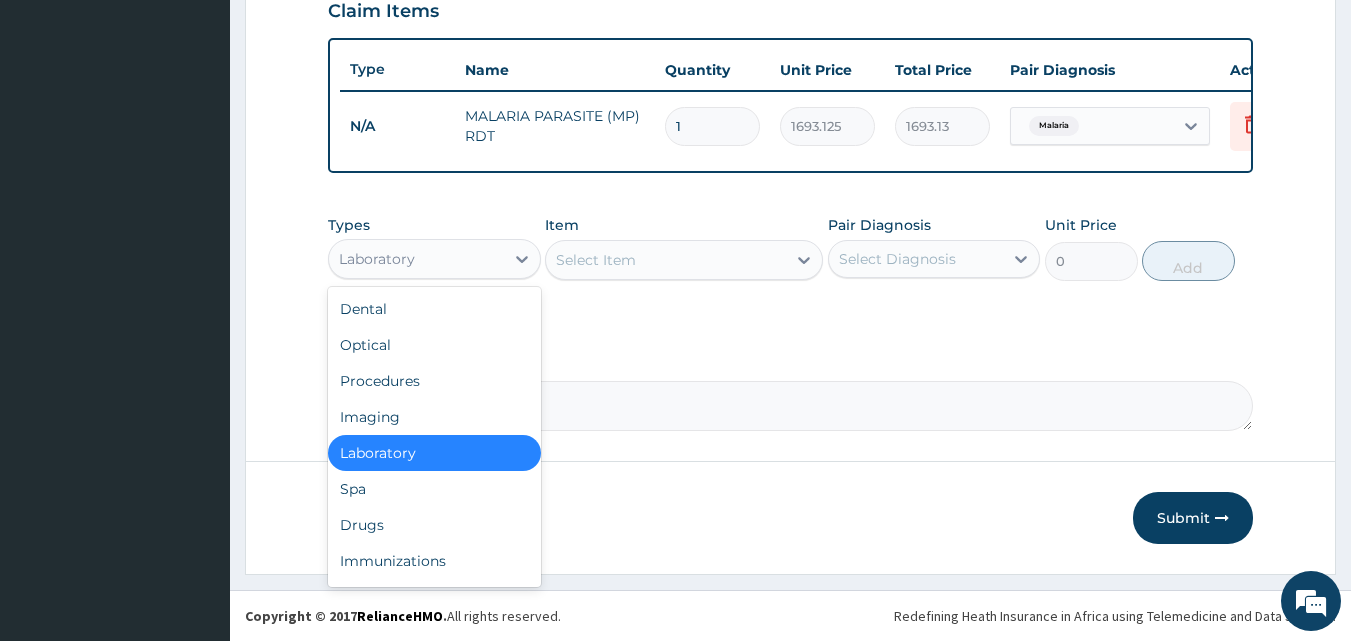 click on "Laboratory" at bounding box center (434, 259) 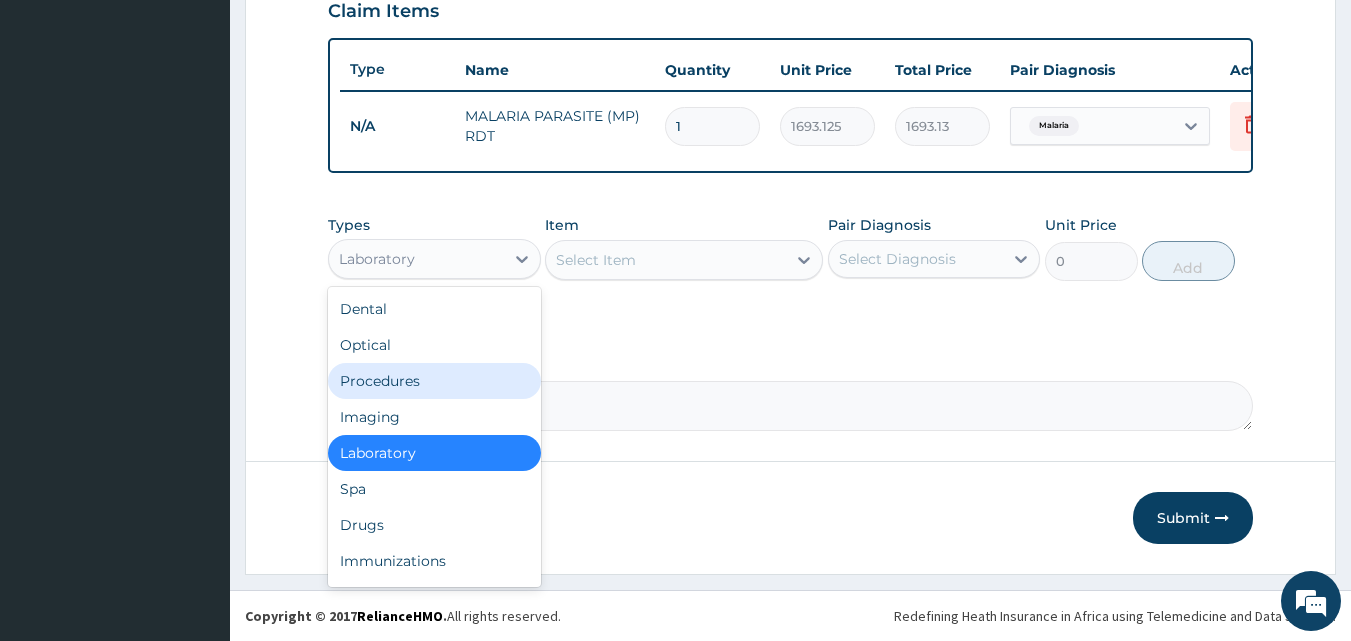 click on "Procedures" at bounding box center [434, 381] 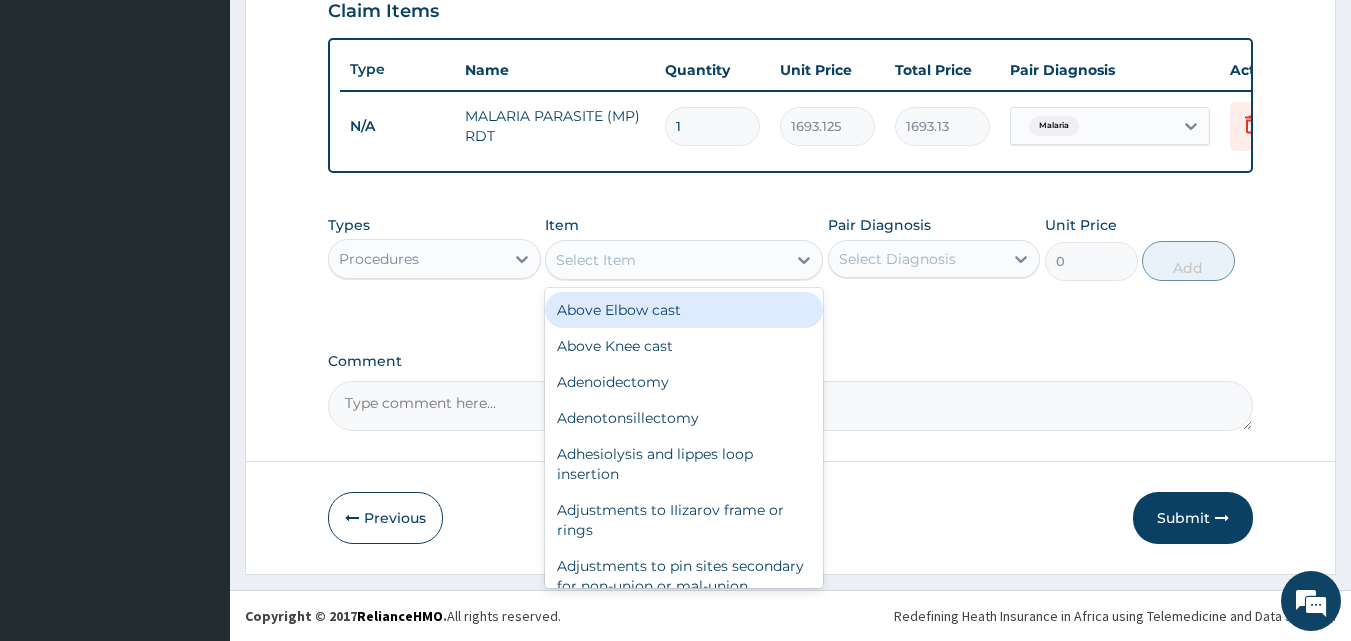 click on "Select Item" at bounding box center (666, 260) 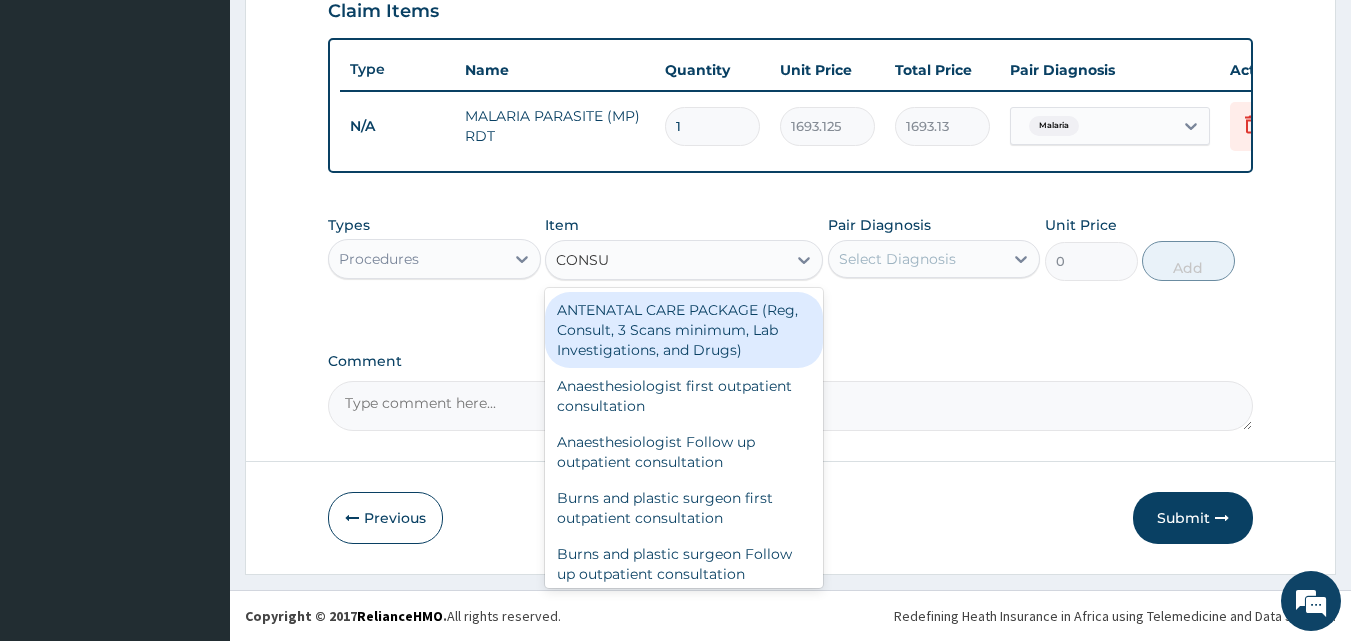 type on "CONSUL" 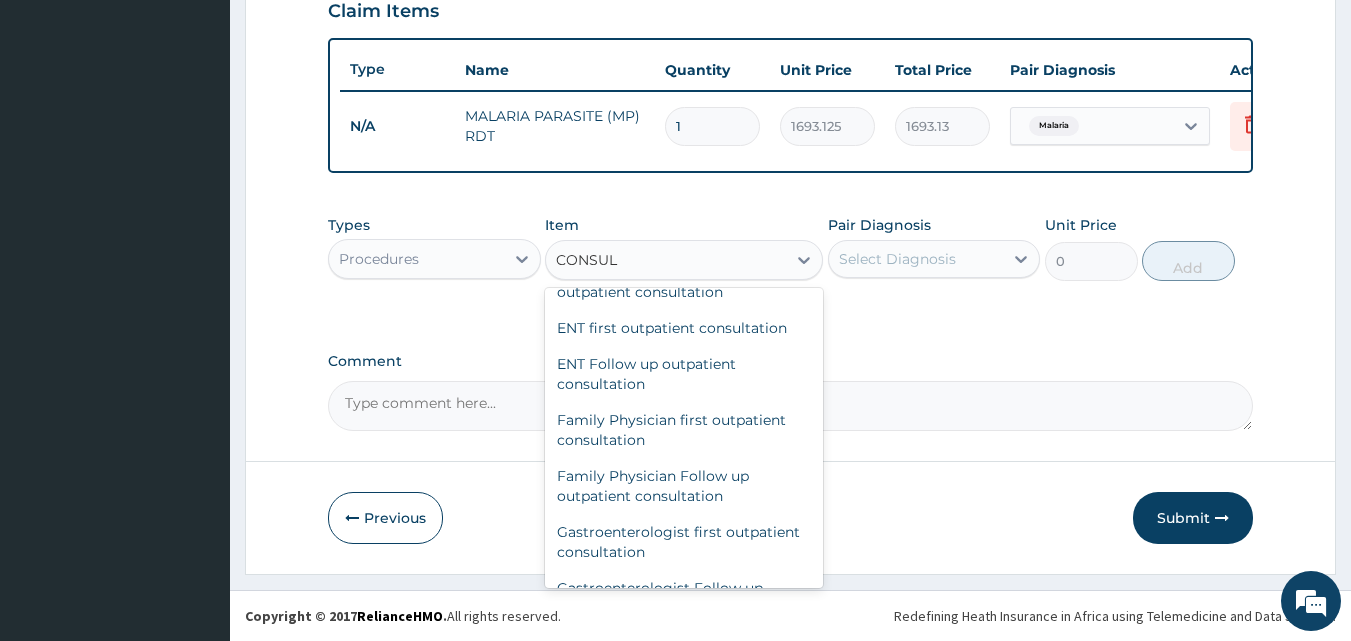 scroll, scrollTop: 1048, scrollLeft: 0, axis: vertical 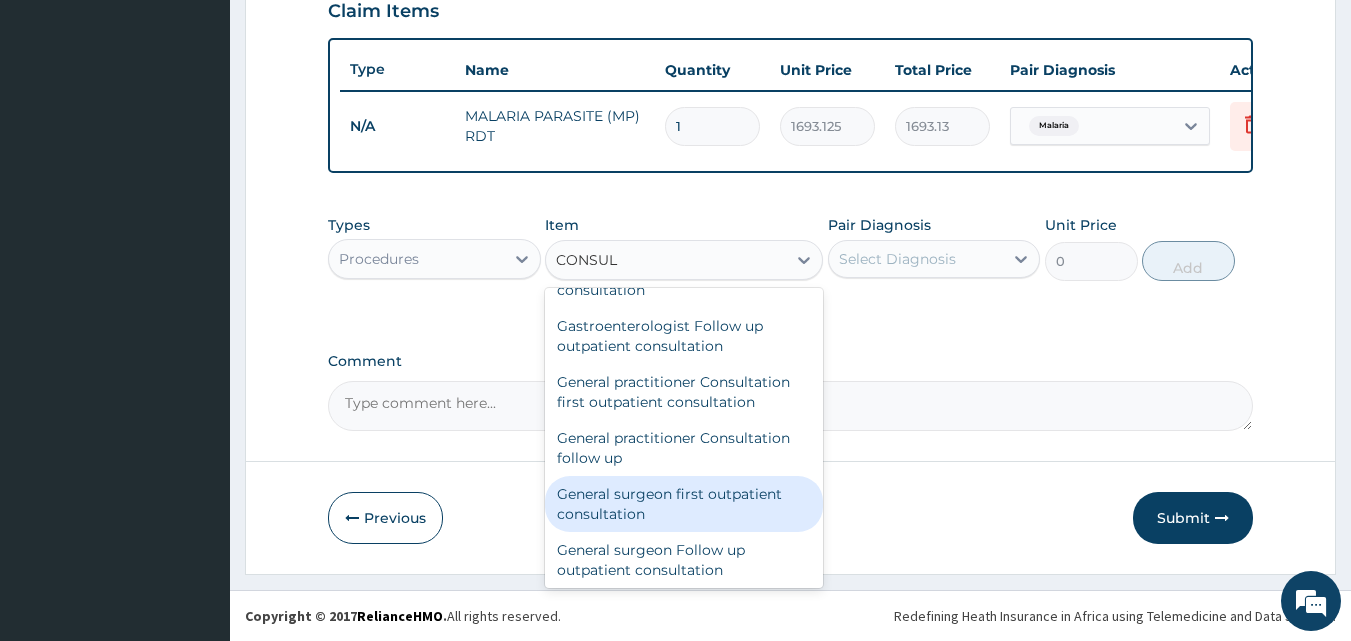 click on "General surgeon first outpatient consultation" at bounding box center (684, 504) 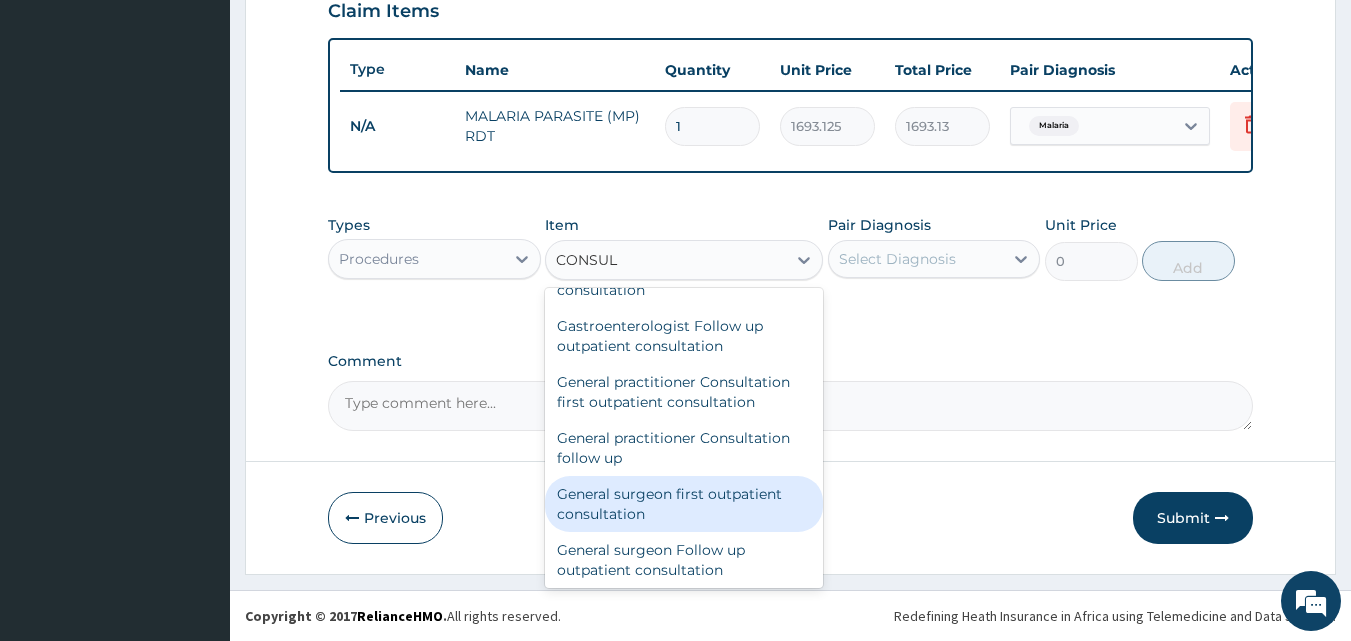 type 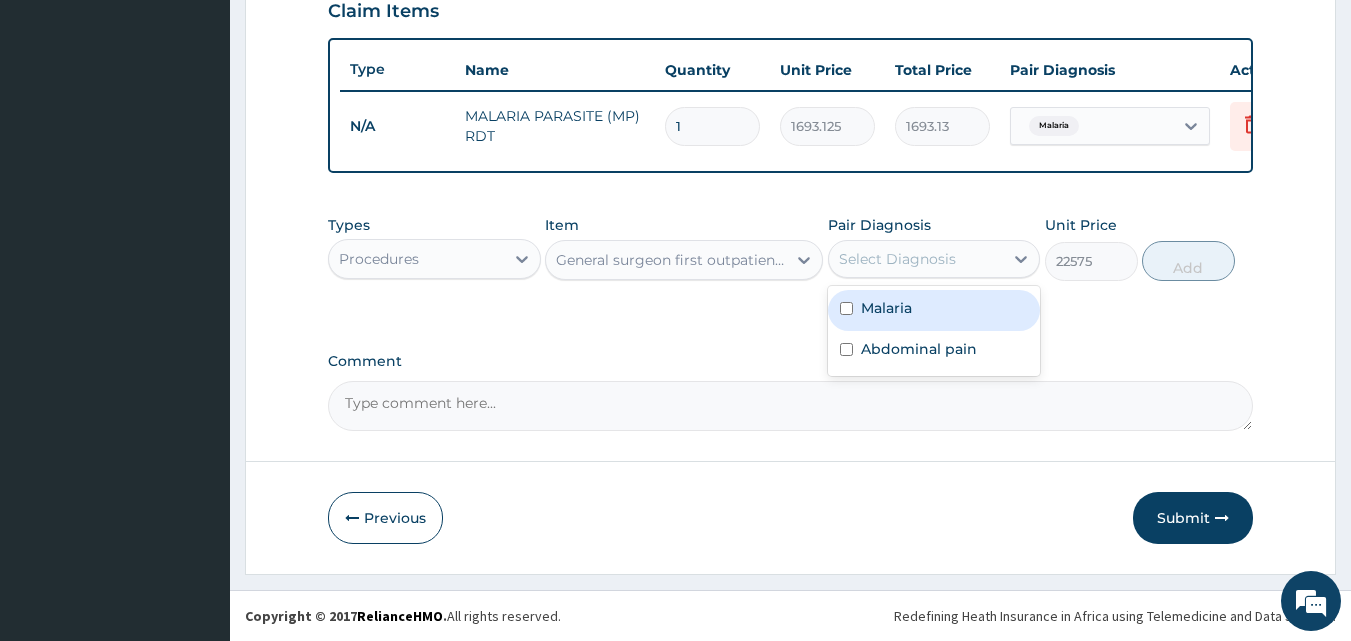 click on "Select Diagnosis" at bounding box center [897, 259] 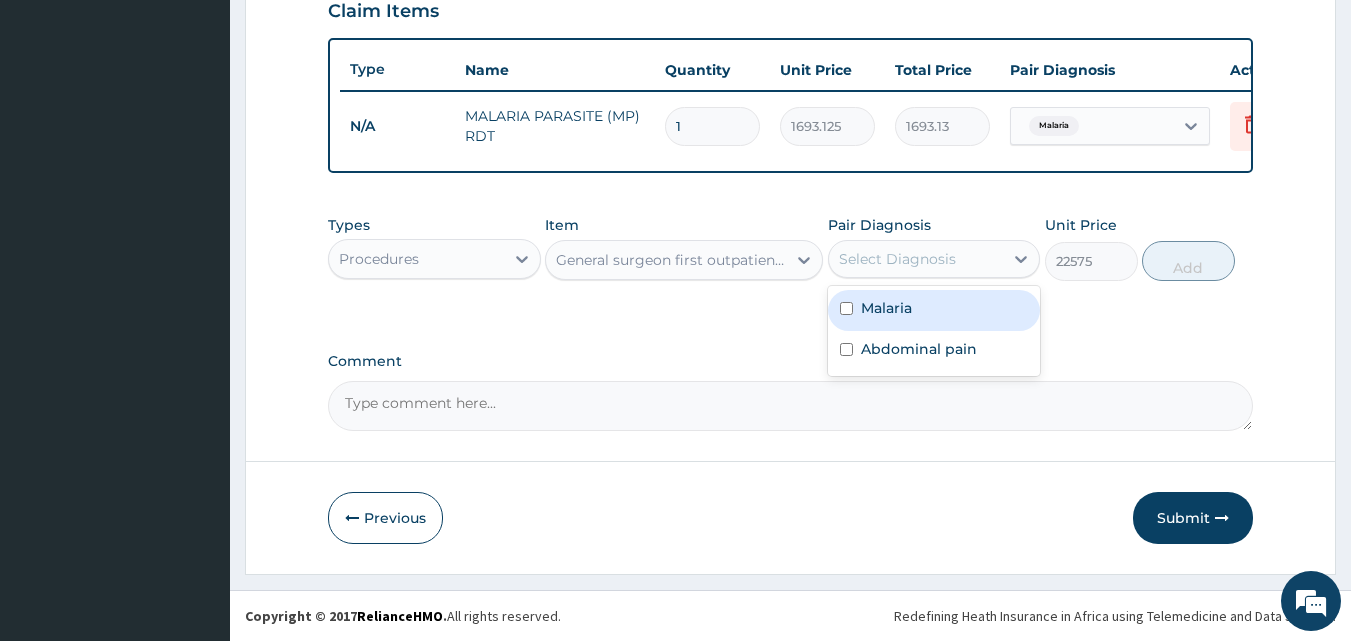 click at bounding box center [846, 308] 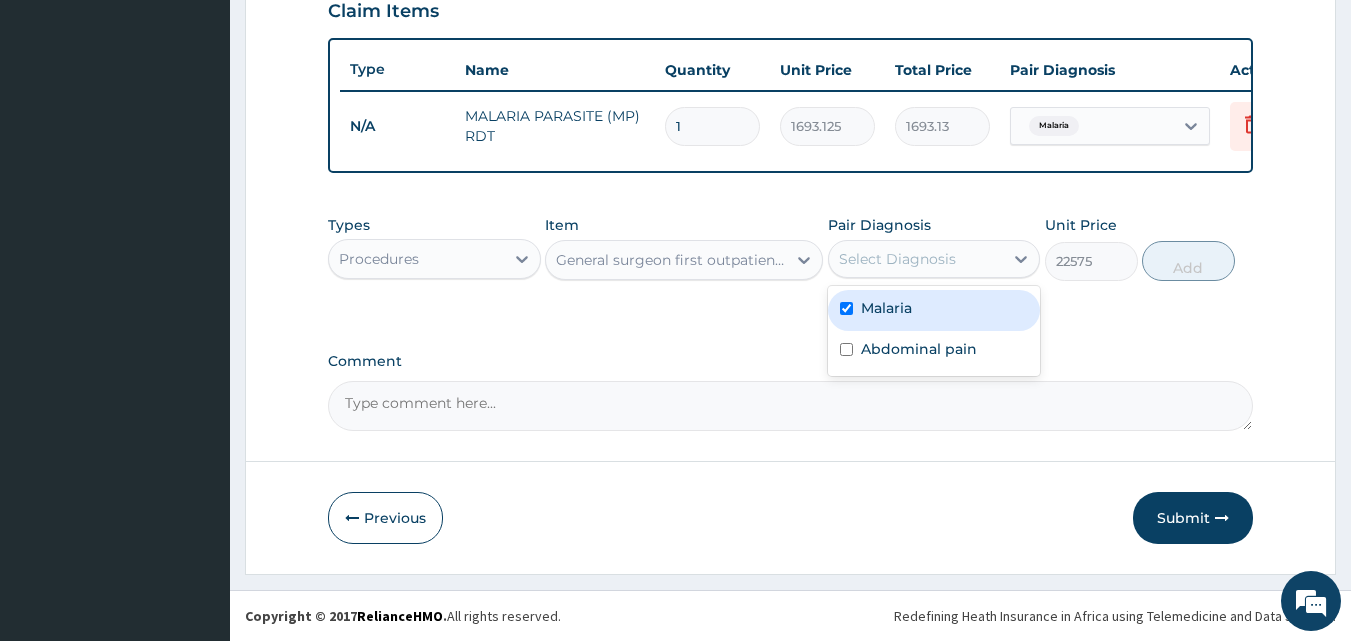 checkbox on "true" 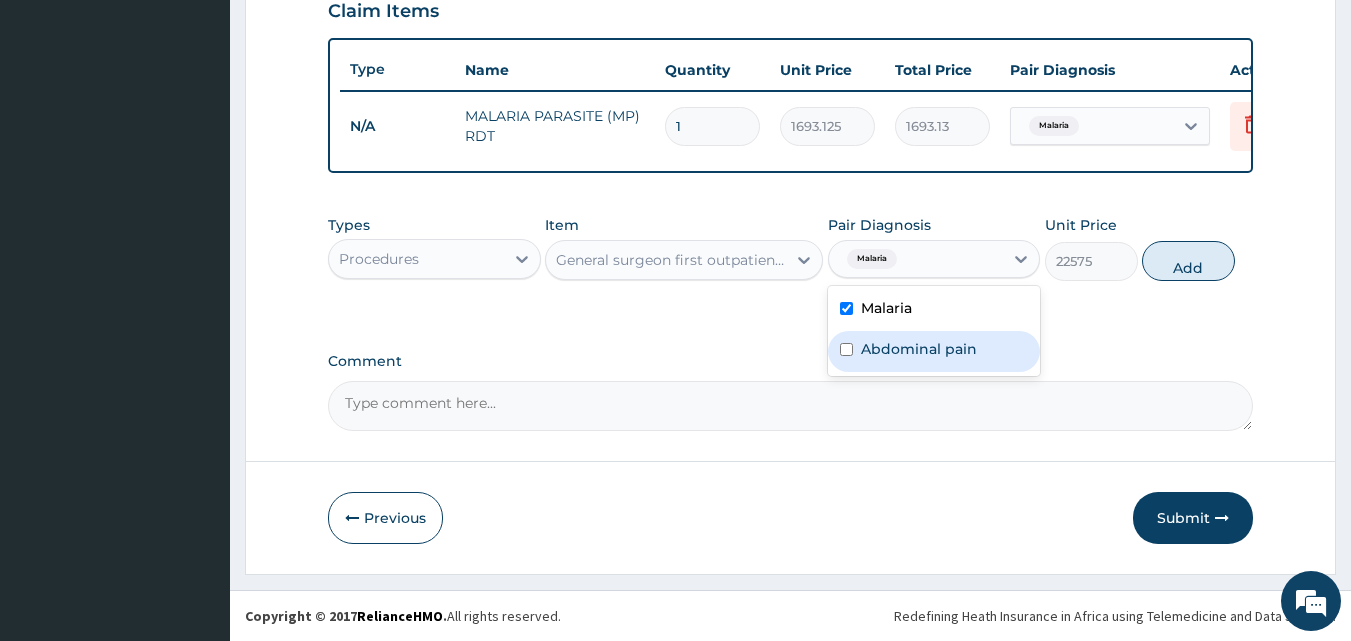 click at bounding box center [846, 349] 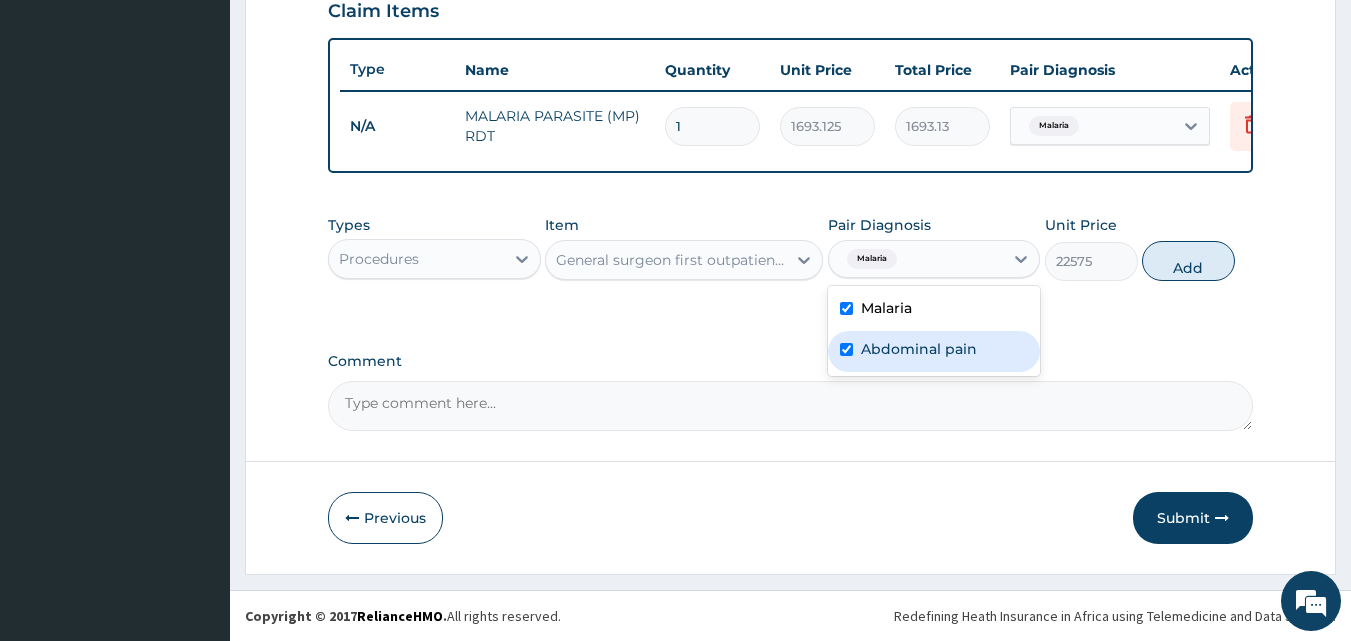 checkbox on "true" 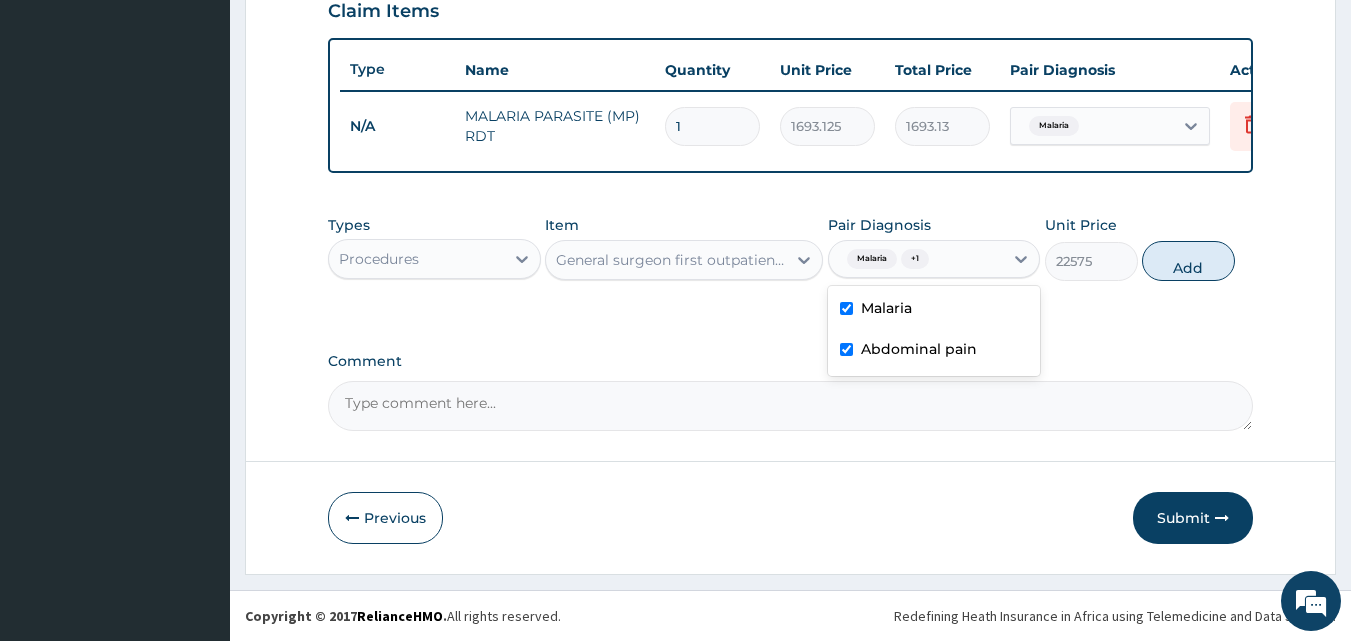 scroll, scrollTop: 161, scrollLeft: 0, axis: vertical 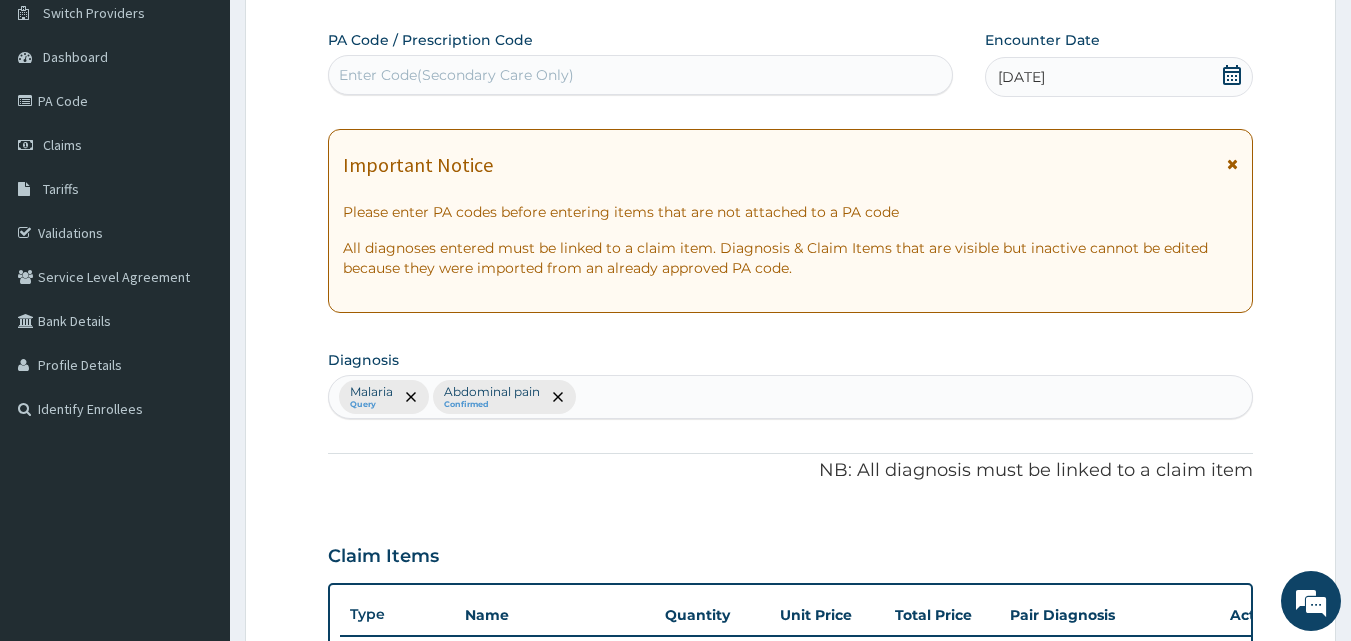 click 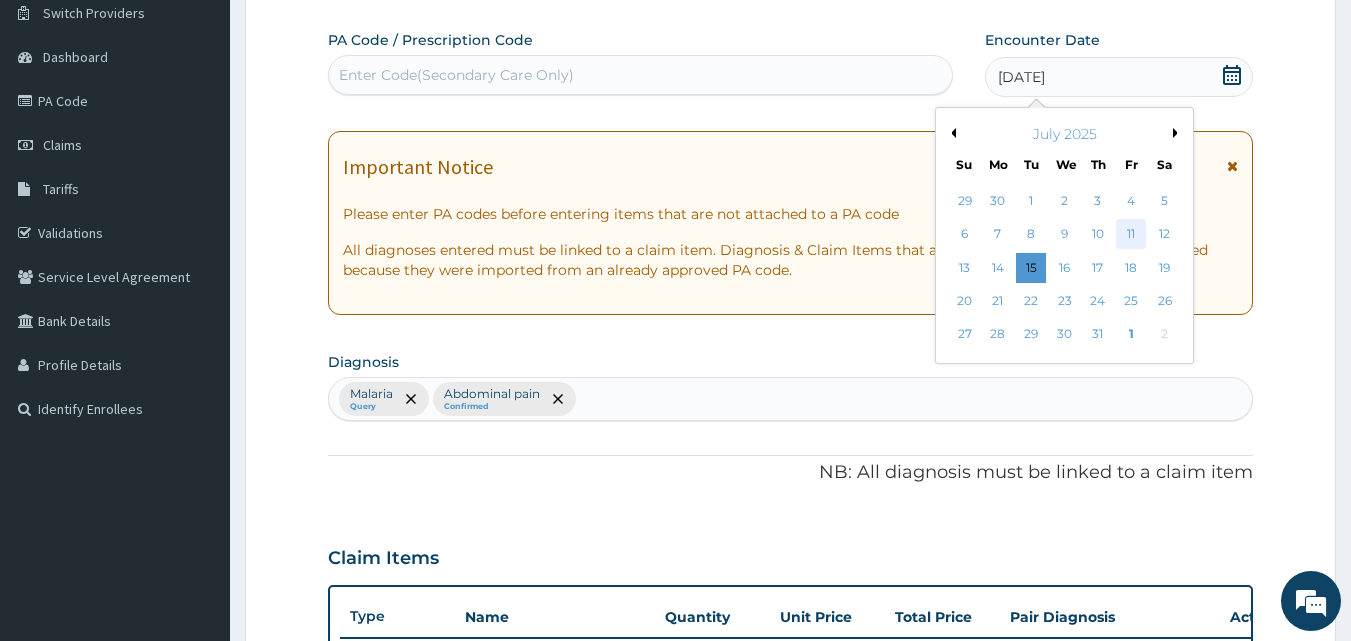 click on "11" at bounding box center (1131, 235) 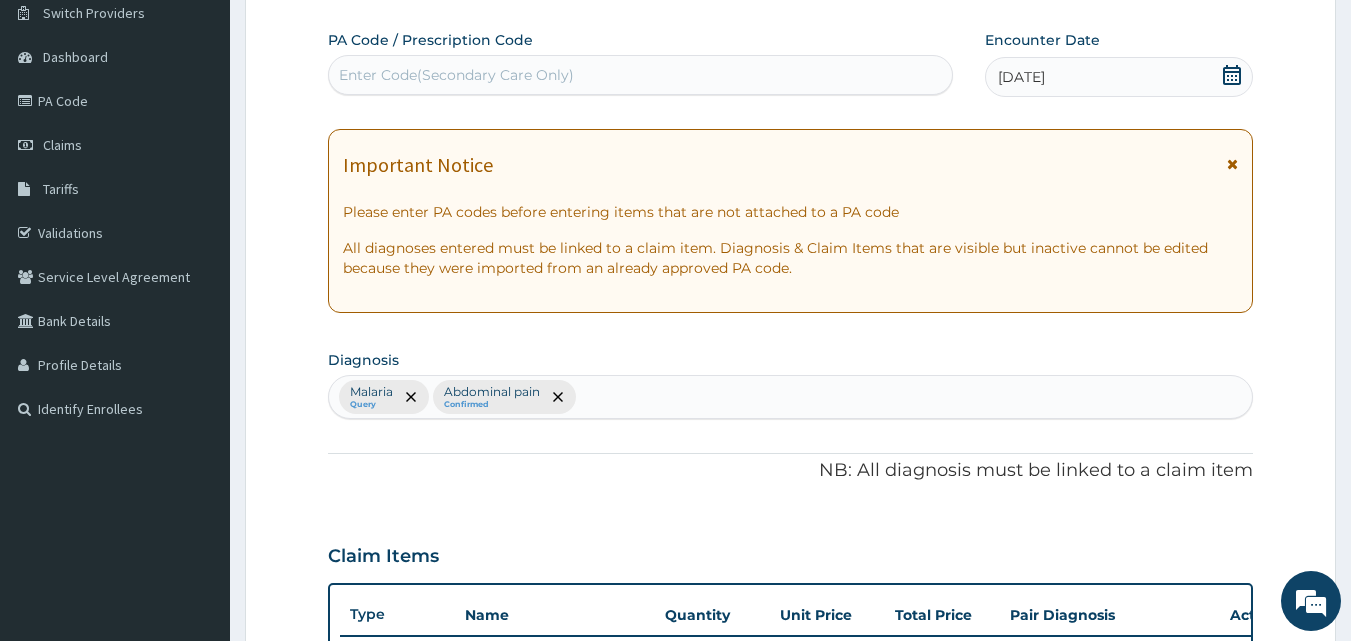 scroll, scrollTop: 721, scrollLeft: 0, axis: vertical 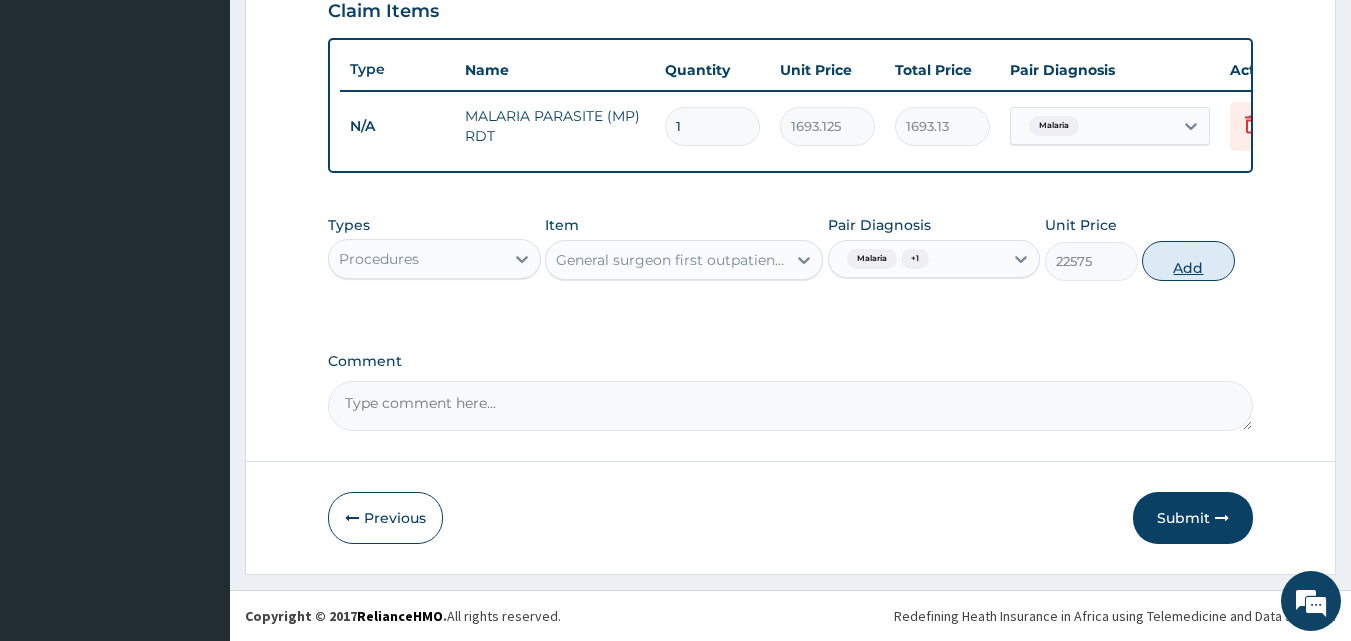click on "Add" at bounding box center (1188, 261) 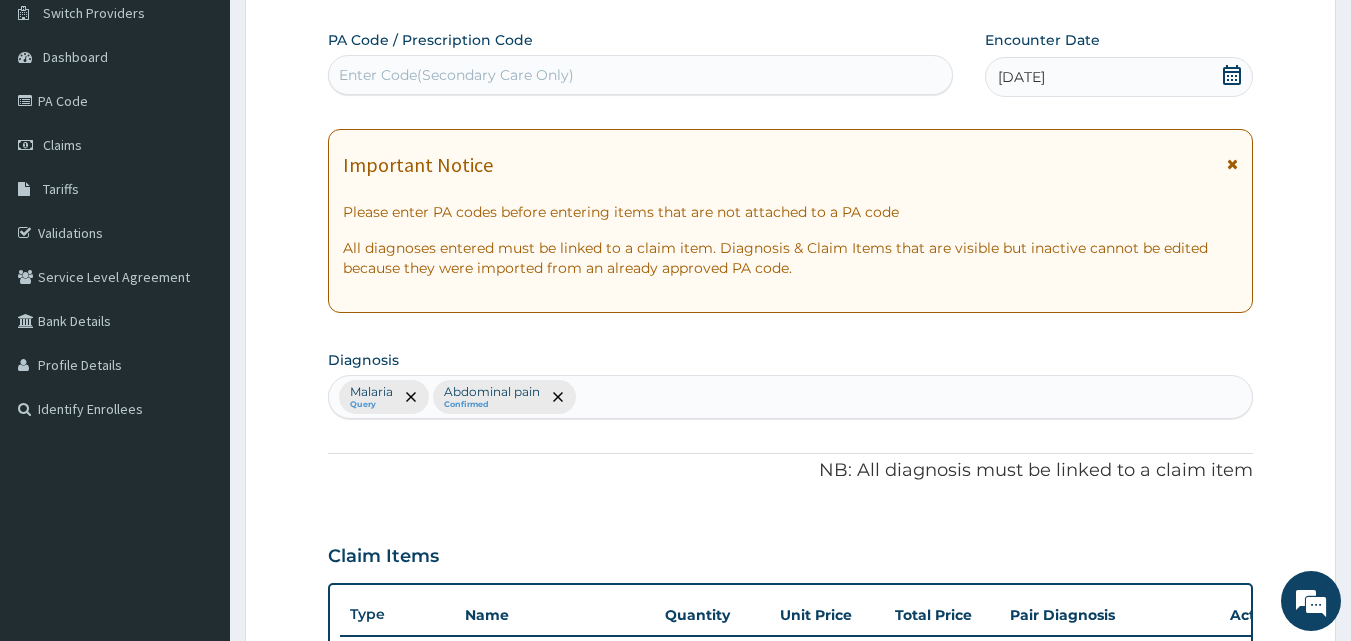 scroll, scrollTop: 721, scrollLeft: 0, axis: vertical 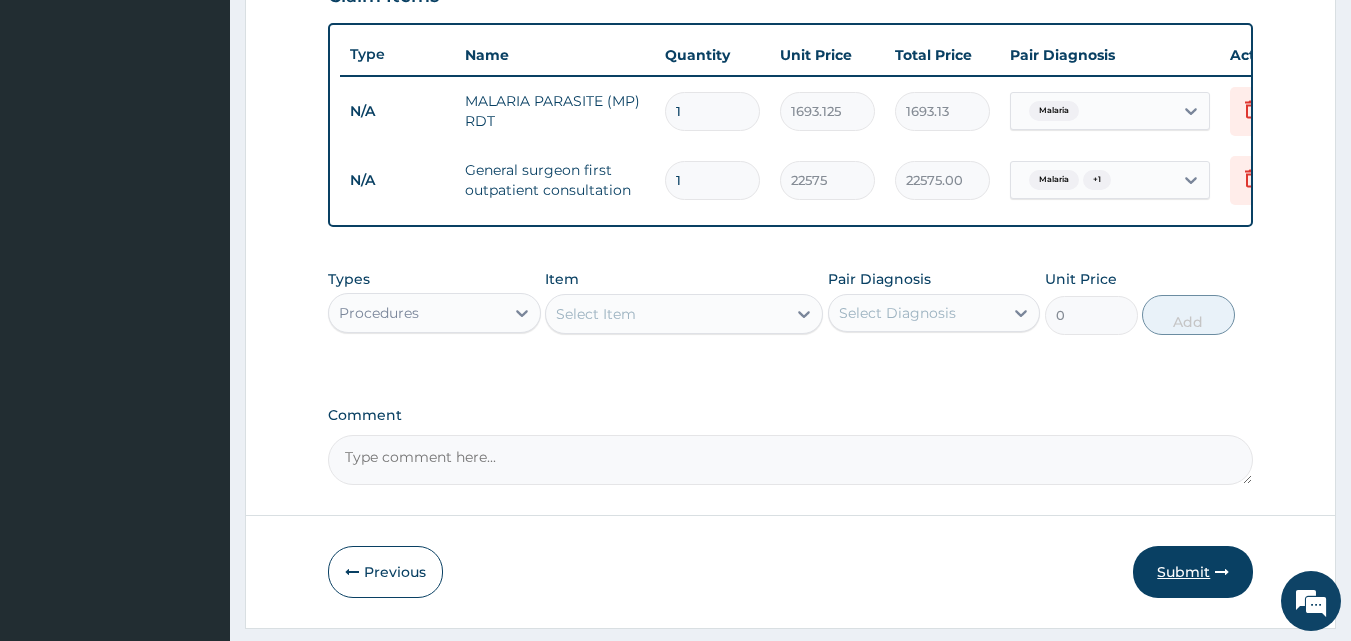 click on "Submit" at bounding box center (1193, 572) 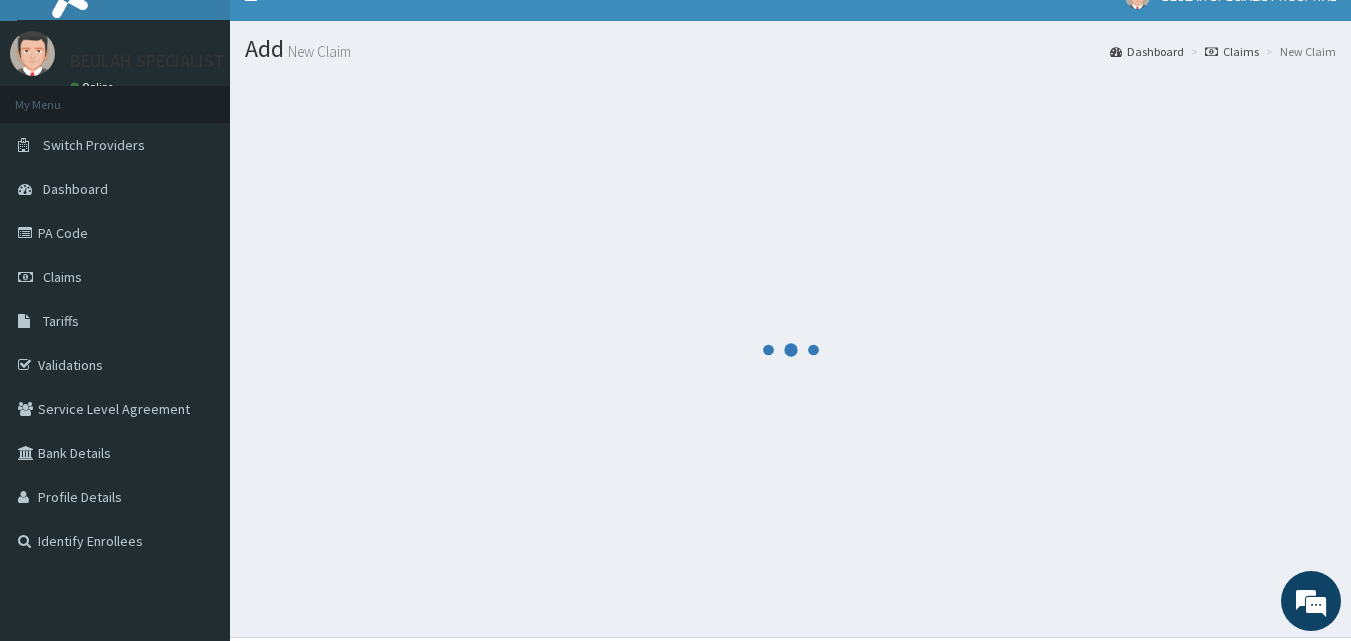 scroll, scrollTop: 0, scrollLeft: 0, axis: both 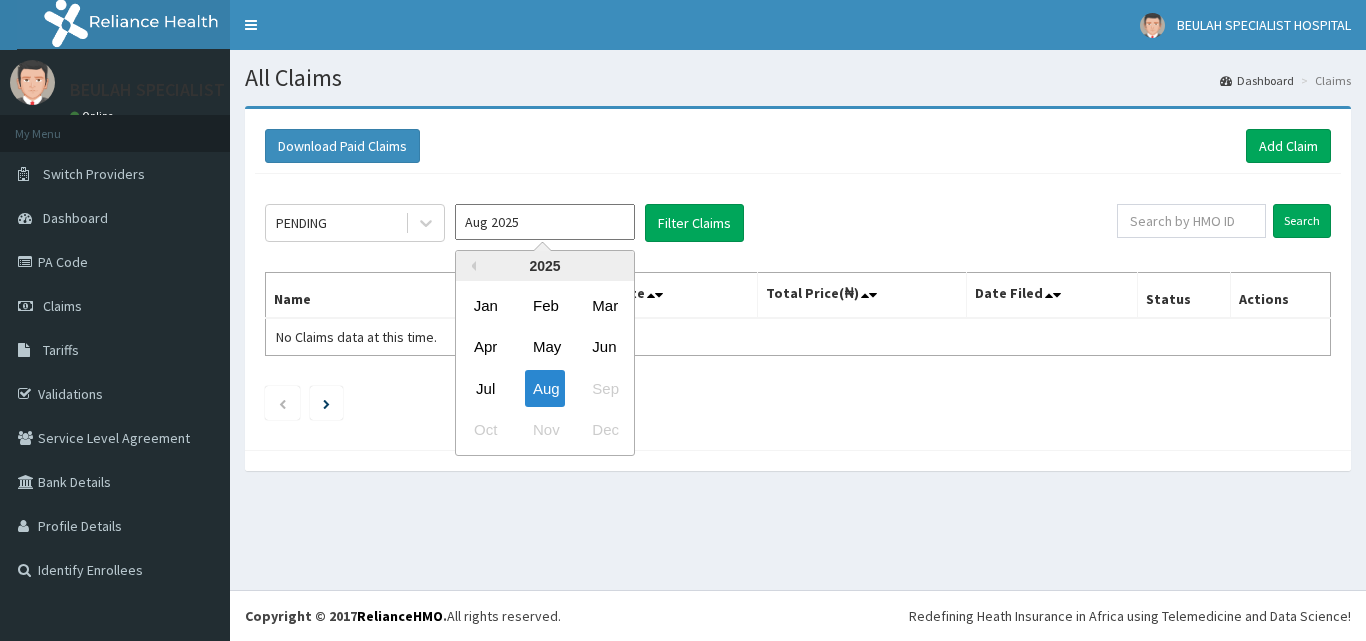 click on "Aug 2025" at bounding box center (545, 222) 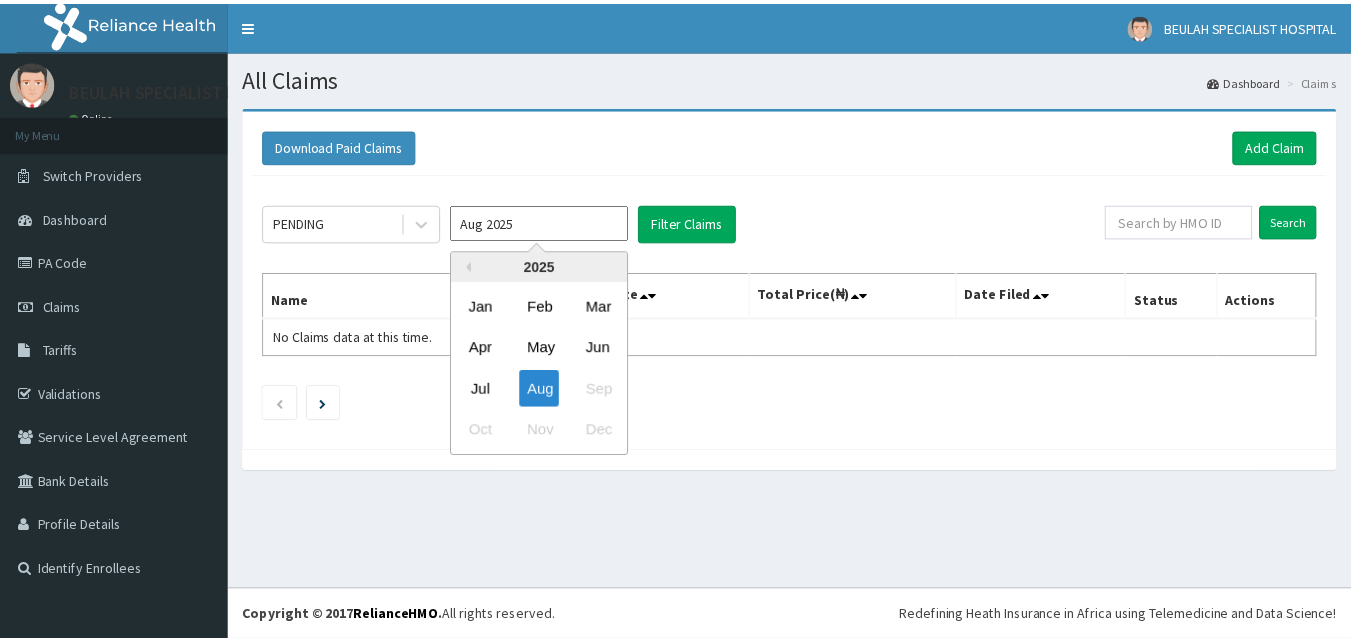 scroll, scrollTop: 0, scrollLeft: 0, axis: both 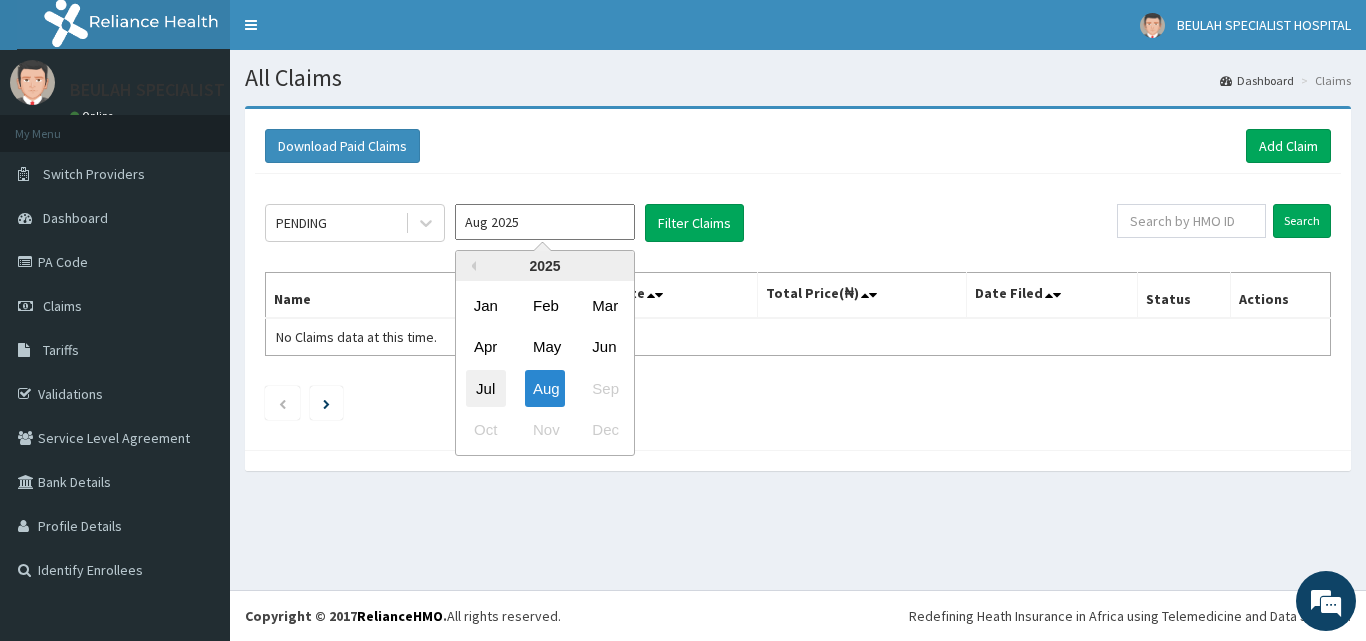 click on "Jul" at bounding box center (486, 388) 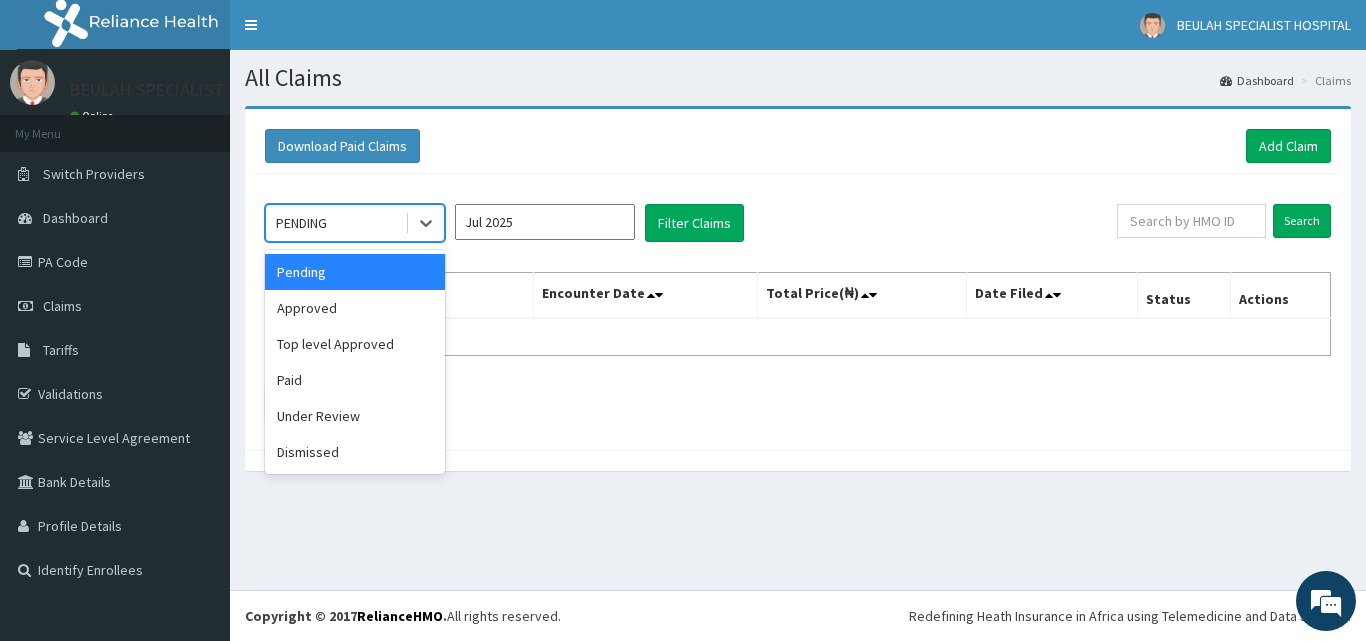 click on "PENDING" at bounding box center [335, 223] 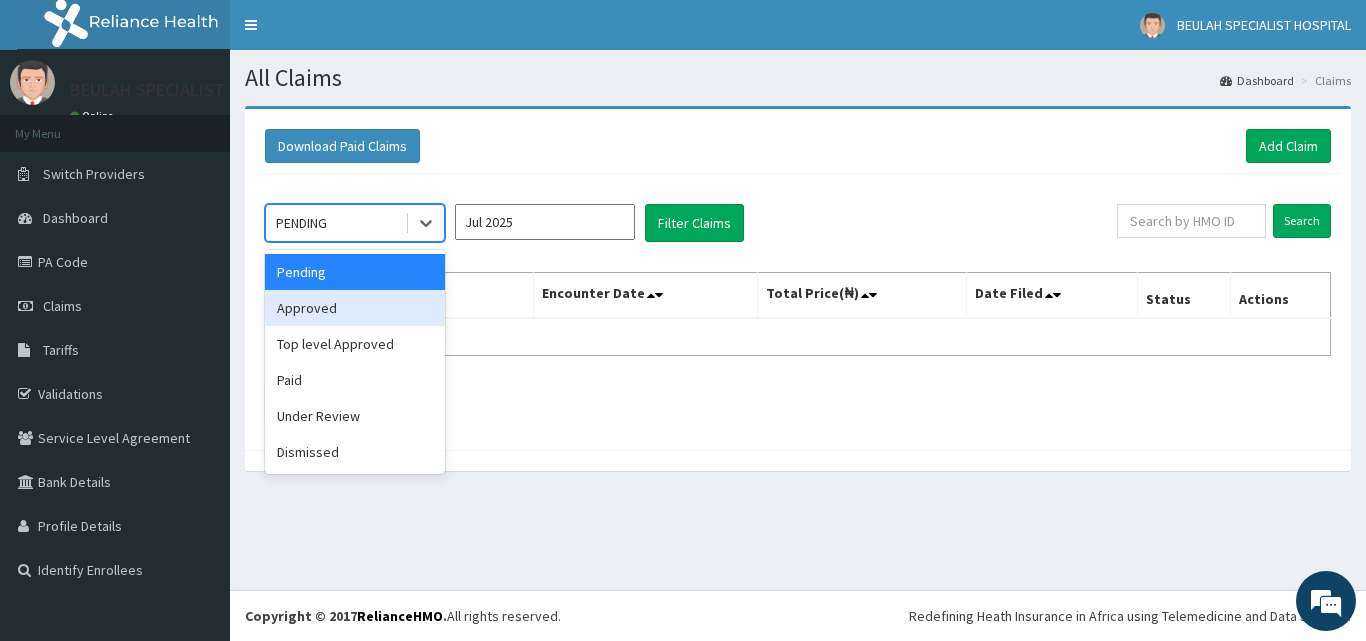 click on "Approved" at bounding box center (355, 308) 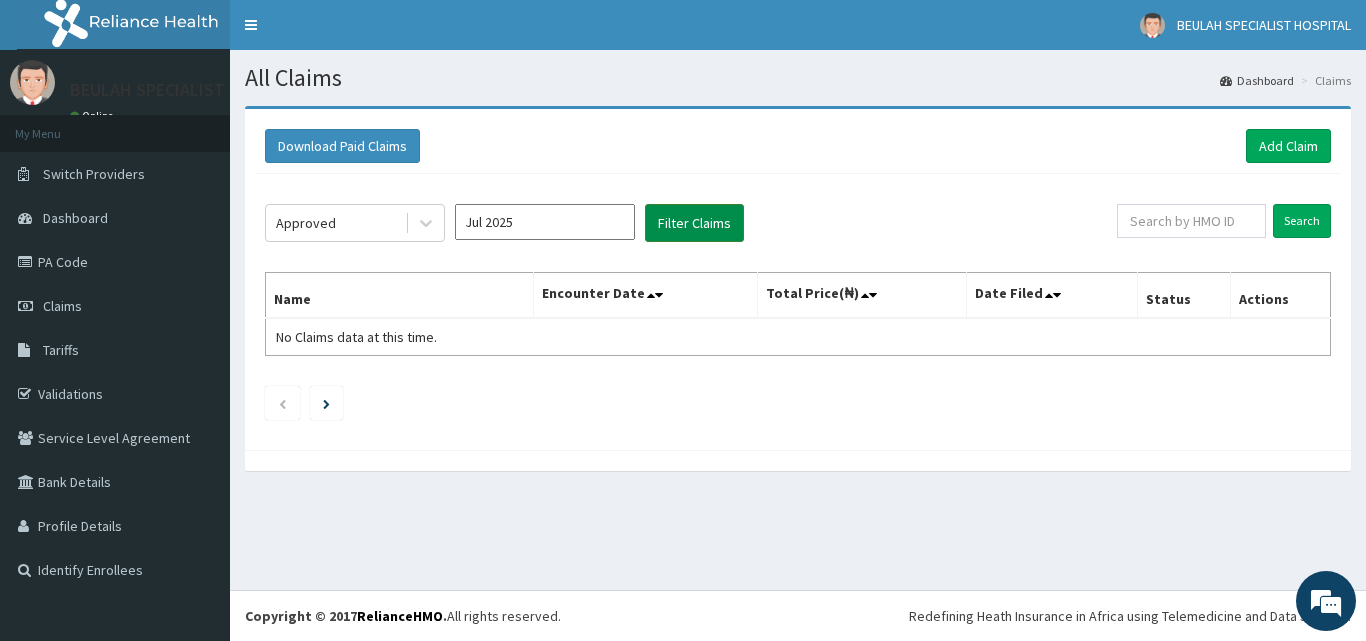 click on "Filter Claims" at bounding box center [694, 223] 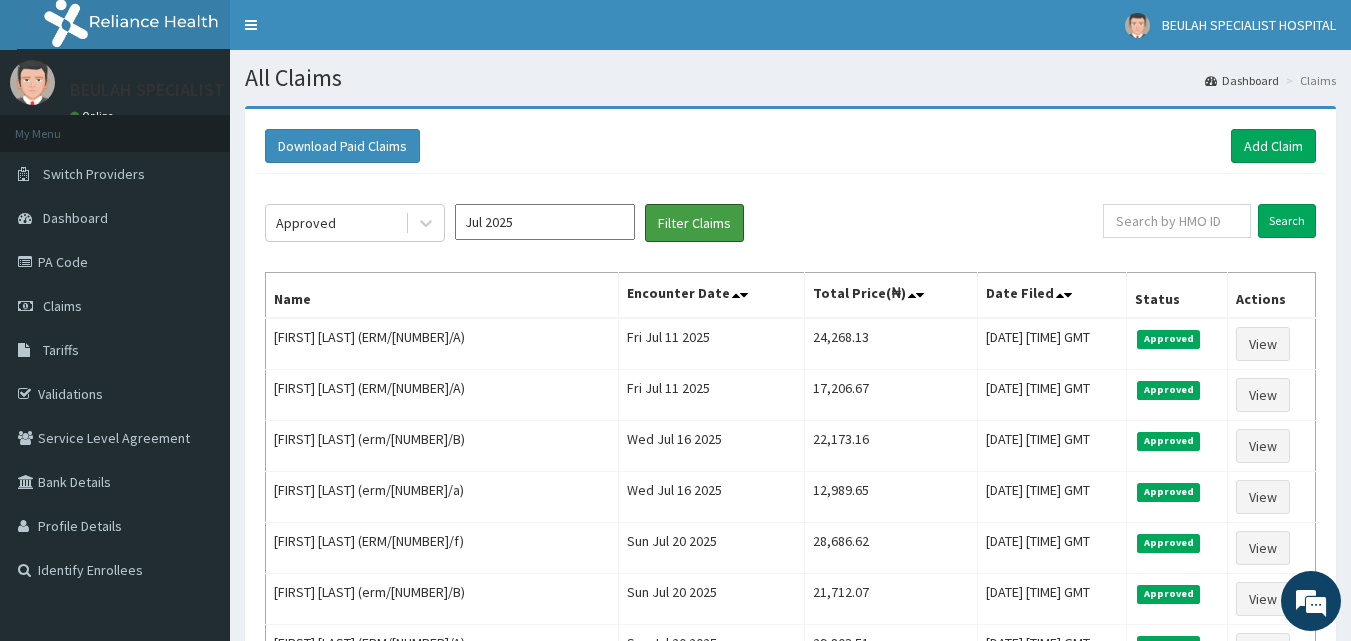 scroll, scrollTop: 0, scrollLeft: 0, axis: both 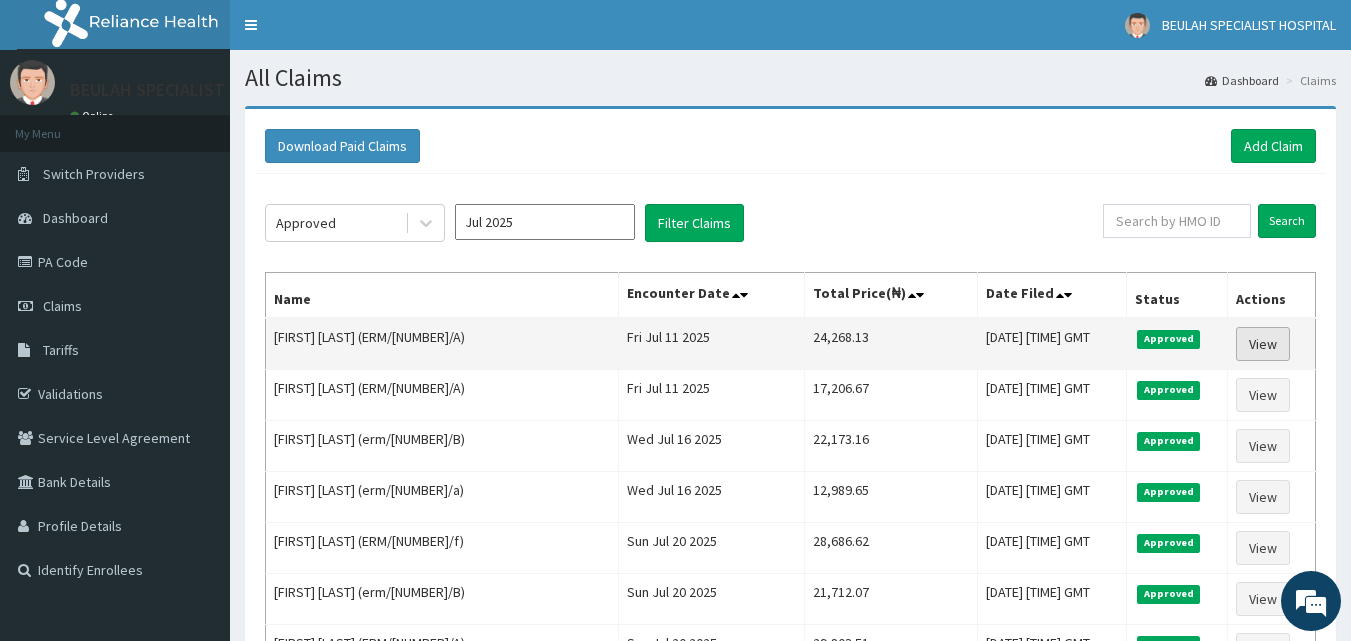 click on "View" at bounding box center [1263, 344] 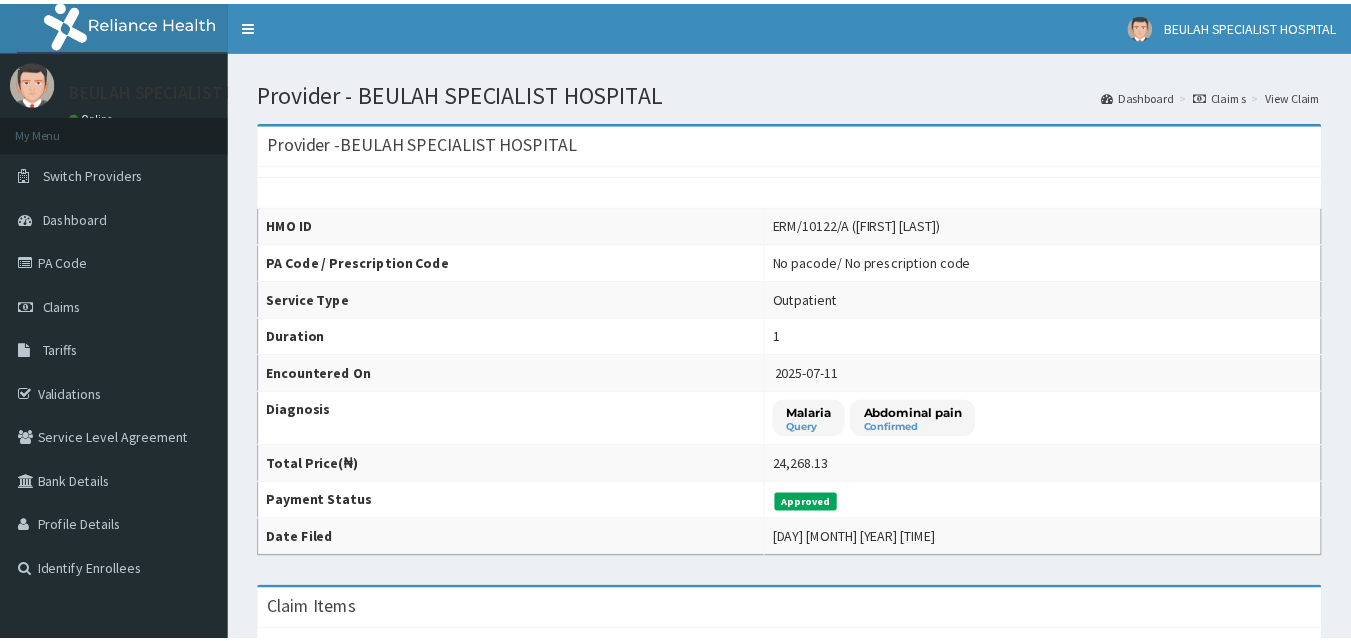 scroll, scrollTop: 0, scrollLeft: 0, axis: both 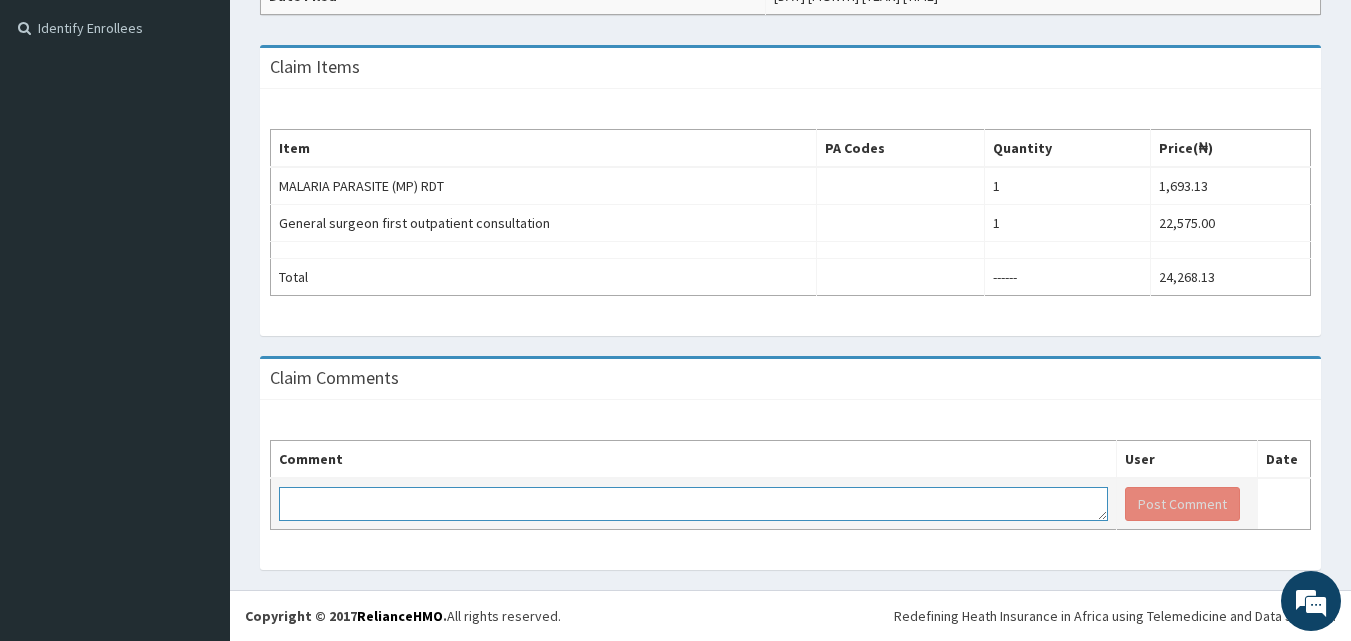 click at bounding box center [693, 504] 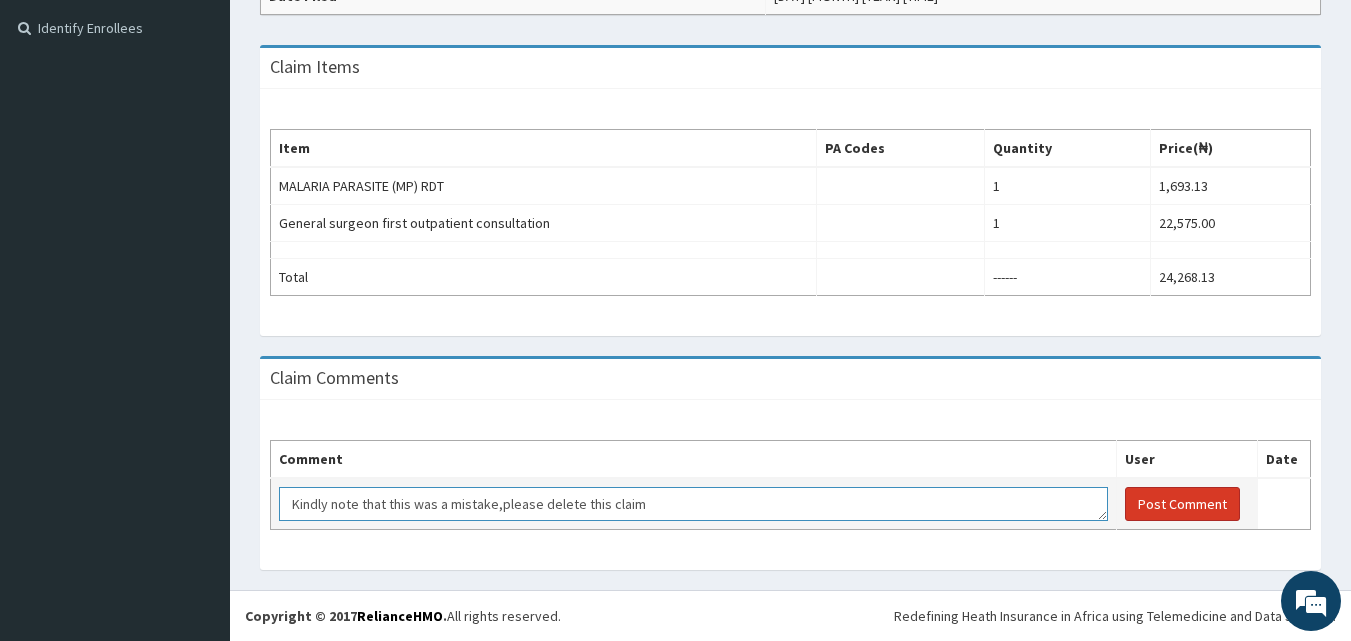 type on "Kindly note that this was a mistake,please delete this claim" 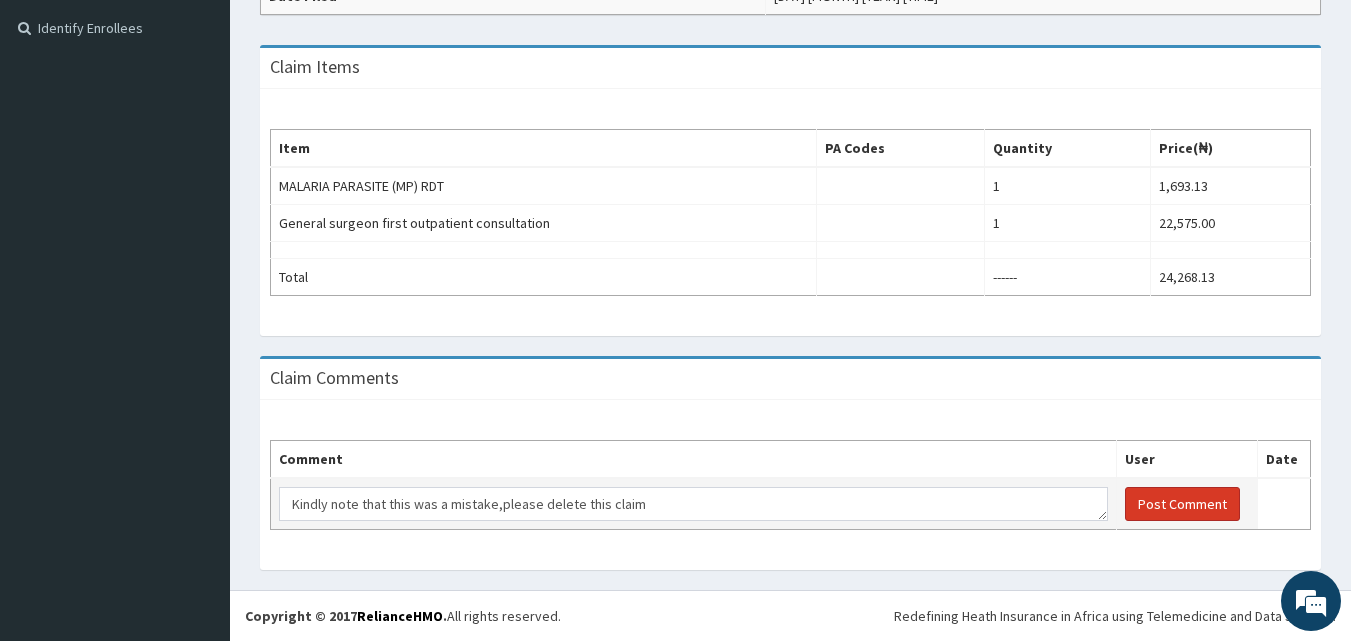 click on "Post Comment" at bounding box center [1182, 504] 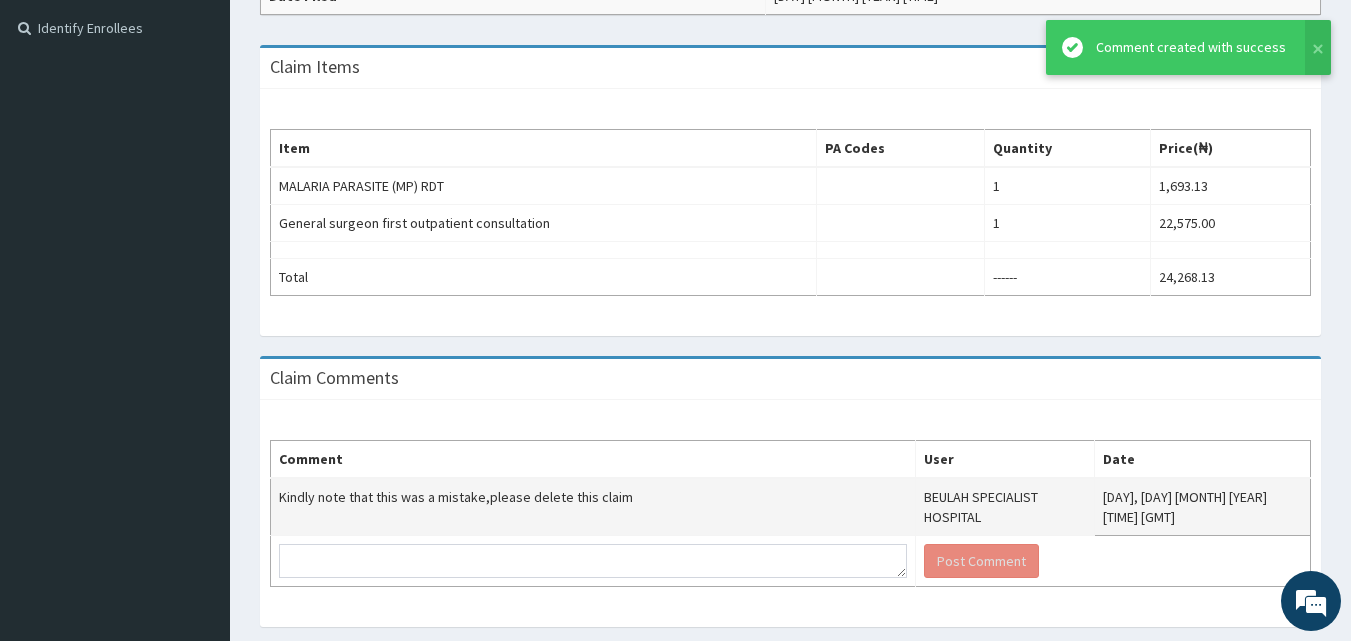 scroll, scrollTop: 0, scrollLeft: 0, axis: both 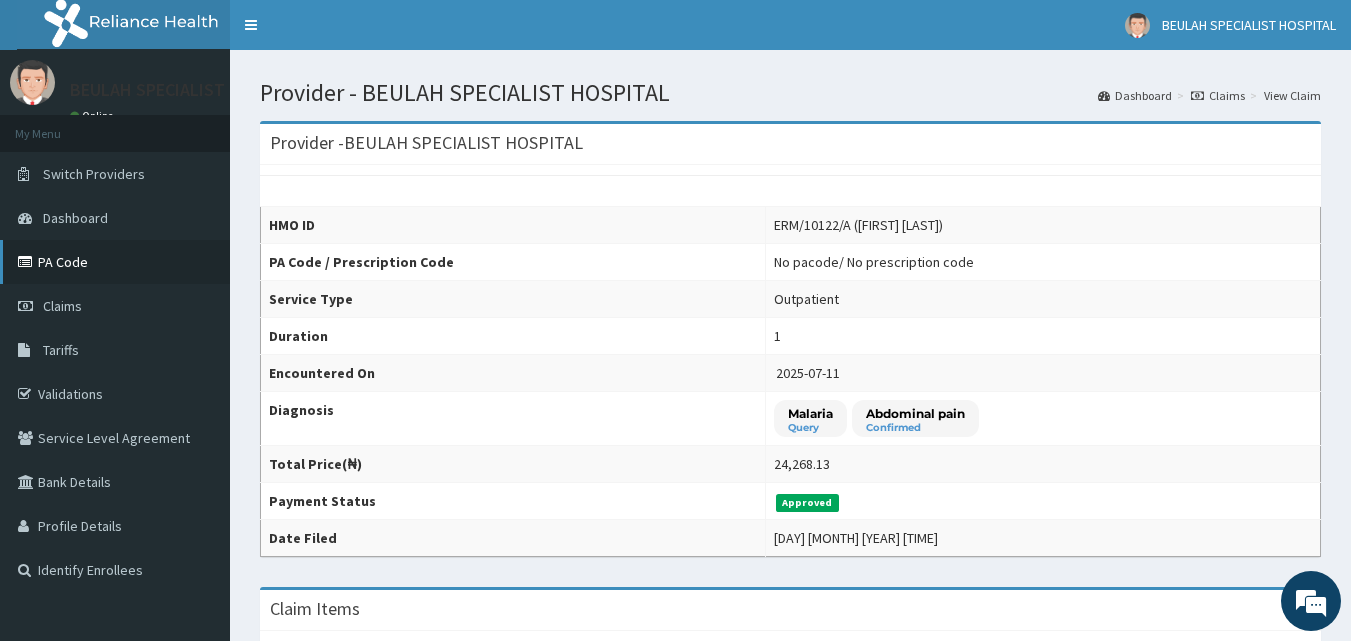 click on "PA Code" at bounding box center [115, 262] 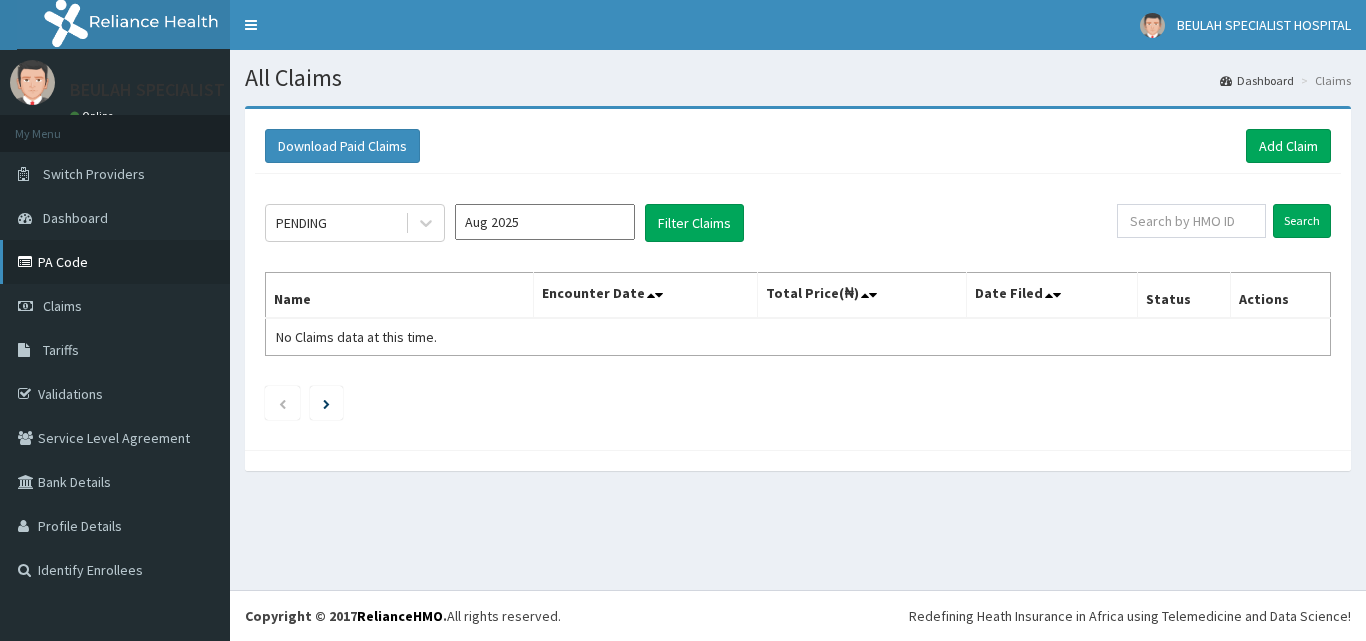 scroll, scrollTop: 0, scrollLeft: 0, axis: both 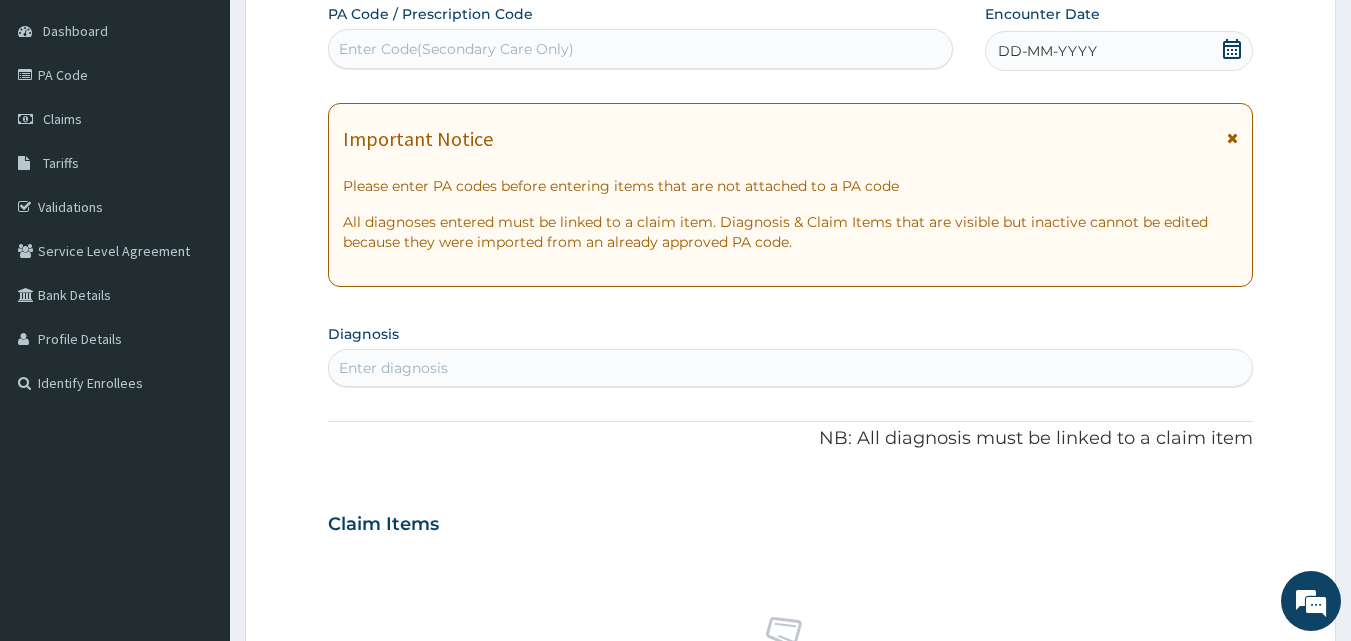 click on "DD-MM-YYYY" at bounding box center (1119, 51) 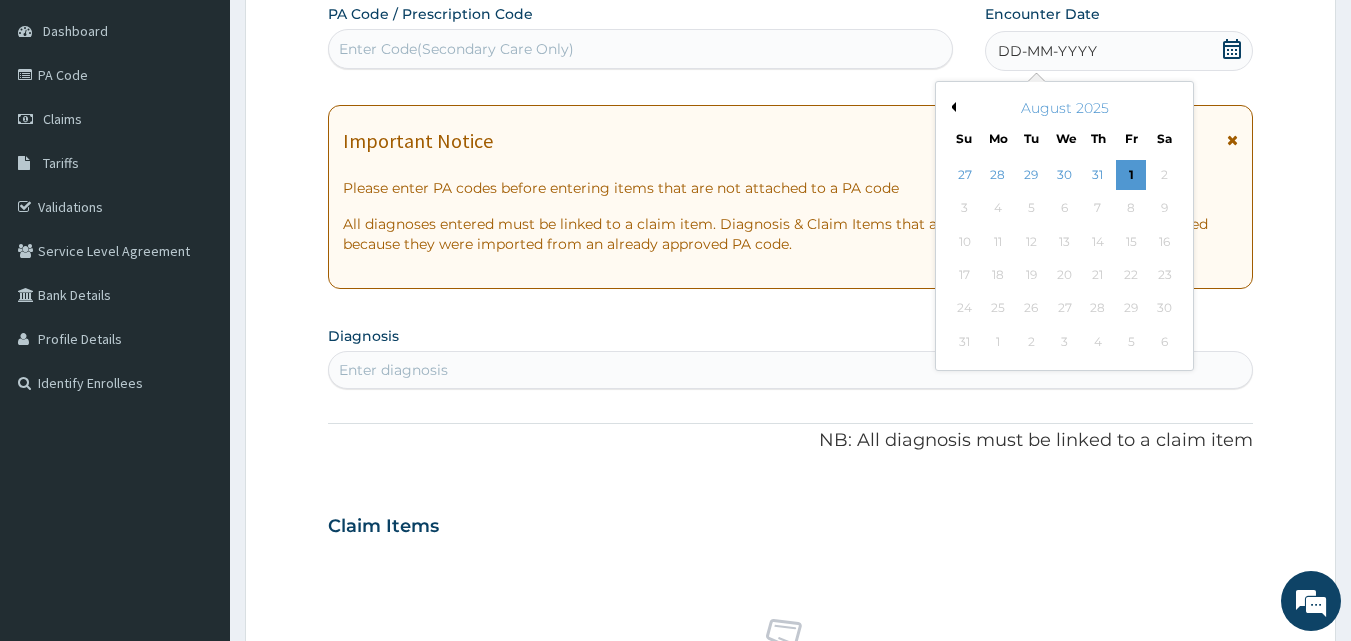 click on "August 2025" at bounding box center (1064, 108) 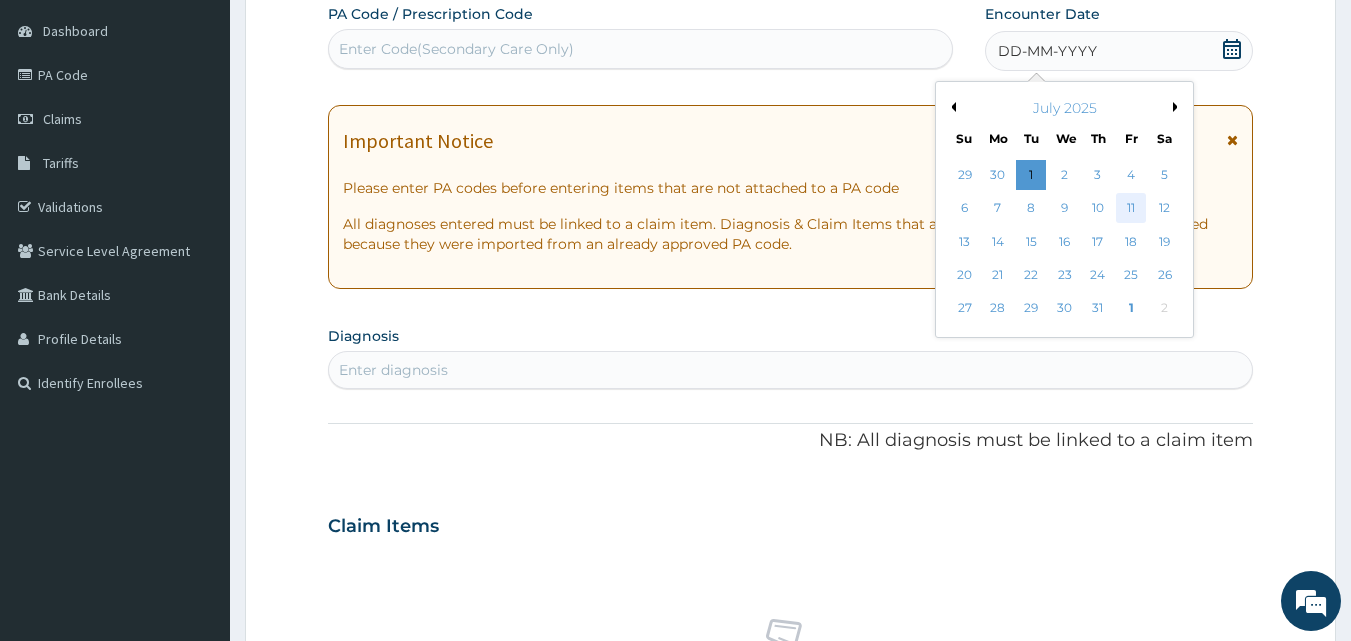 click on "11" at bounding box center [1131, 209] 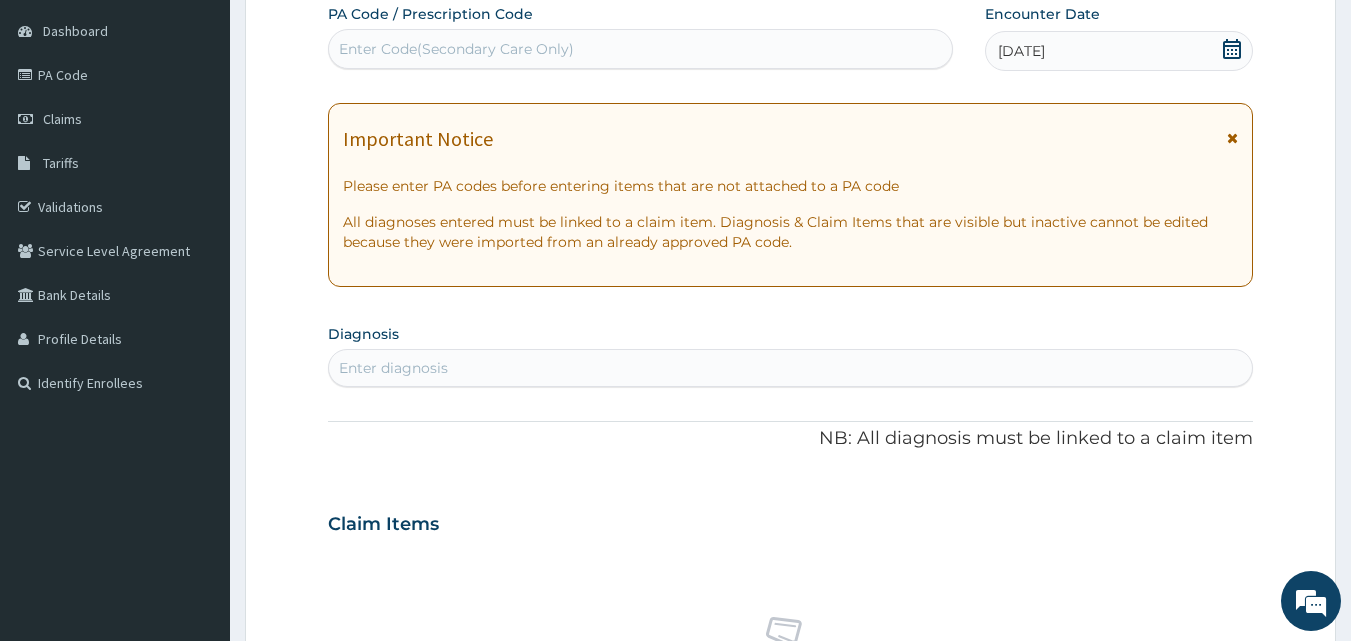 click on "Enter diagnosis" at bounding box center [791, 368] 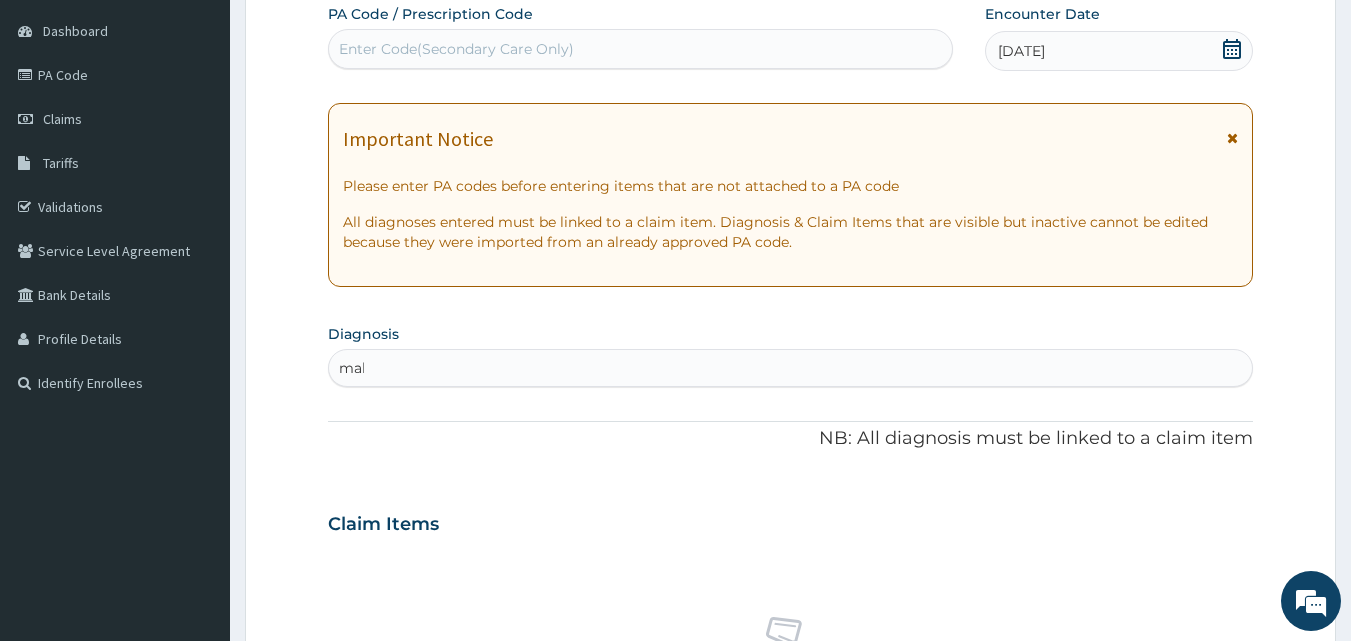 type on "mala" 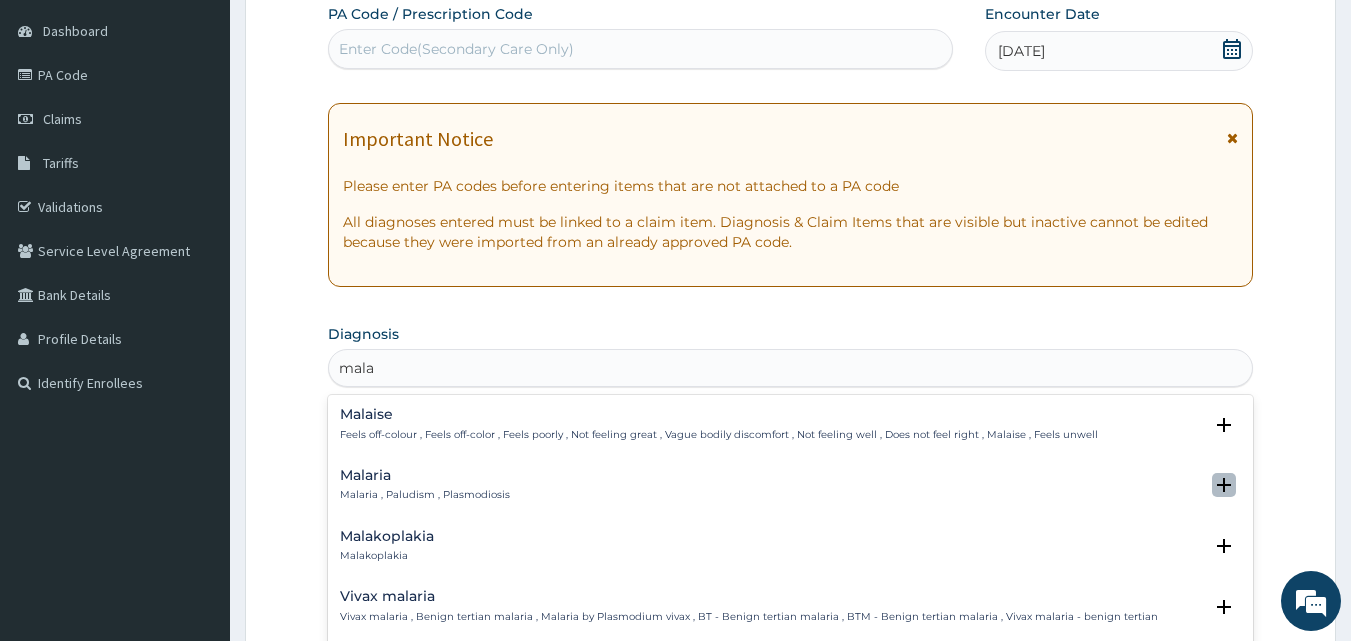 click on "Malaria Malaria , Paludism , Plasmodiosis Select Status Query Query covers suspected (?), Keep in view (kiv), Ruled out (r/o) Confirmed" at bounding box center (791, 490) 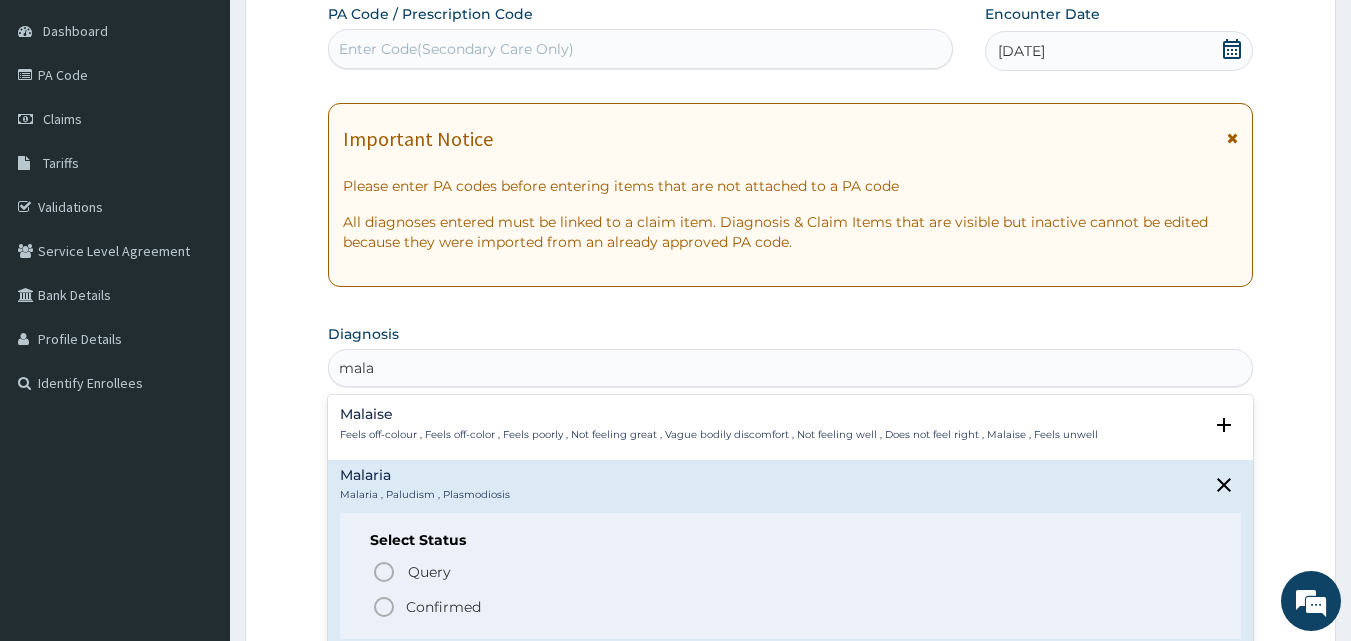 click 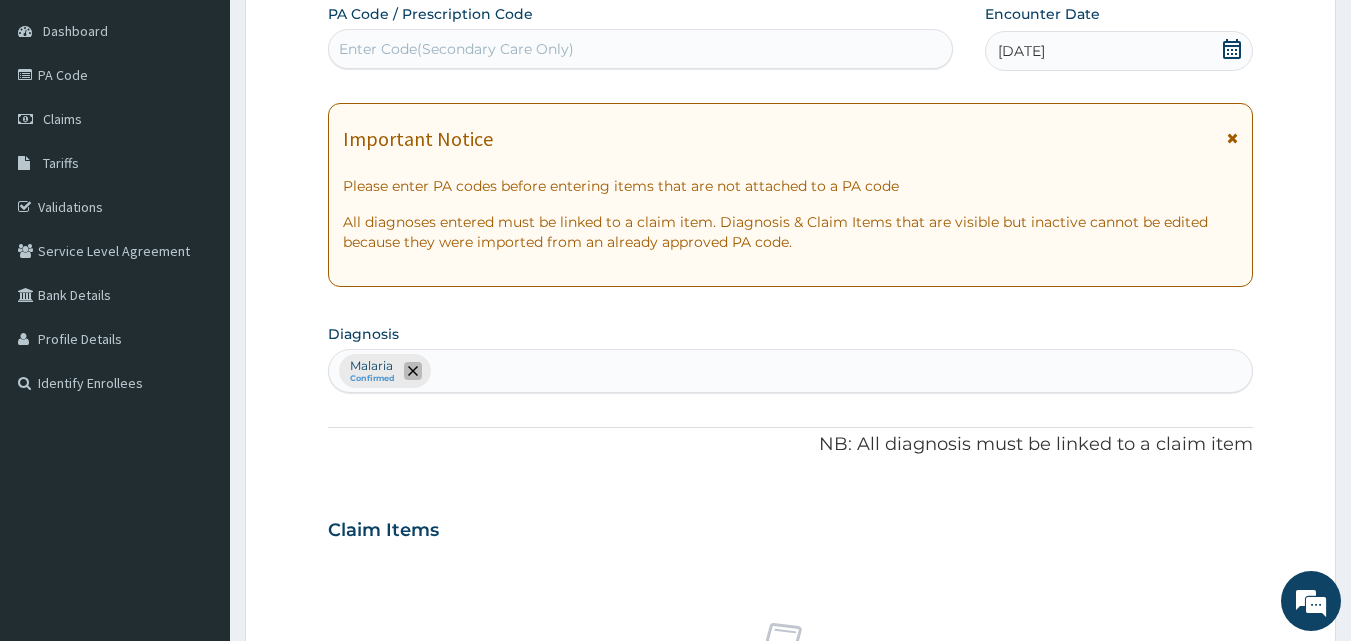 click 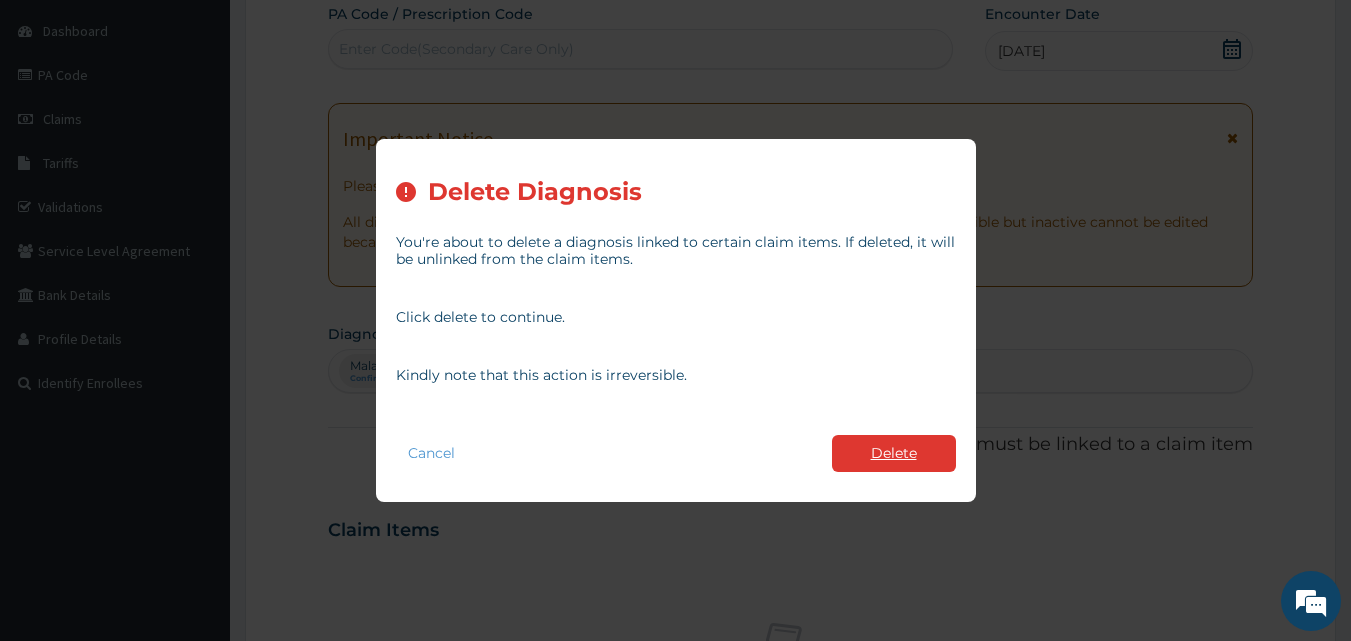 click on "Delete" at bounding box center (894, 453) 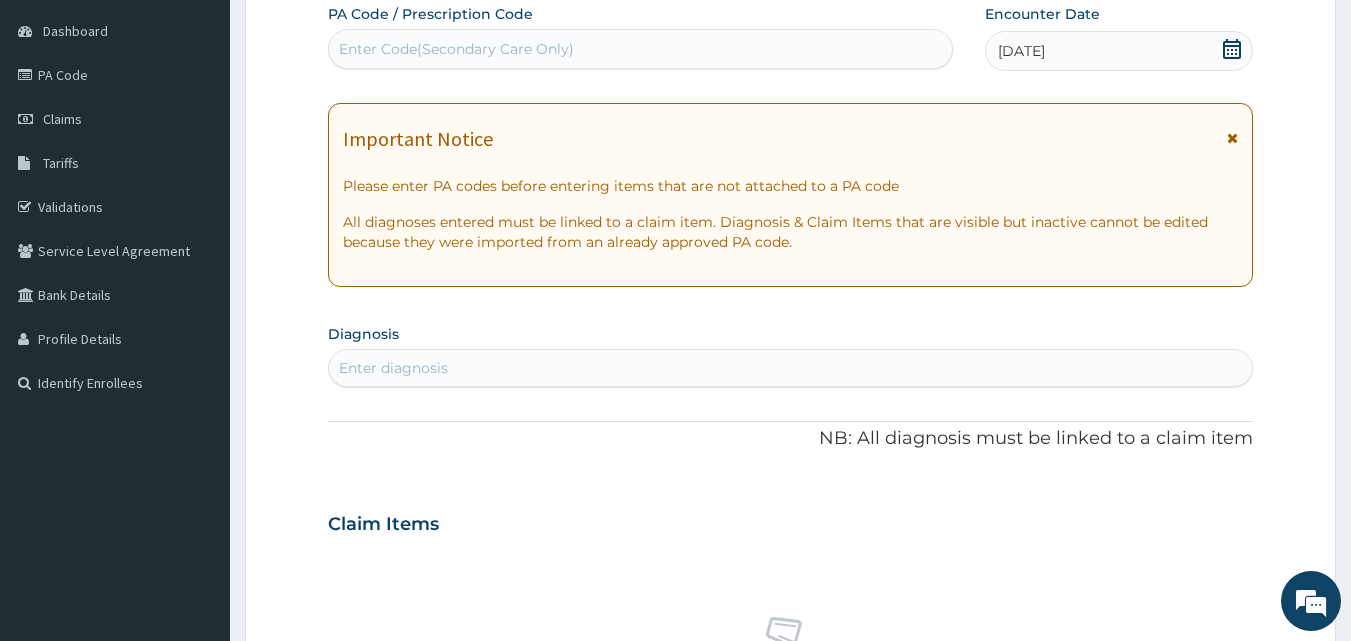 click on "Enter diagnosis" at bounding box center [791, 368] 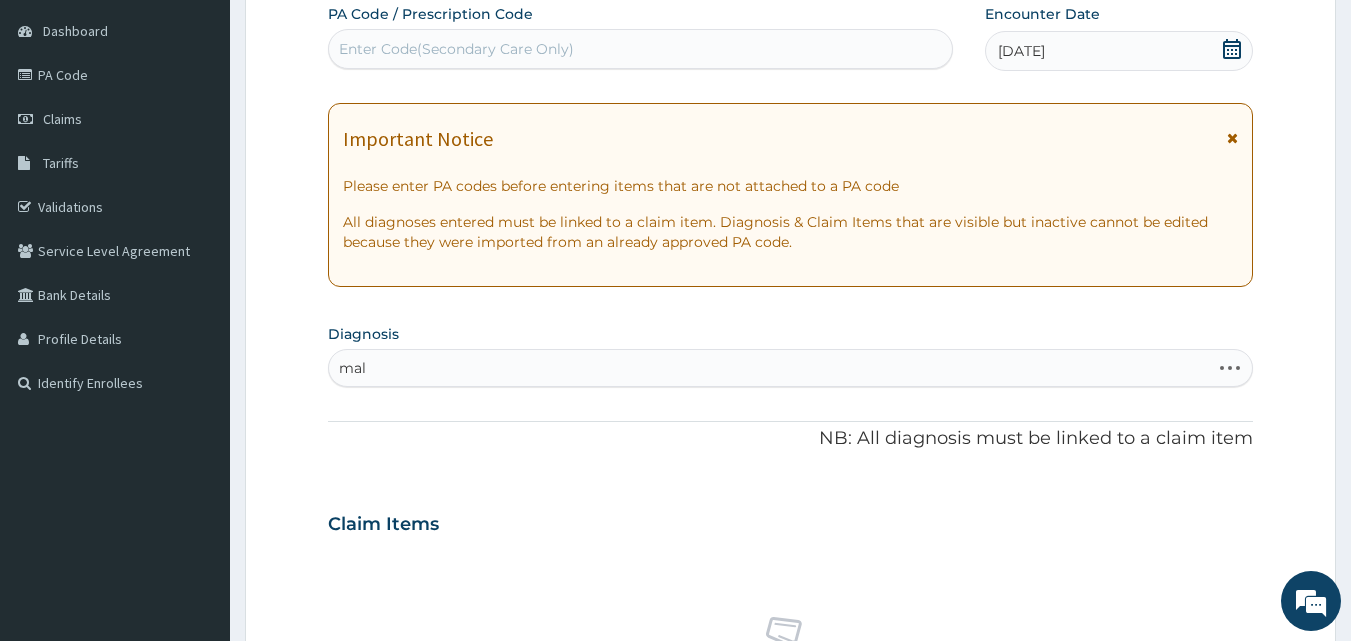 type on "mala" 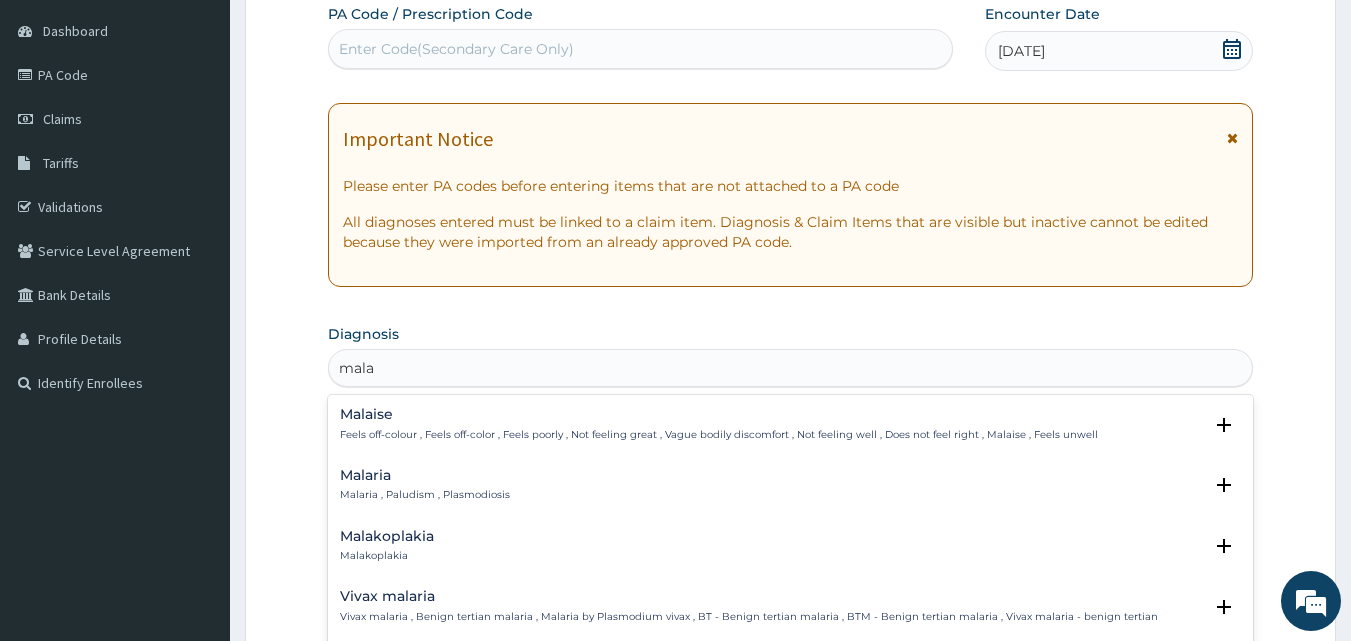 click on "Malaria Malaria , Paludism , Plasmodiosis" at bounding box center (791, 485) 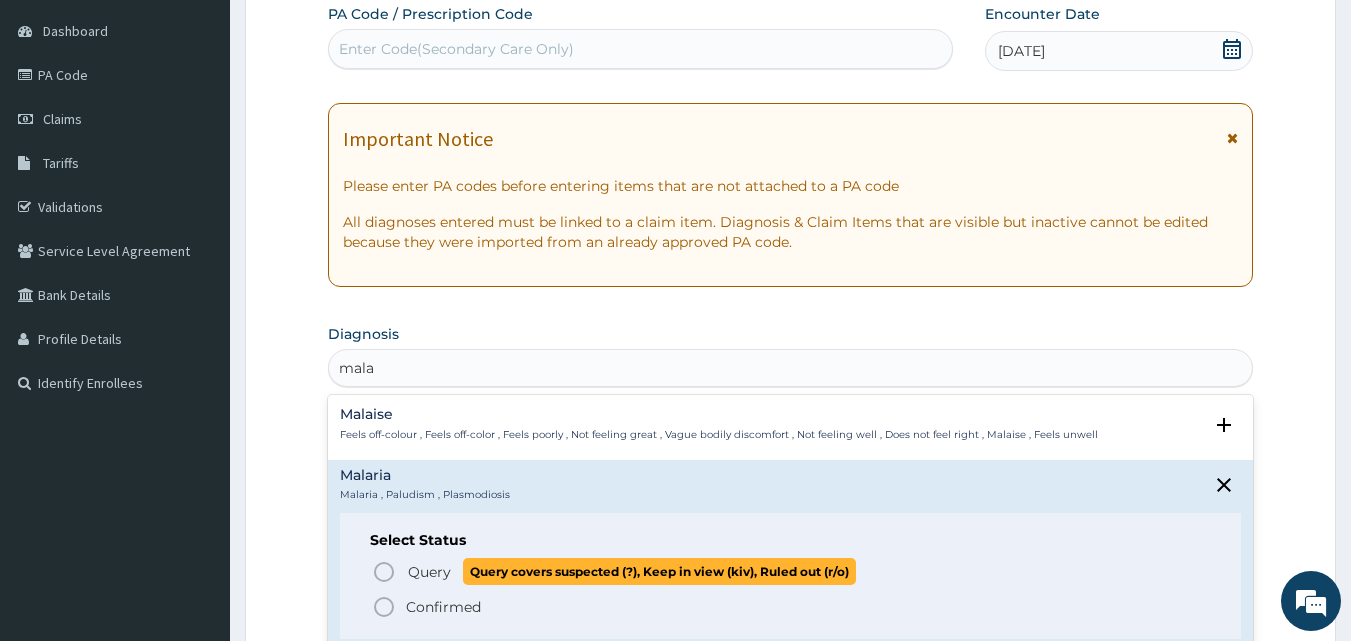 click 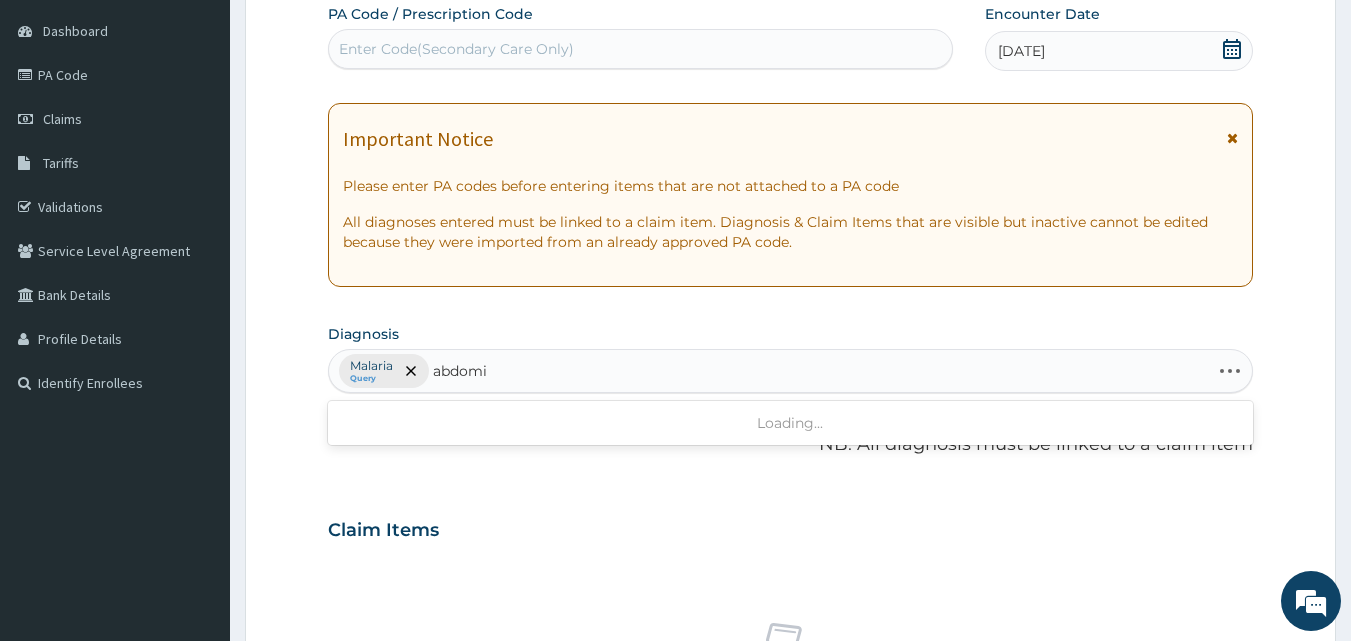 type on "abdomin" 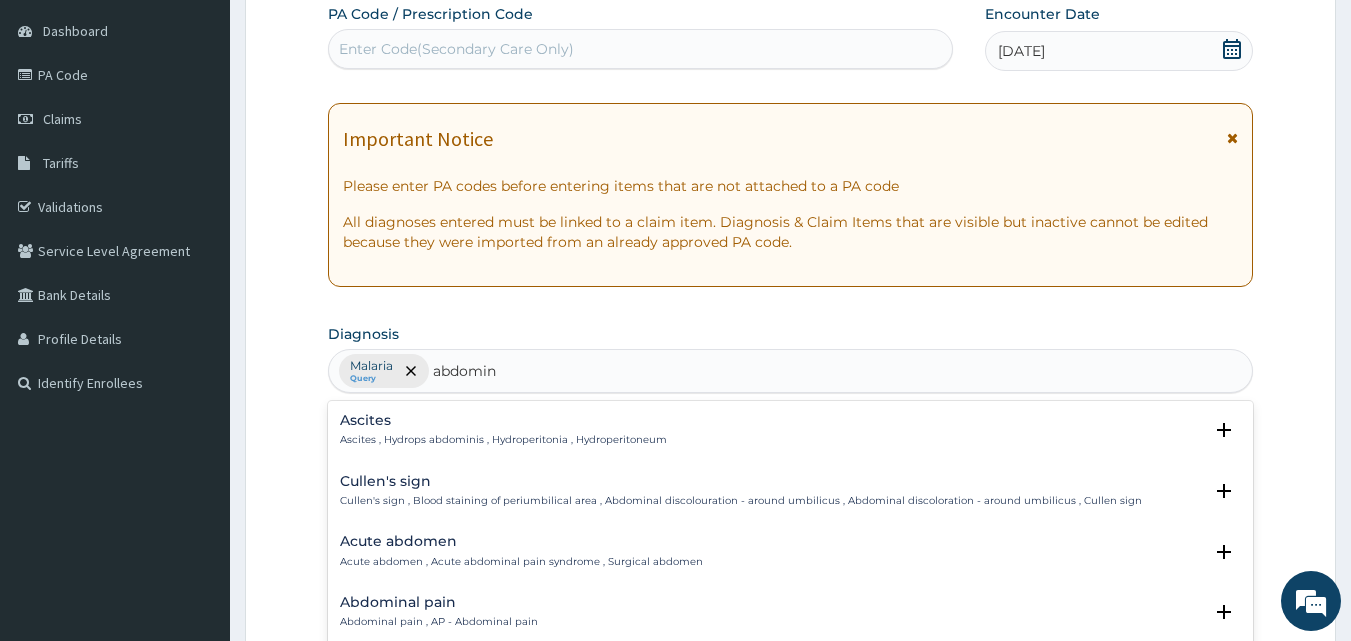 click on "Abdominal pain Abdominal pain , AP - Abdominal pain" at bounding box center [791, 612] 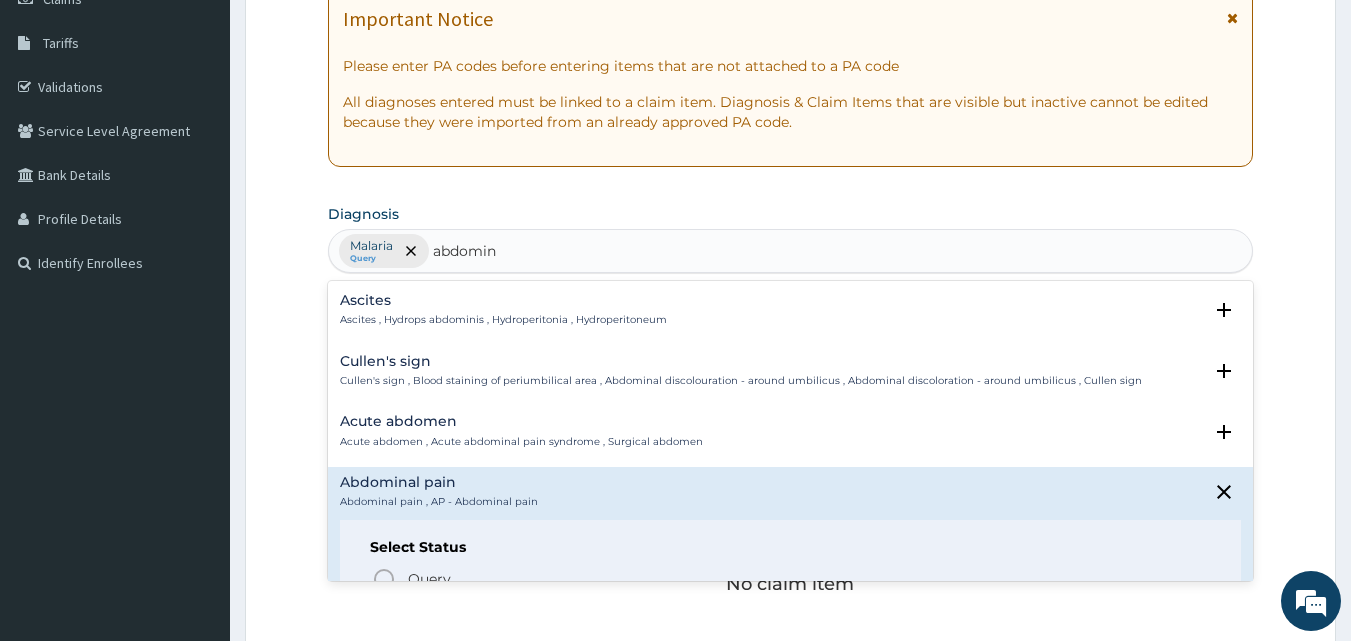 scroll, scrollTop: 347, scrollLeft: 0, axis: vertical 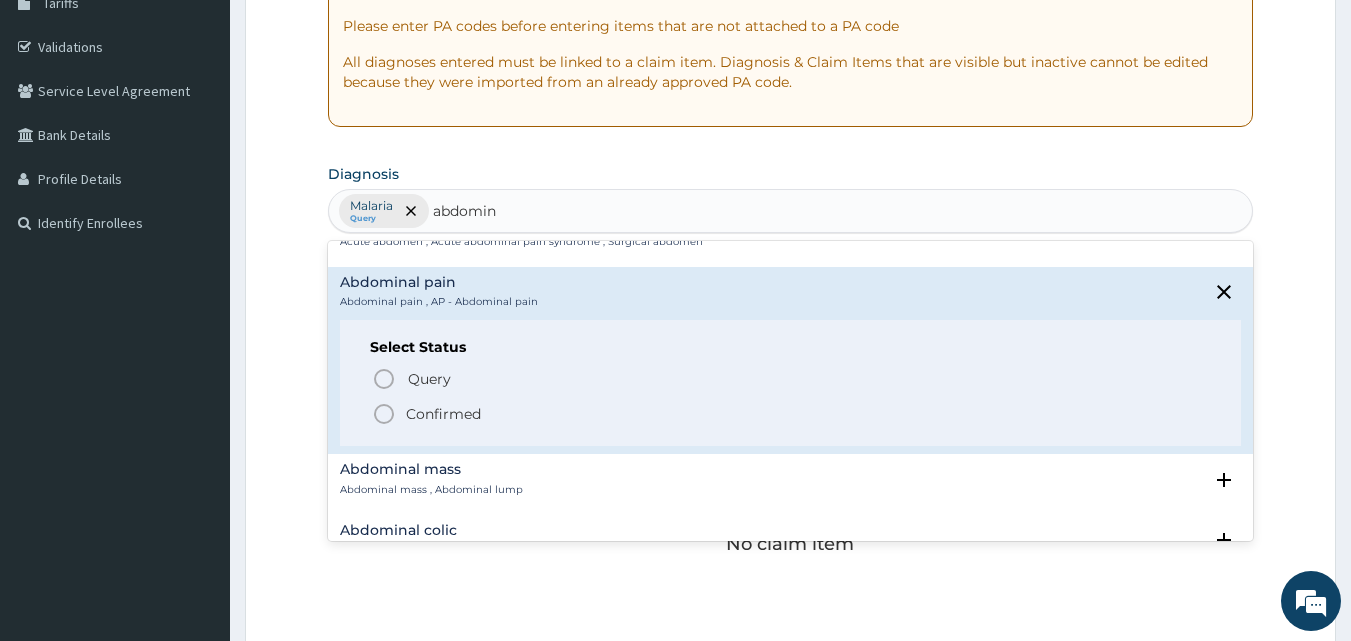 click 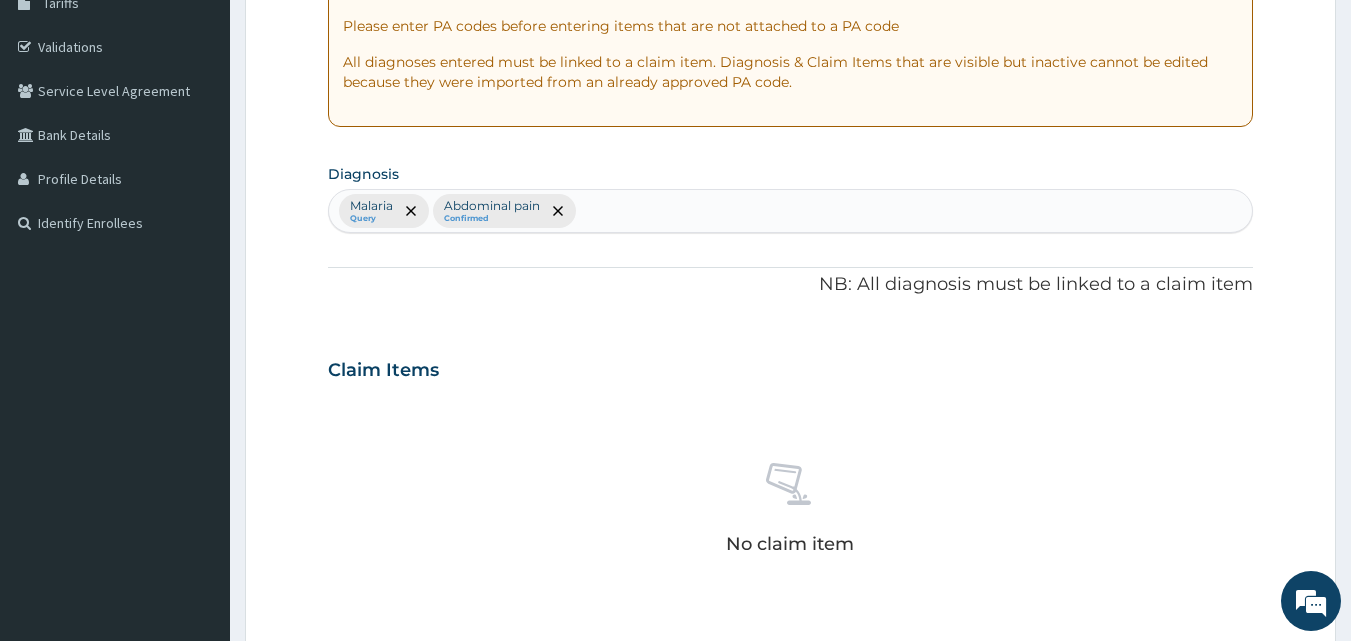 scroll, scrollTop: 801, scrollLeft: 0, axis: vertical 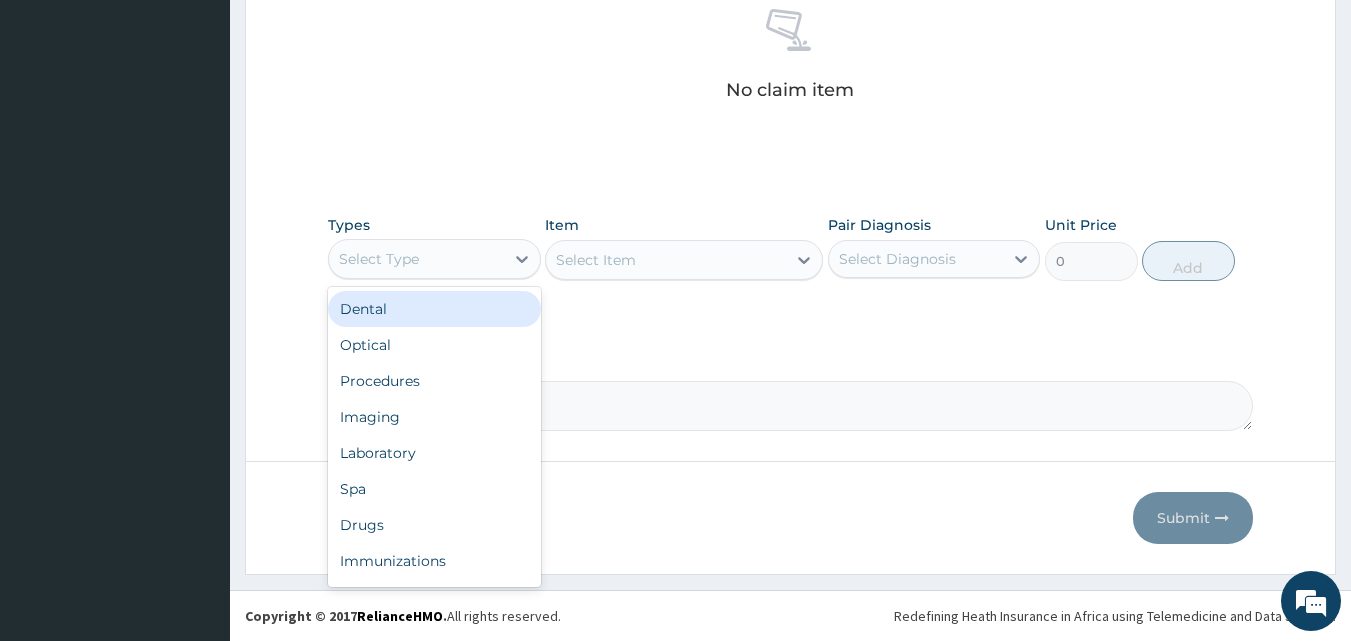 click on "Select Type" at bounding box center (416, 259) 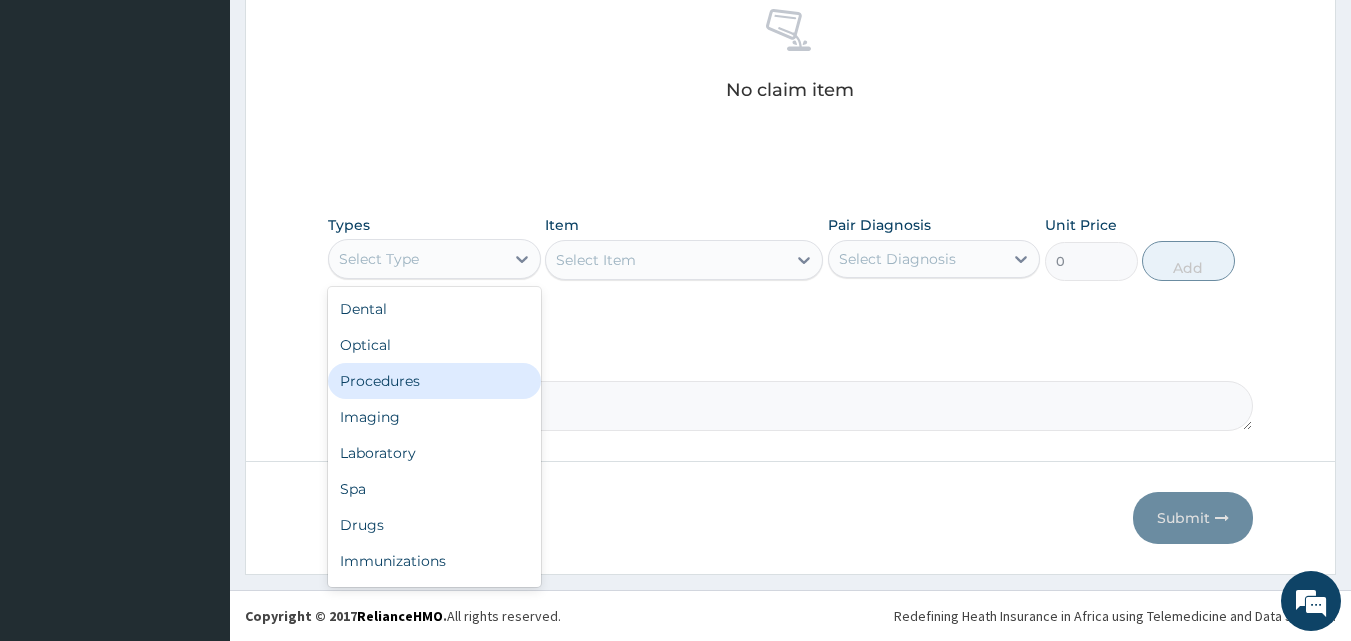 click on "Procedures" at bounding box center [434, 381] 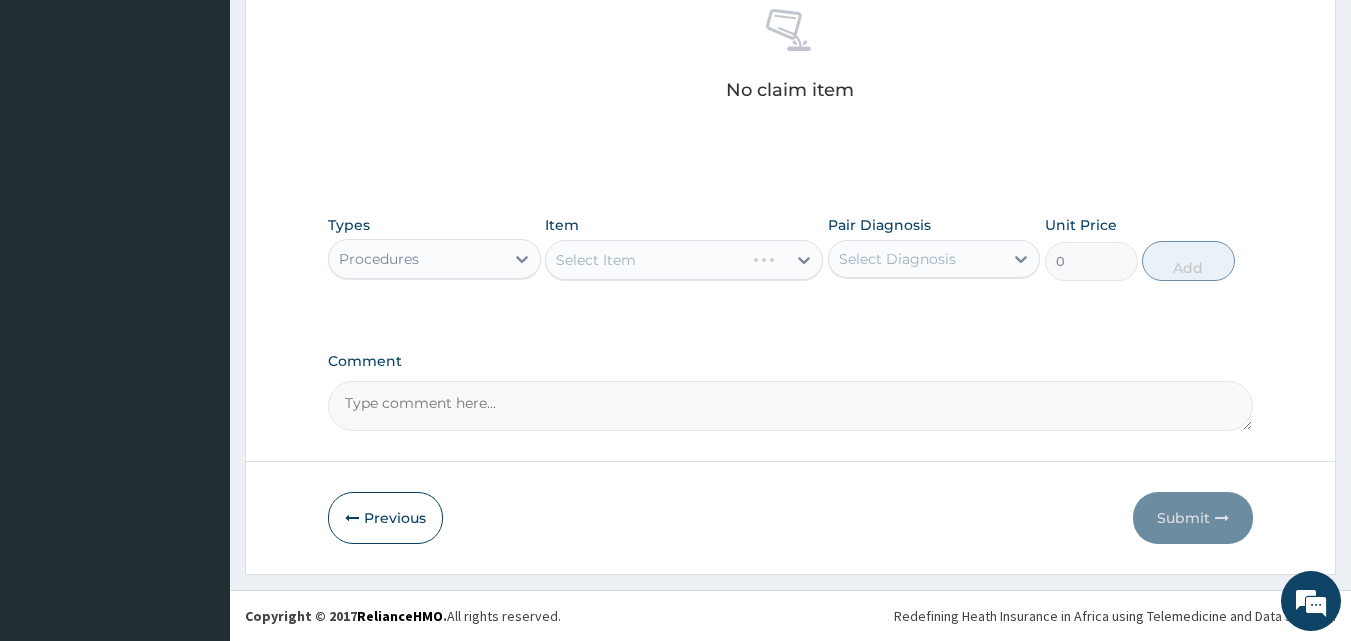 click on "Select Item" at bounding box center (684, 260) 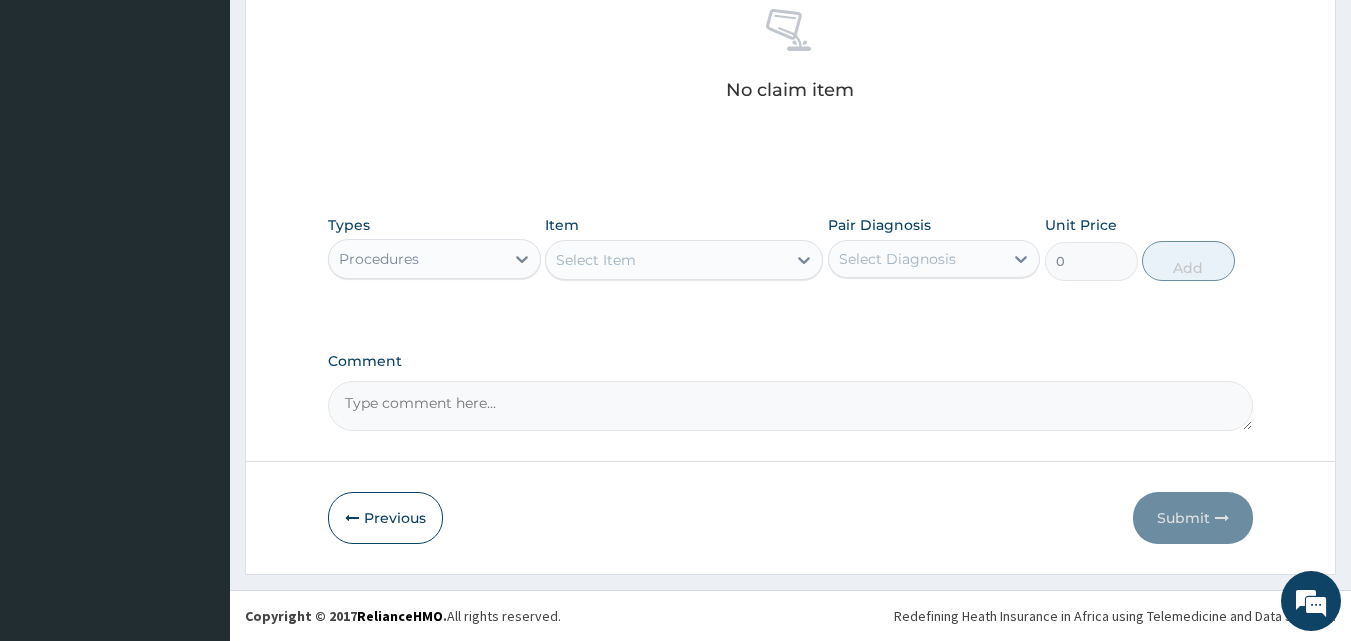 click on "Select Item" at bounding box center (684, 260) 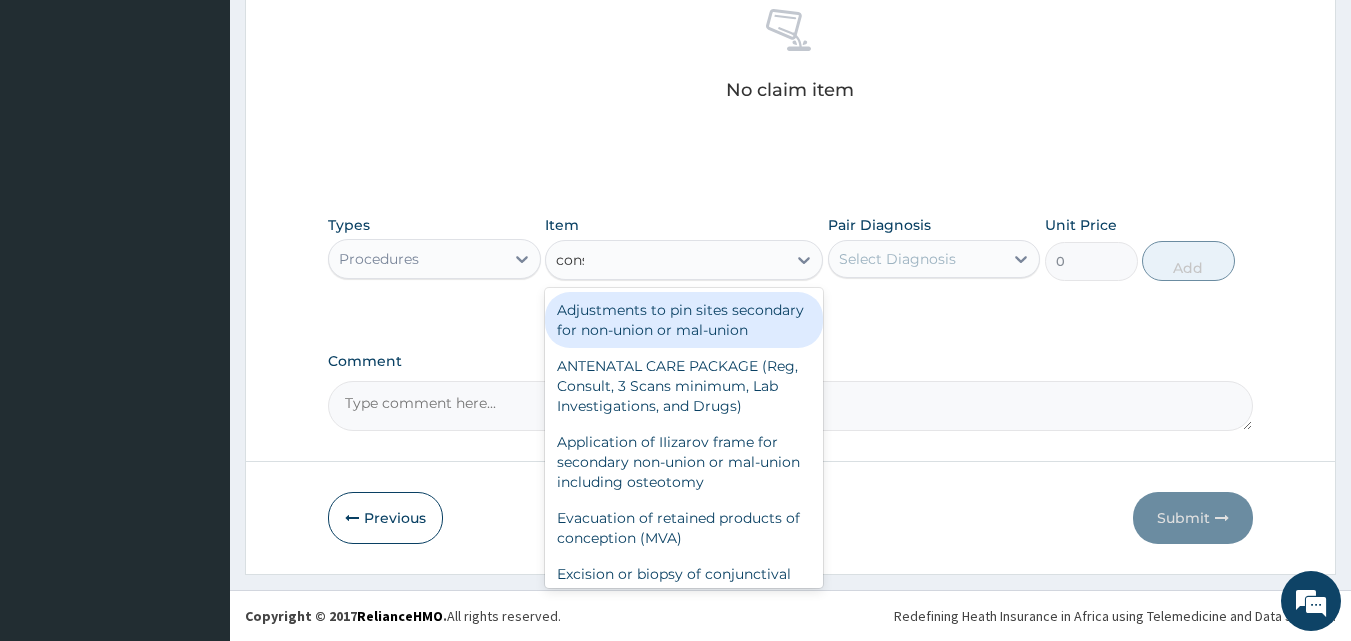 type on "consu" 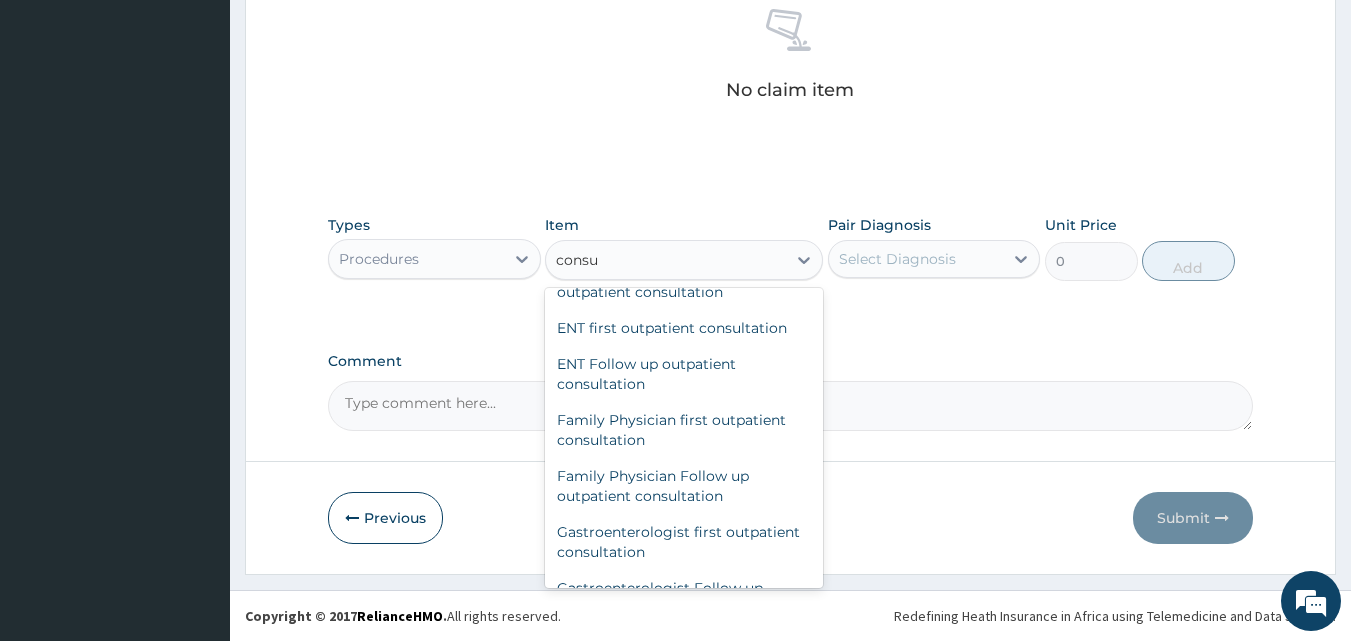 scroll, scrollTop: 1048, scrollLeft: 0, axis: vertical 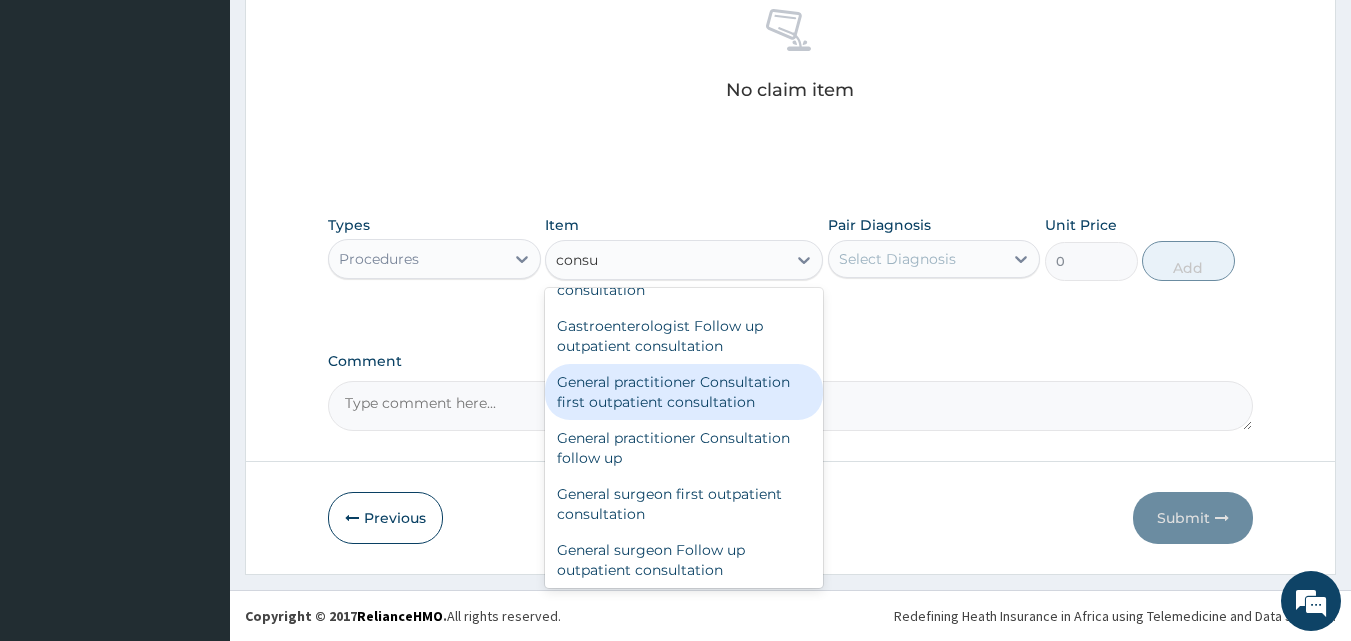 click on "General practitioner Consultation first outpatient consultation" at bounding box center [684, 392] 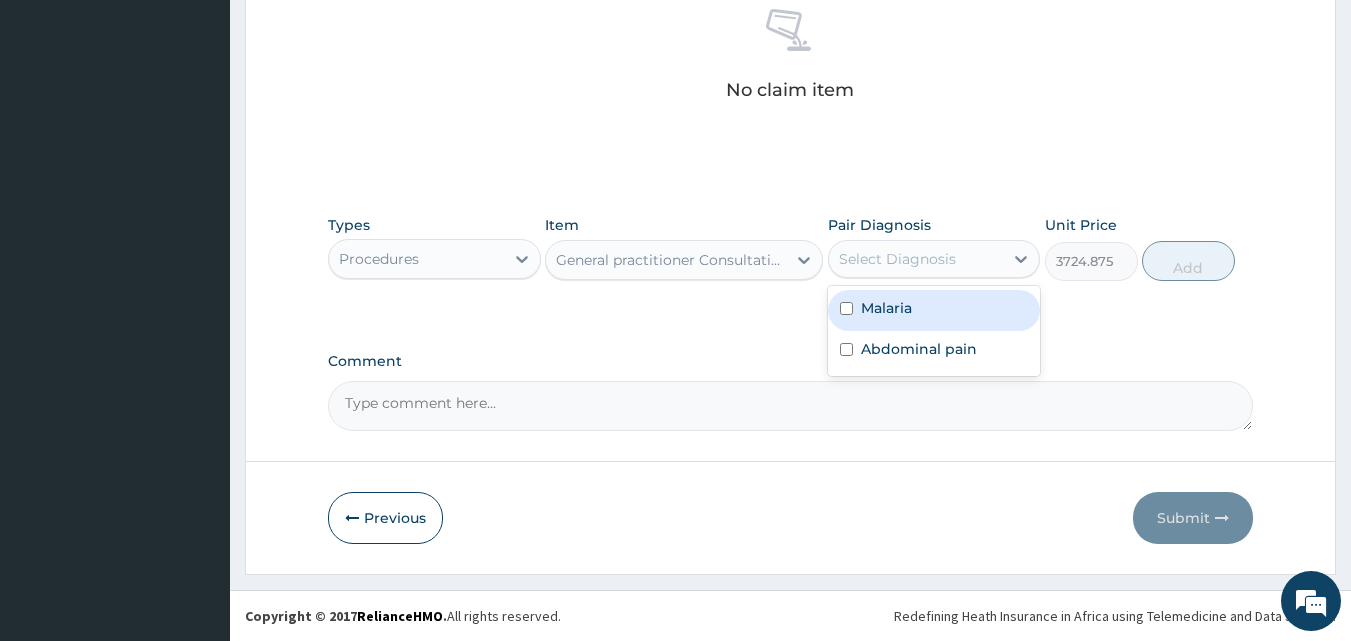 click on "Select Diagnosis" at bounding box center [916, 259] 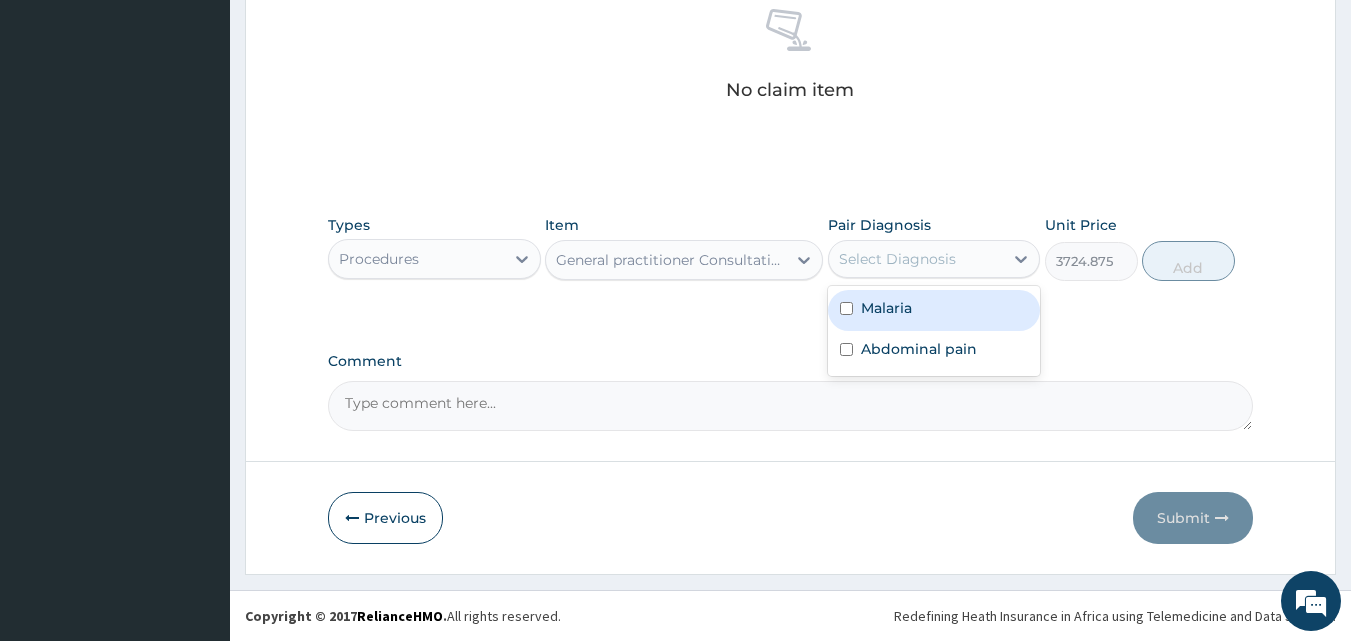 click at bounding box center [846, 308] 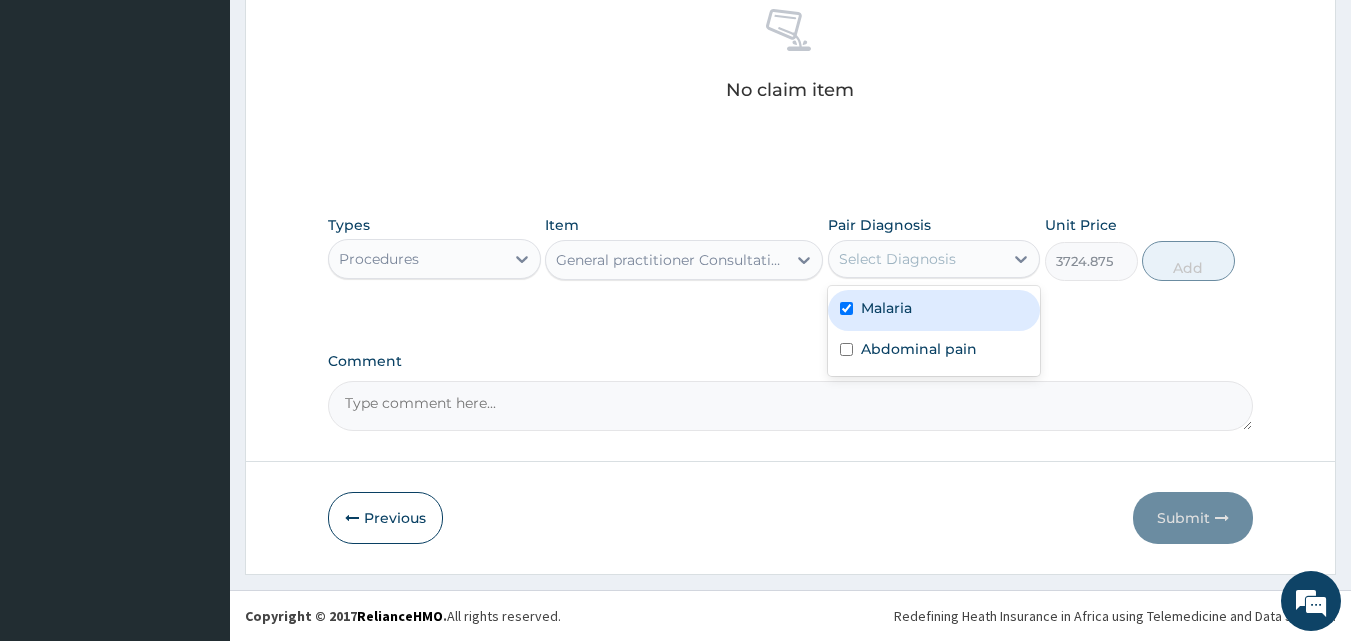 checkbox on "true" 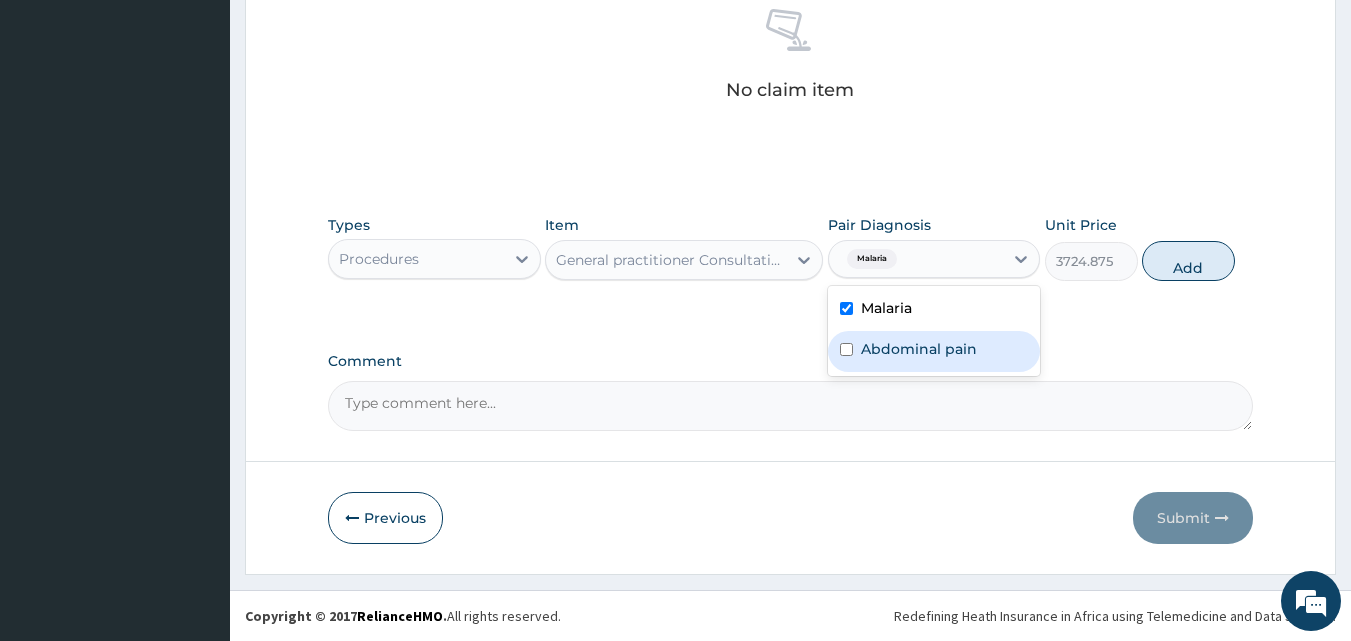 click at bounding box center (846, 349) 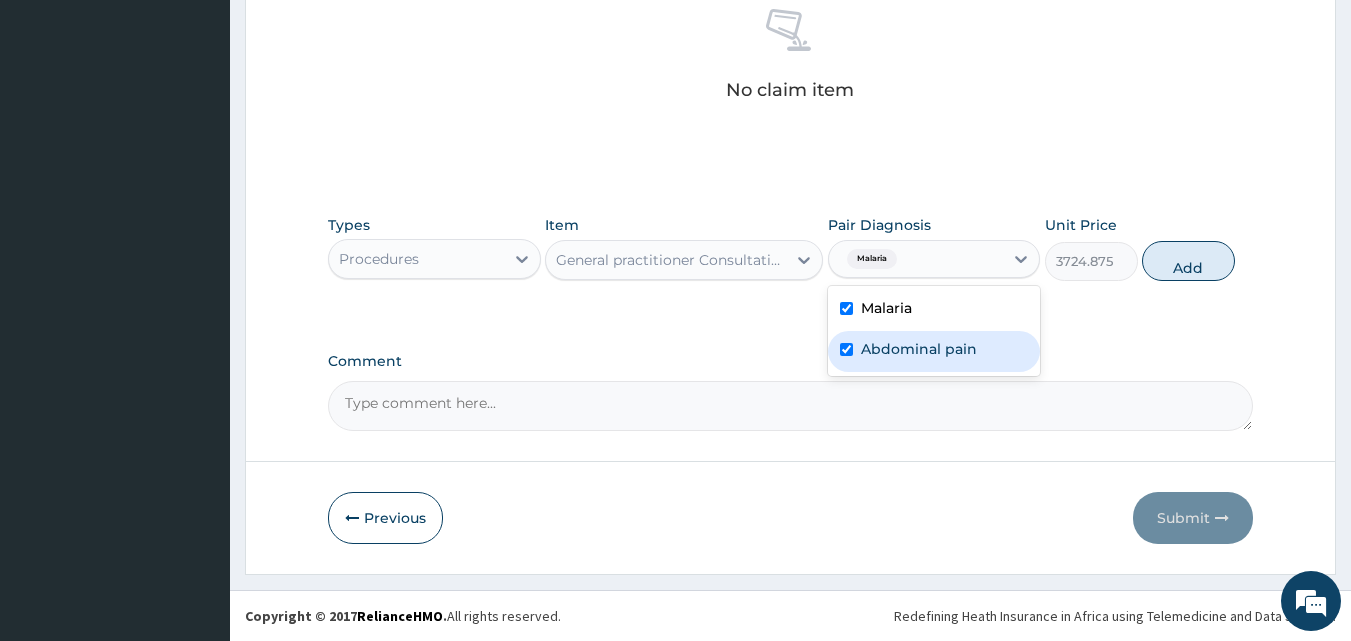 checkbox on "true" 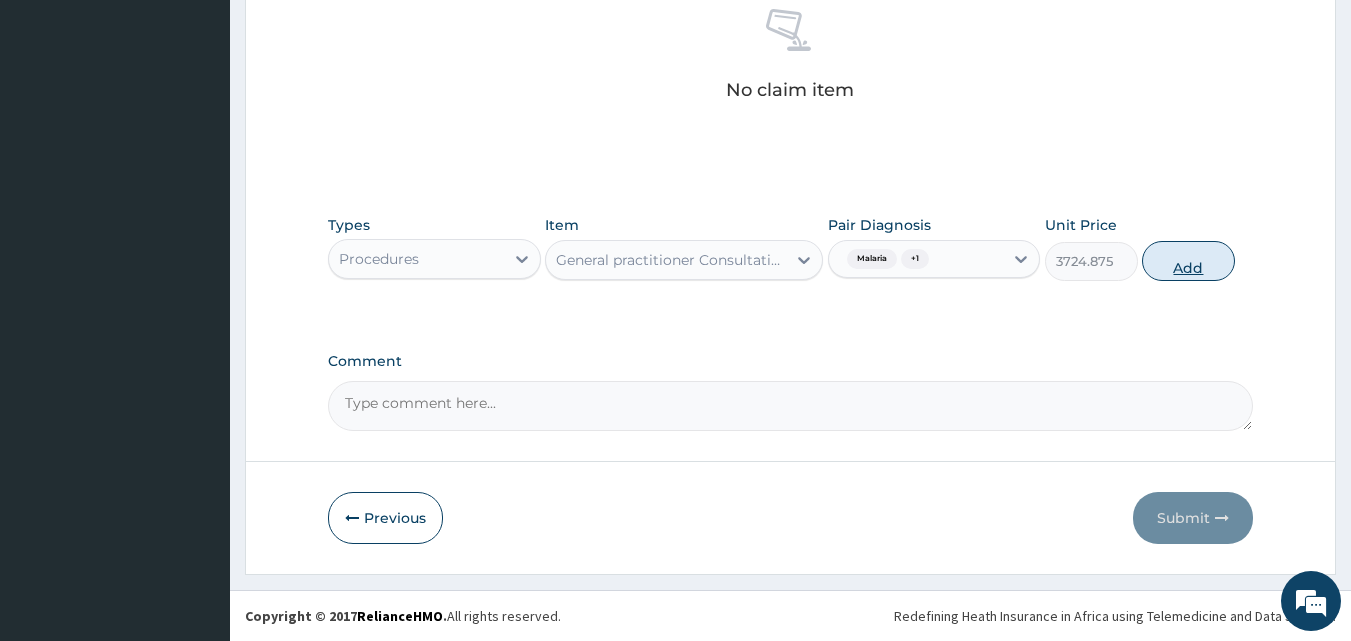 click on "Add" at bounding box center [1188, 261] 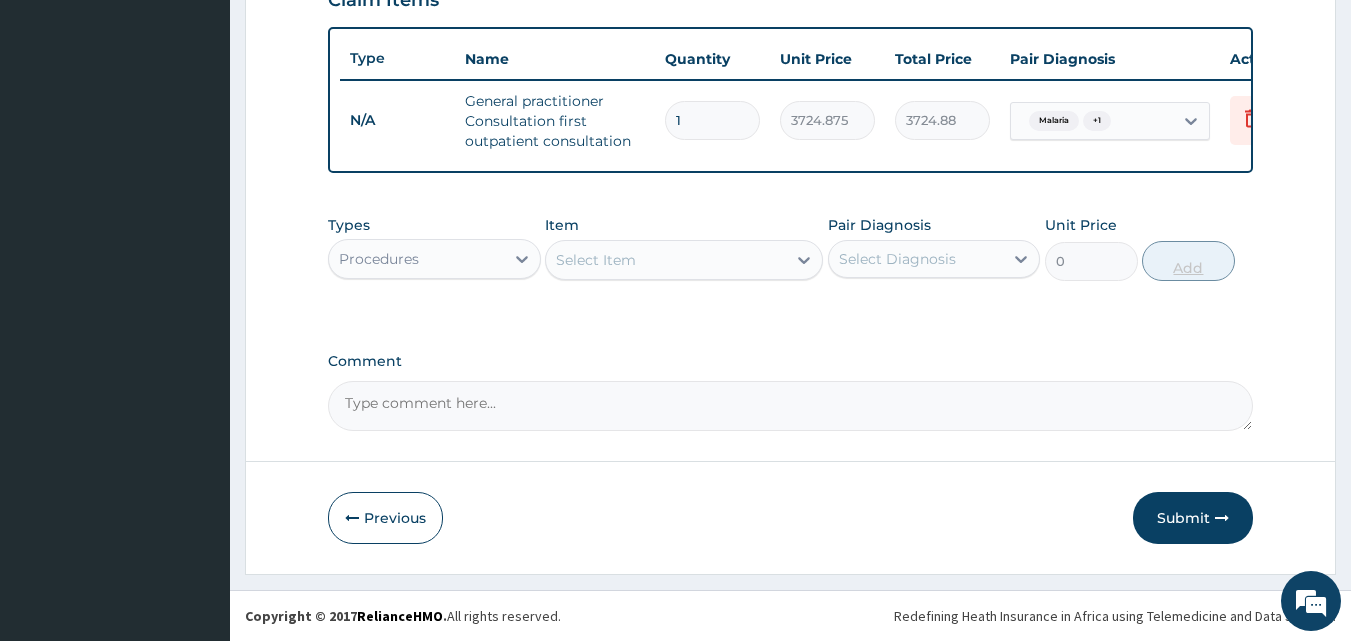 scroll, scrollTop: 732, scrollLeft: 0, axis: vertical 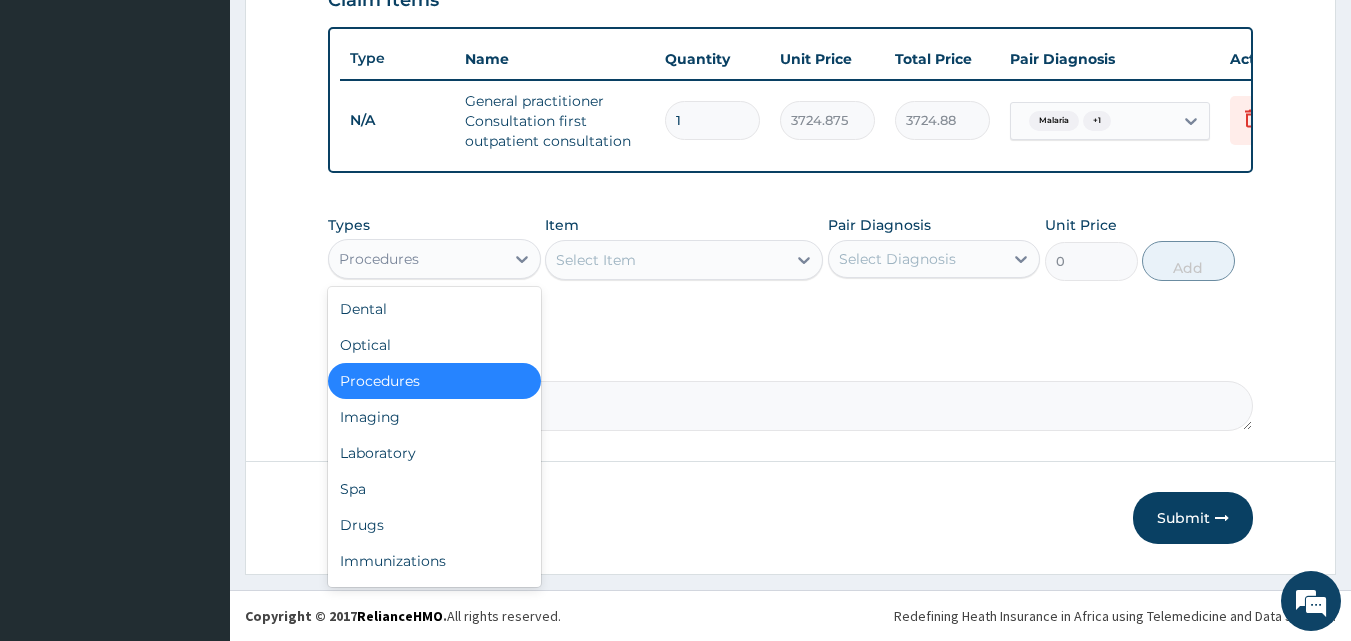 click on "Procedures" at bounding box center (416, 259) 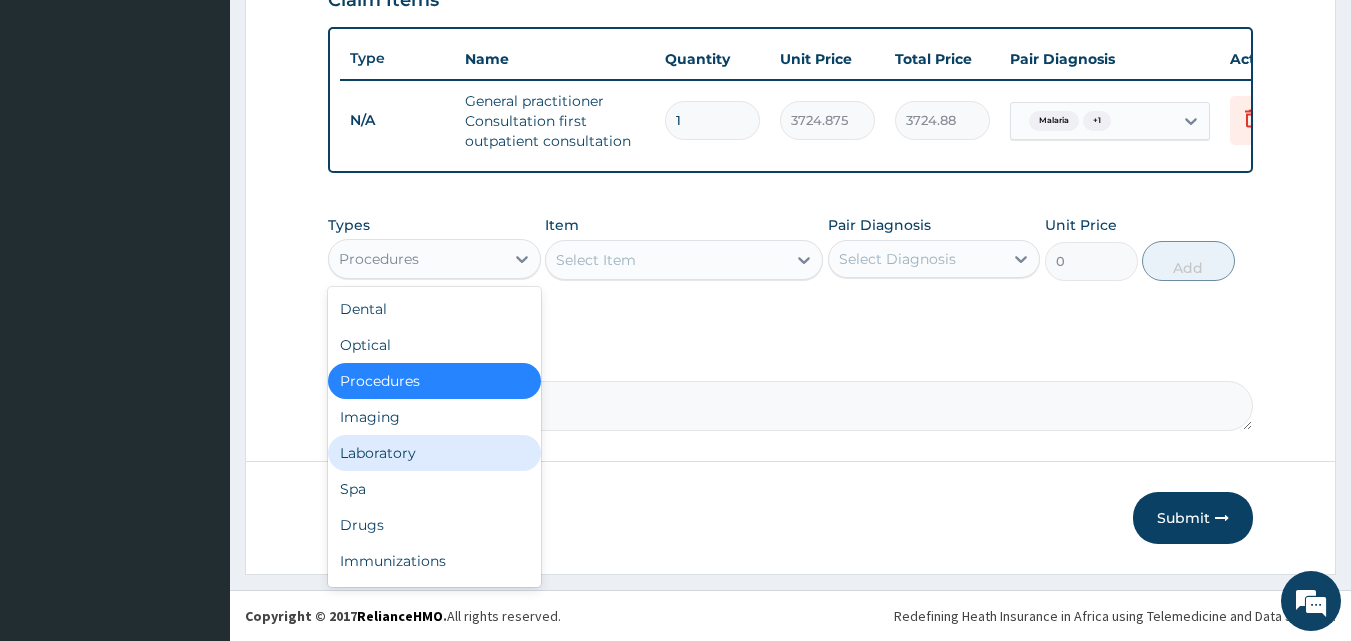 click on "Laboratory" at bounding box center (434, 453) 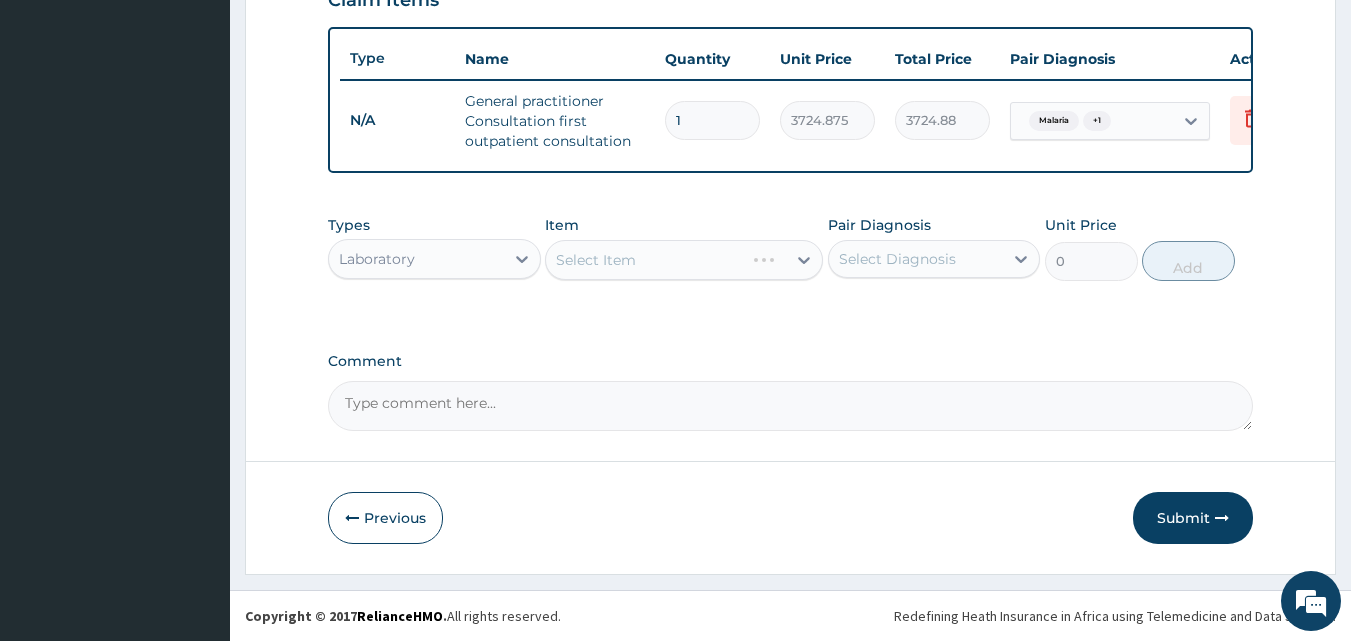 click on "Select Item" at bounding box center [684, 260] 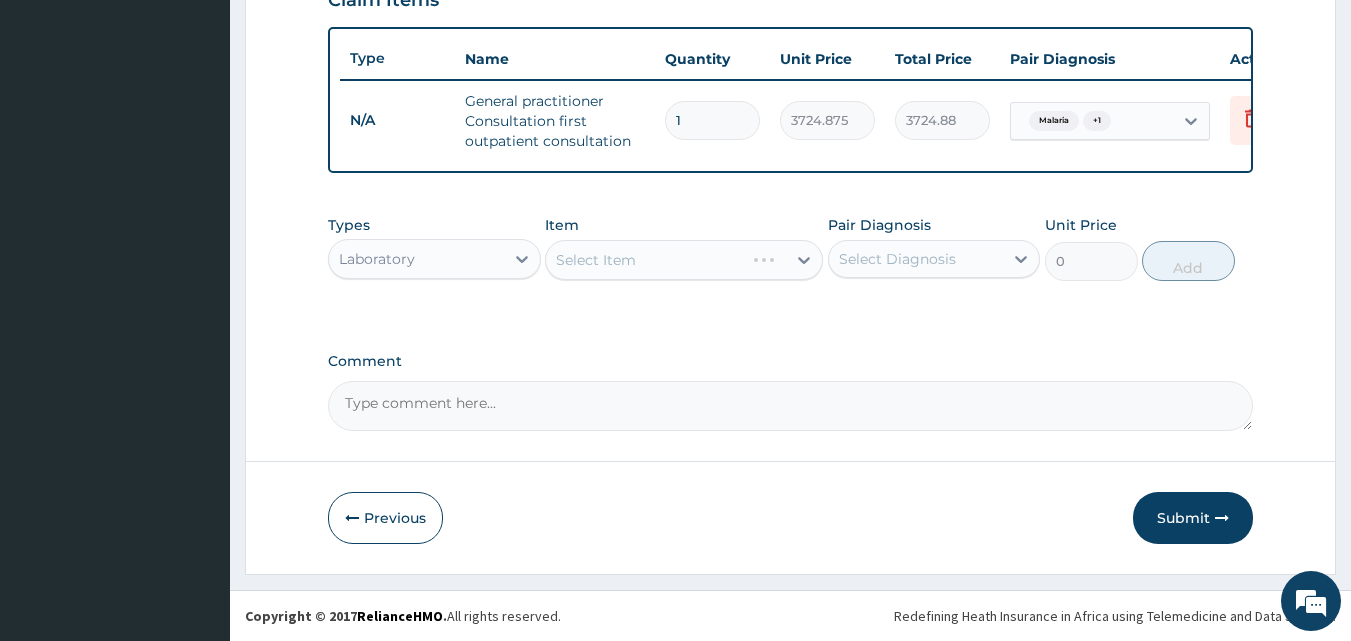 click on "Select Item" at bounding box center [684, 260] 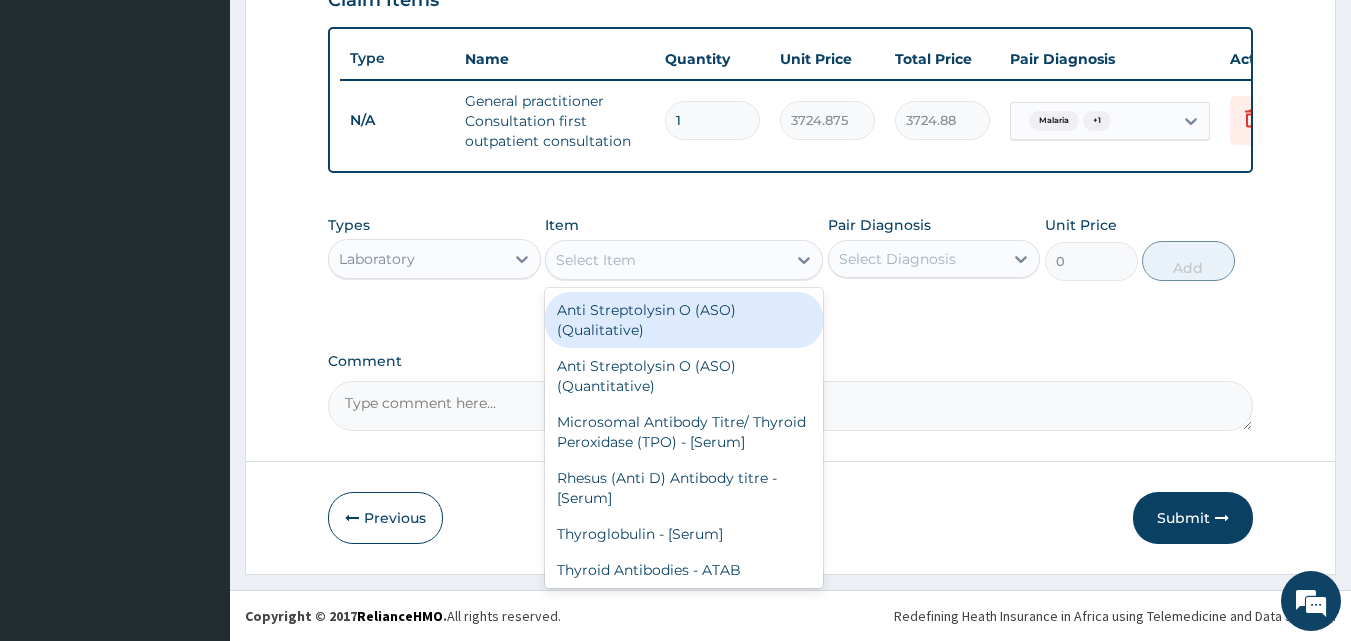 click on "Select Item" at bounding box center [596, 260] 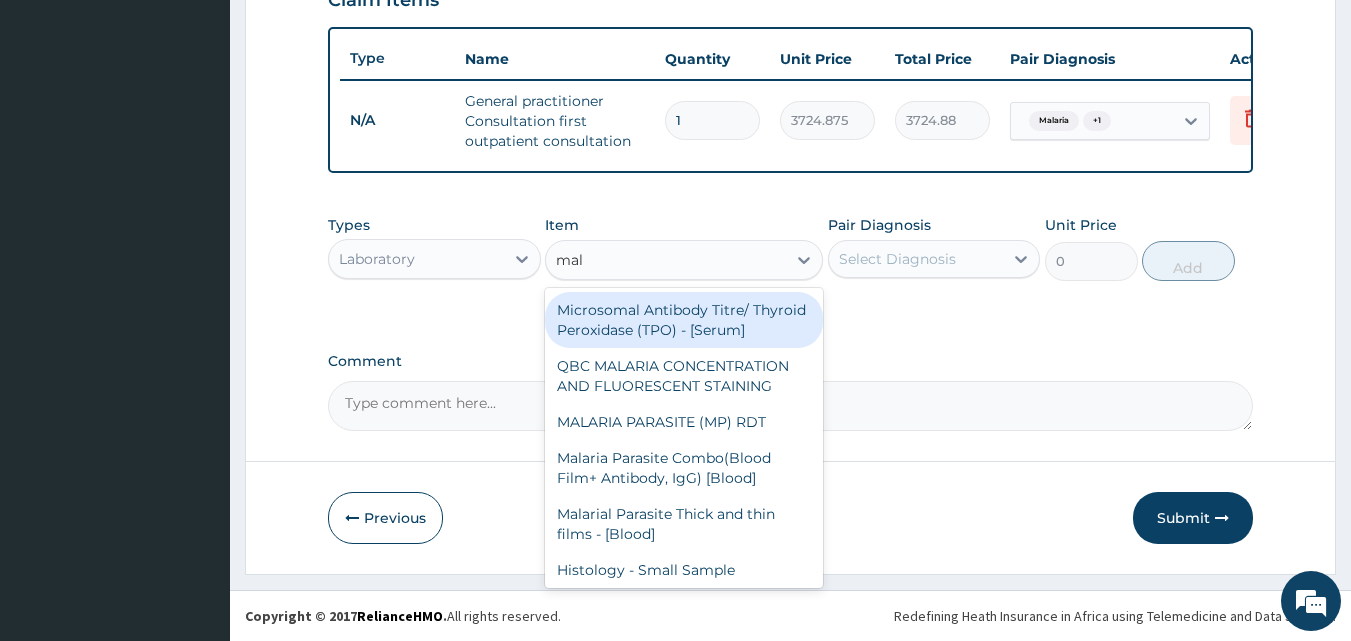type on "mala" 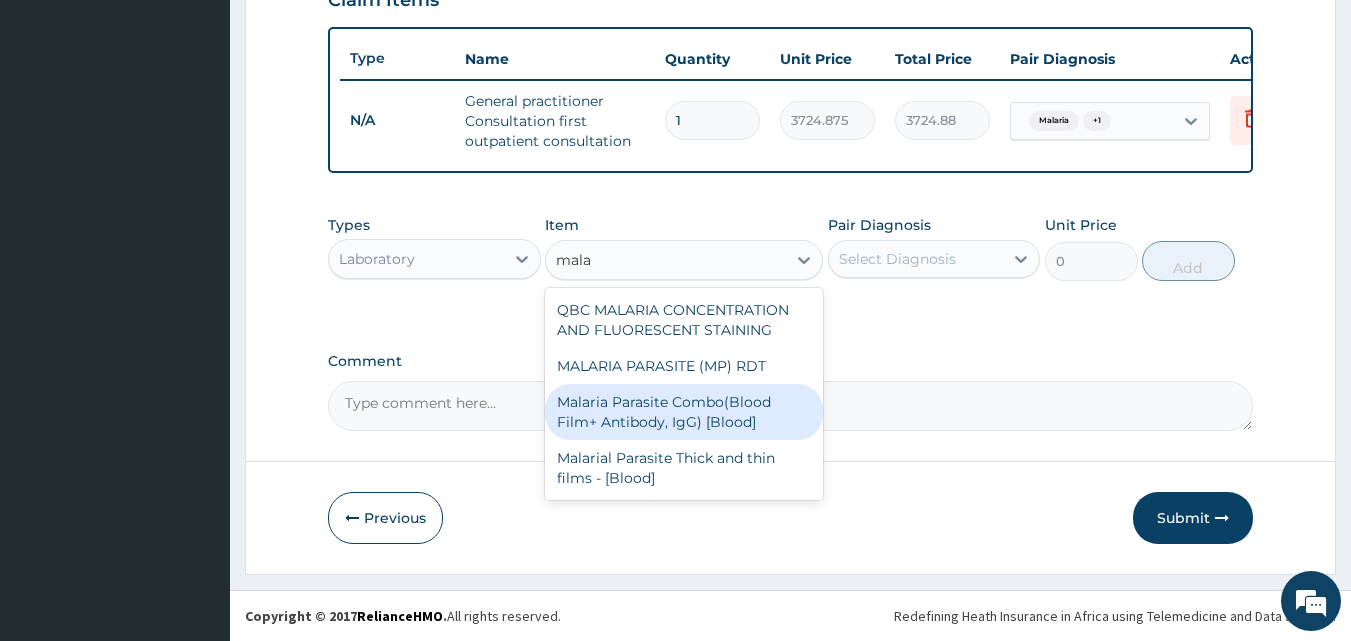 click on "Malaria Parasite Combo(Blood Film+ Antibody, IgG) [Blood]" at bounding box center (684, 412) 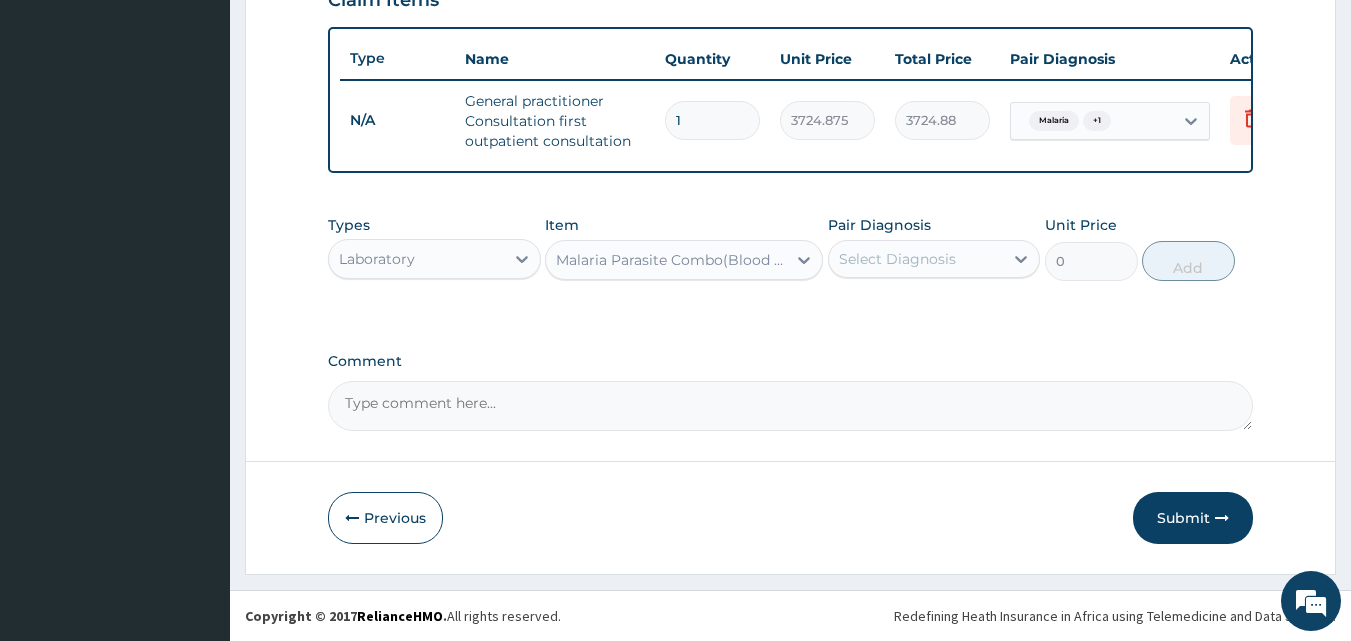 type 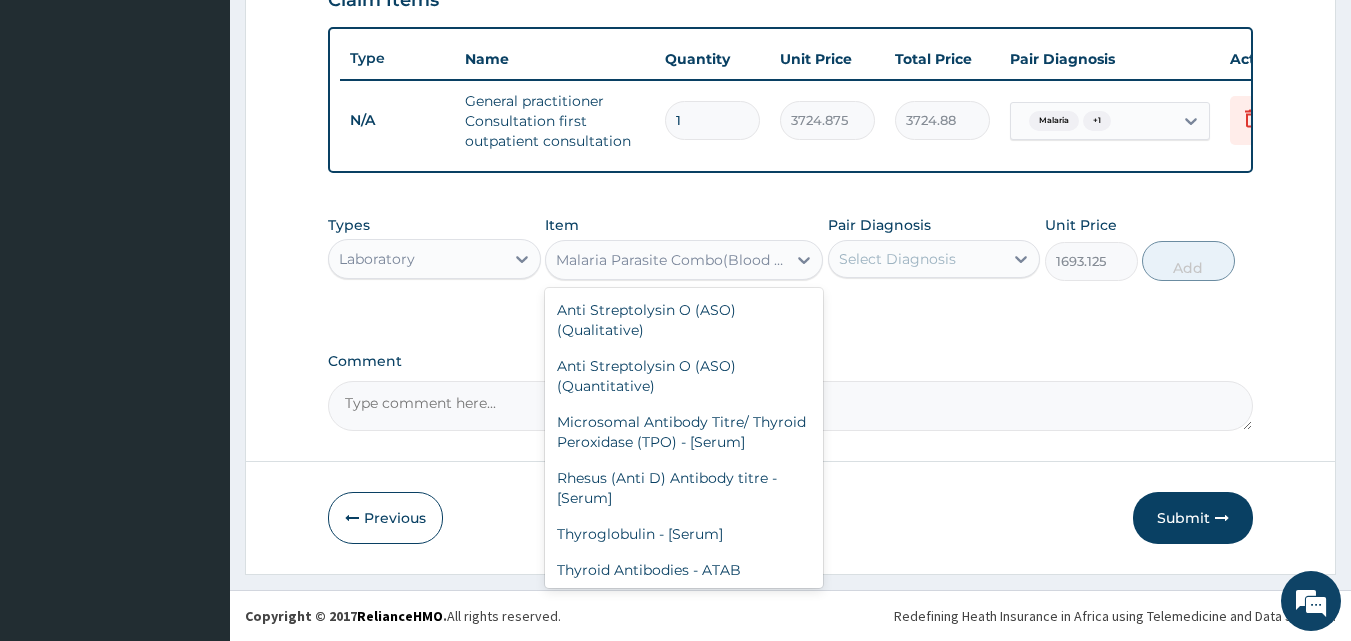 click on "Malaria Parasite Combo(Blood Film+ Antibody, IgG) [Blood]" at bounding box center [666, 260] 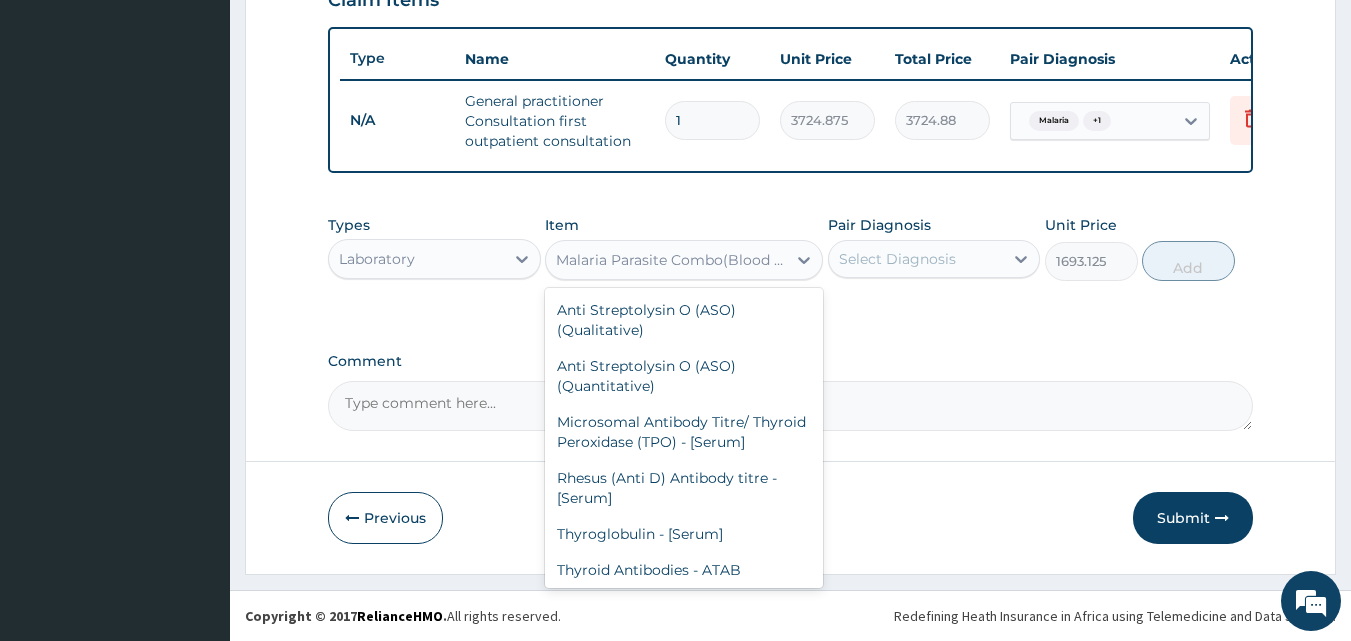 scroll, scrollTop: 14663, scrollLeft: 0, axis: vertical 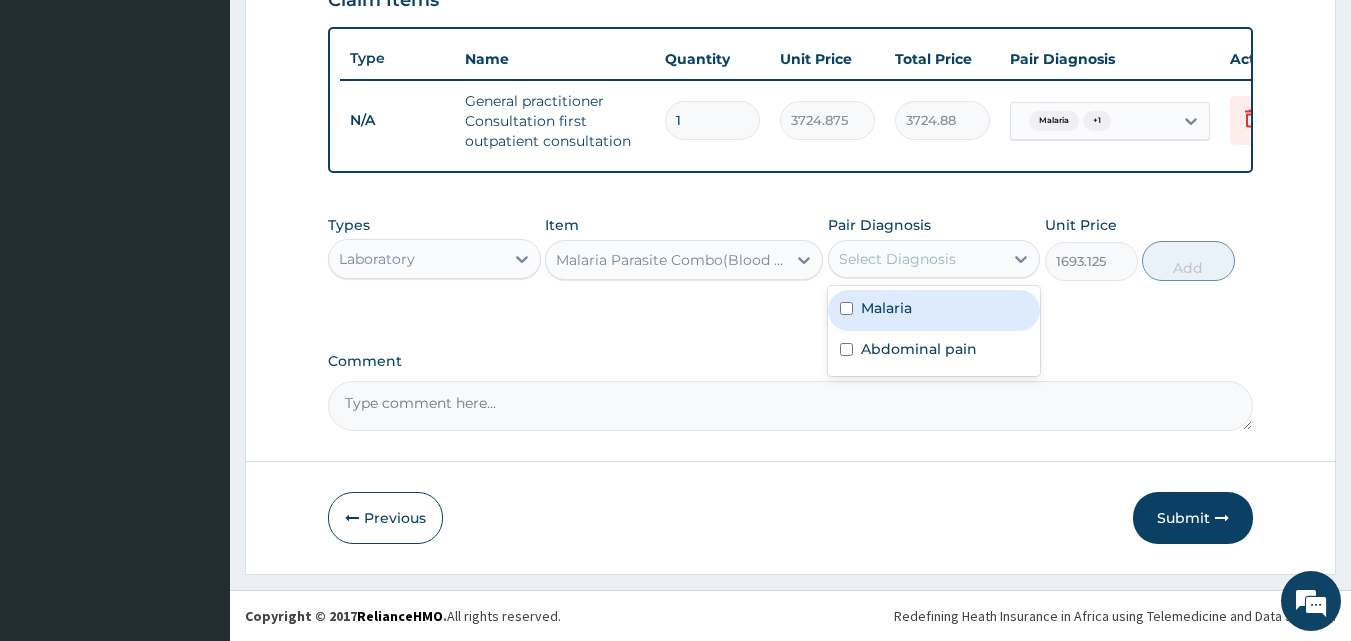 click on "Select Diagnosis" at bounding box center (897, 259) 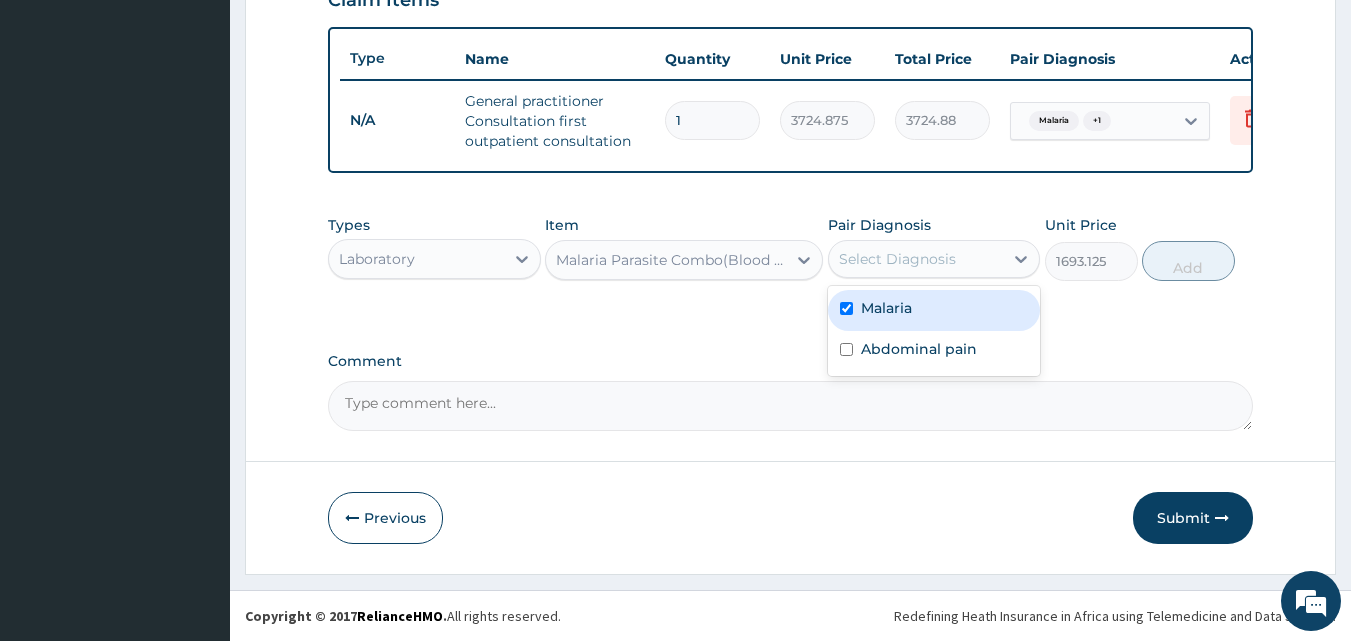 checkbox on "true" 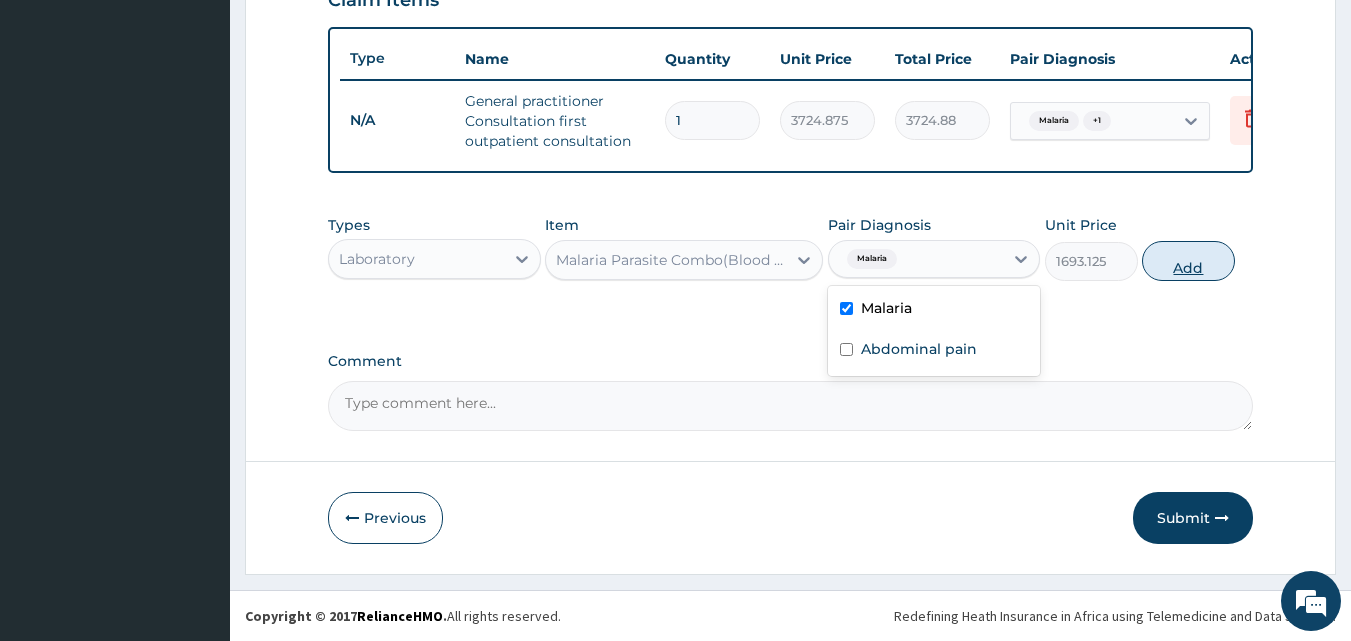 click on "Add" at bounding box center [1188, 261] 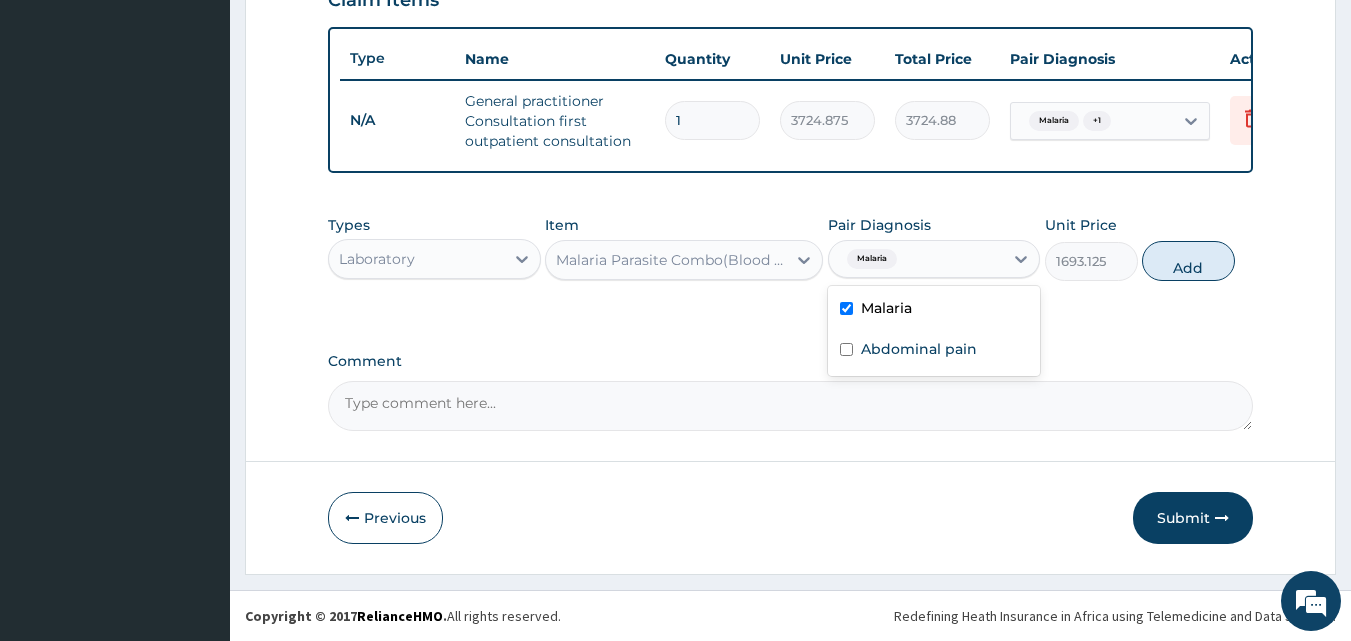 type on "0" 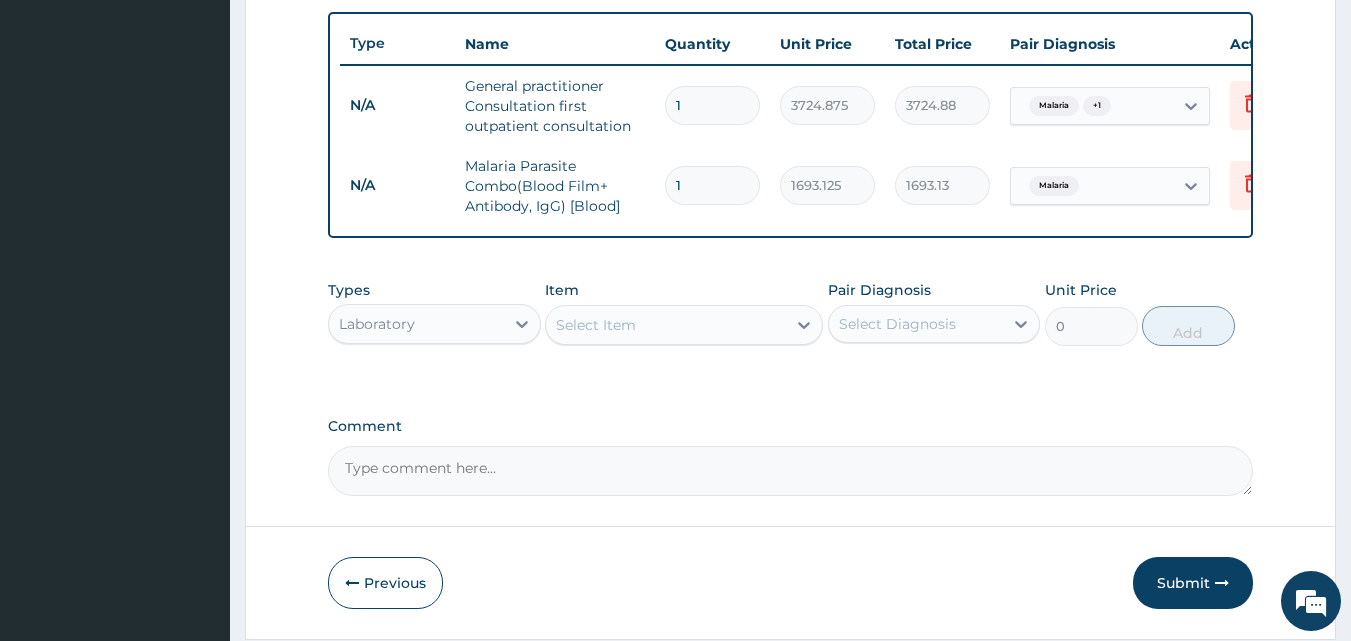 scroll, scrollTop: 808, scrollLeft: 0, axis: vertical 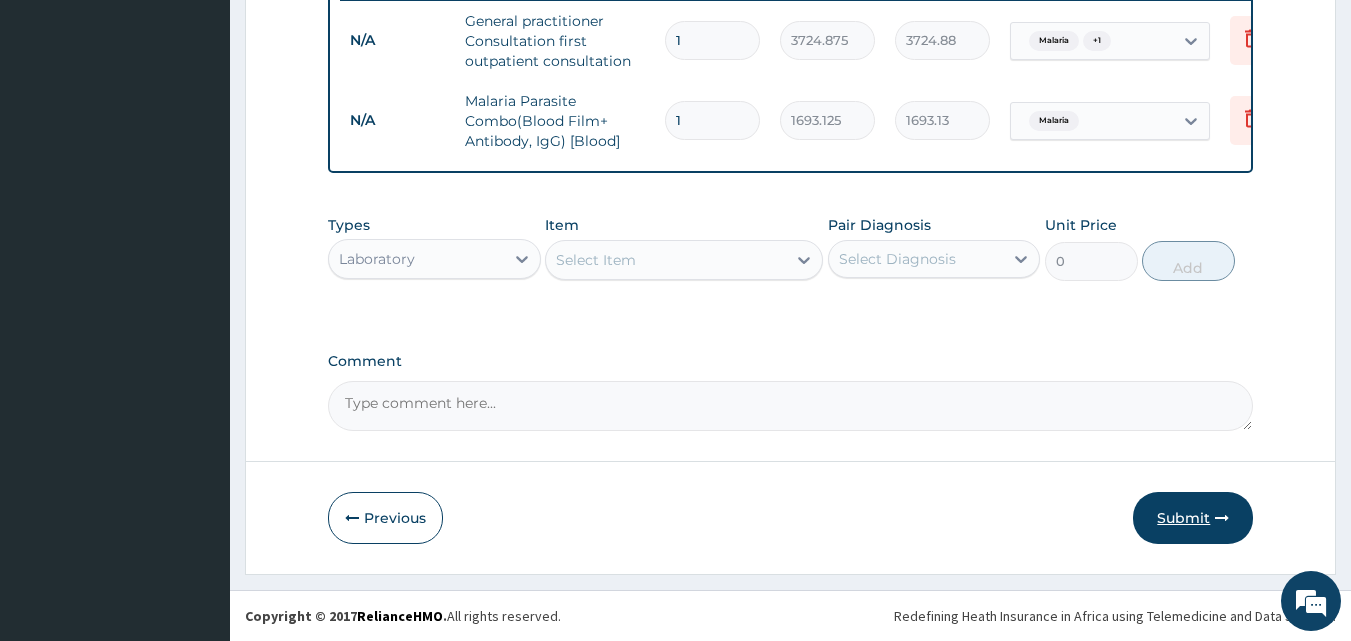 click on "Submit" at bounding box center (1193, 518) 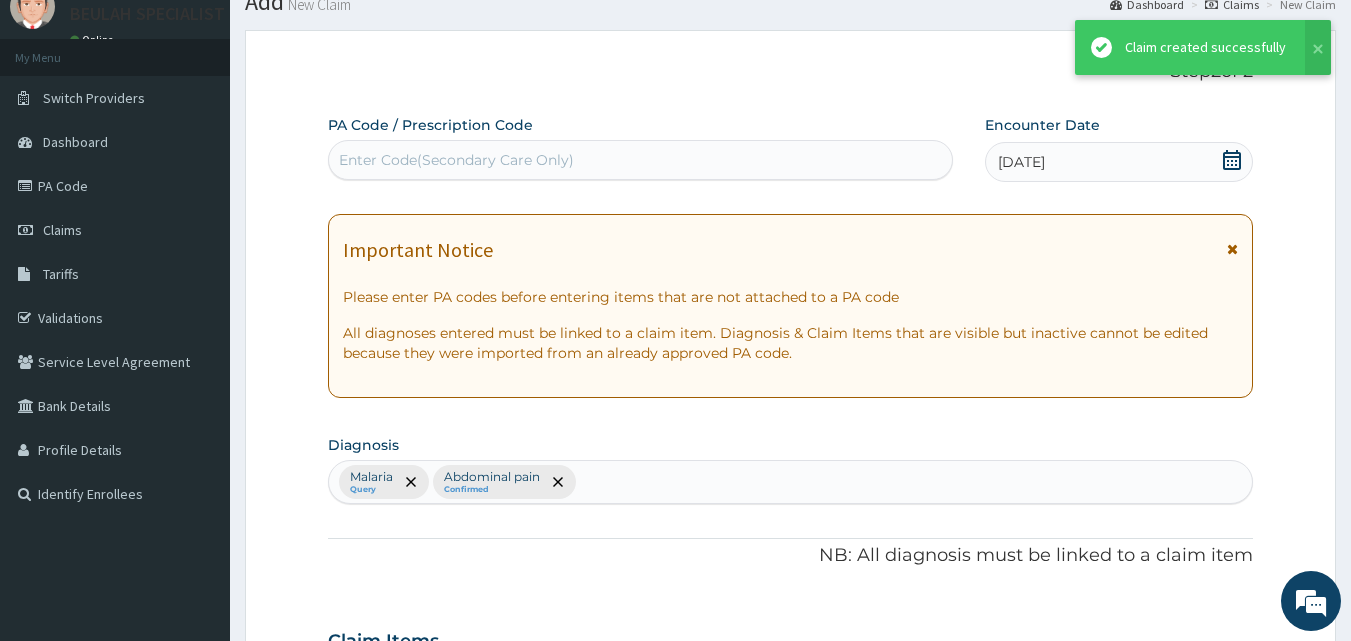 scroll, scrollTop: 808, scrollLeft: 0, axis: vertical 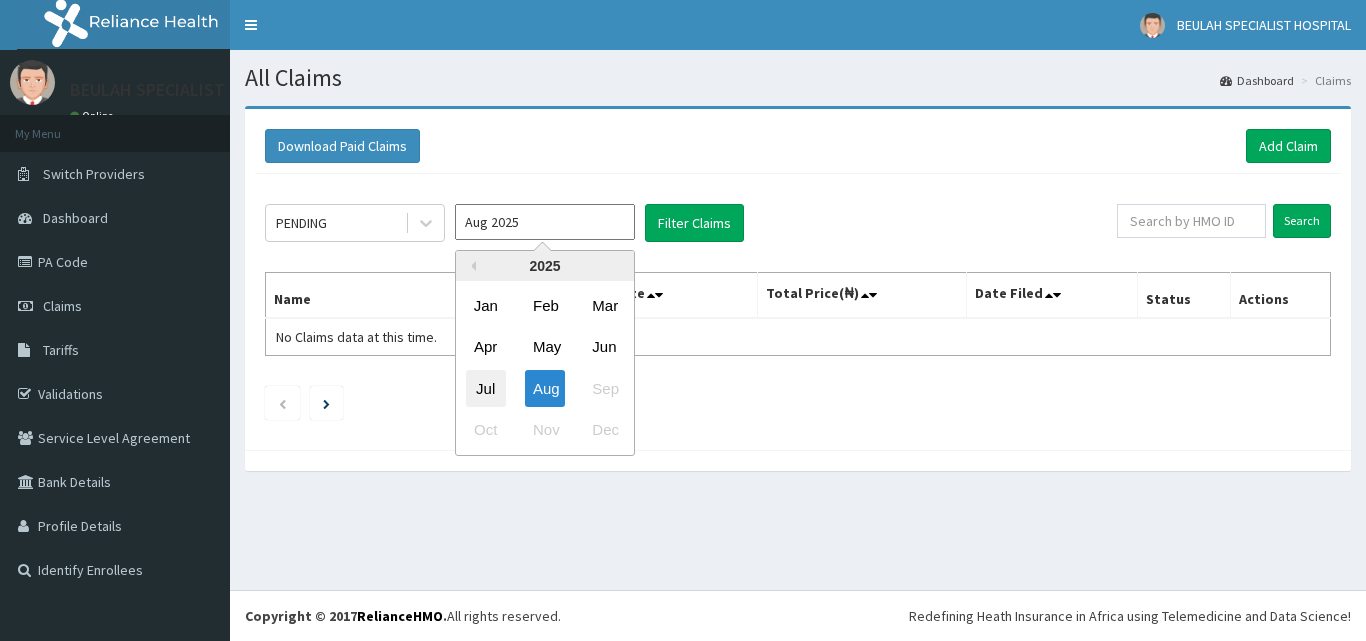 drag, startPoint x: 519, startPoint y: 209, endPoint x: 487, endPoint y: 392, distance: 185.77675 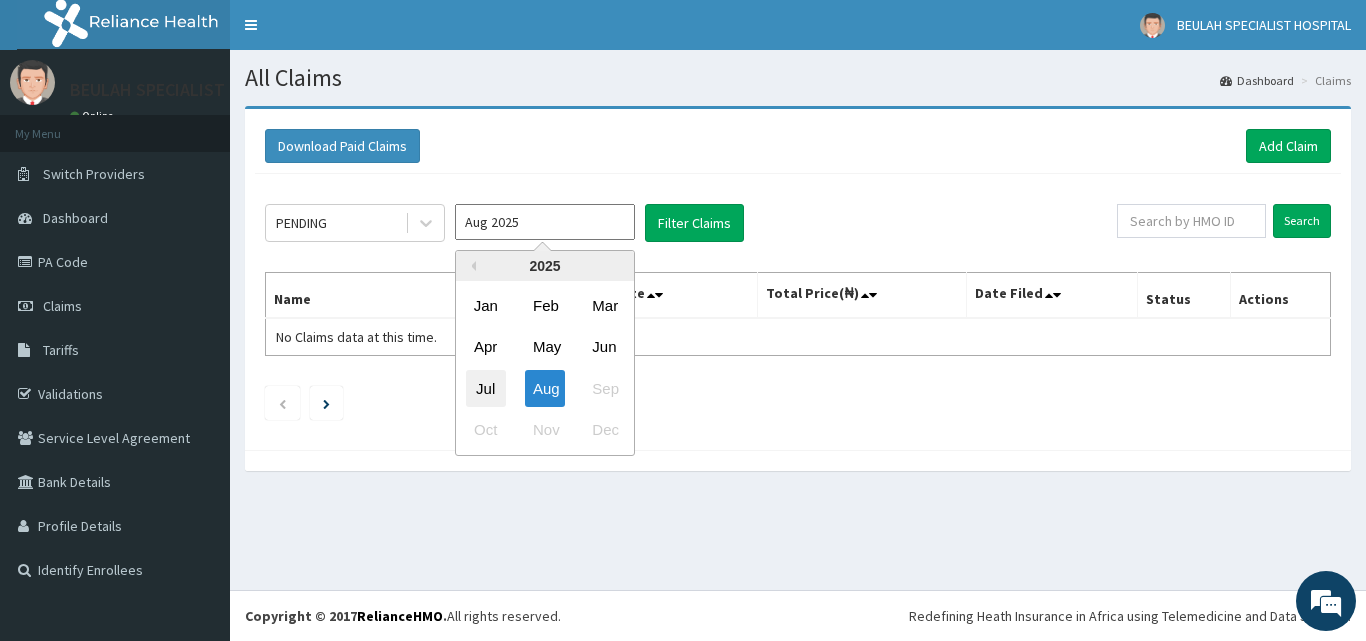 click on "Jul" at bounding box center [486, 388] 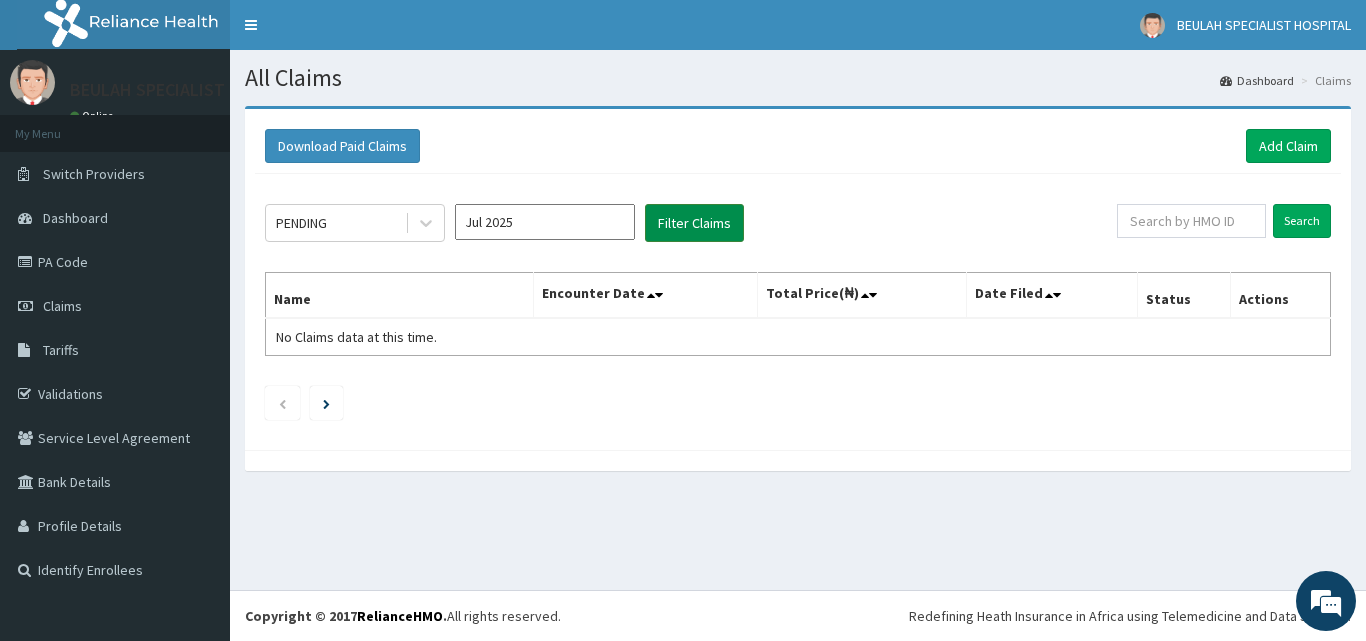 click on "Filter Claims" at bounding box center (694, 223) 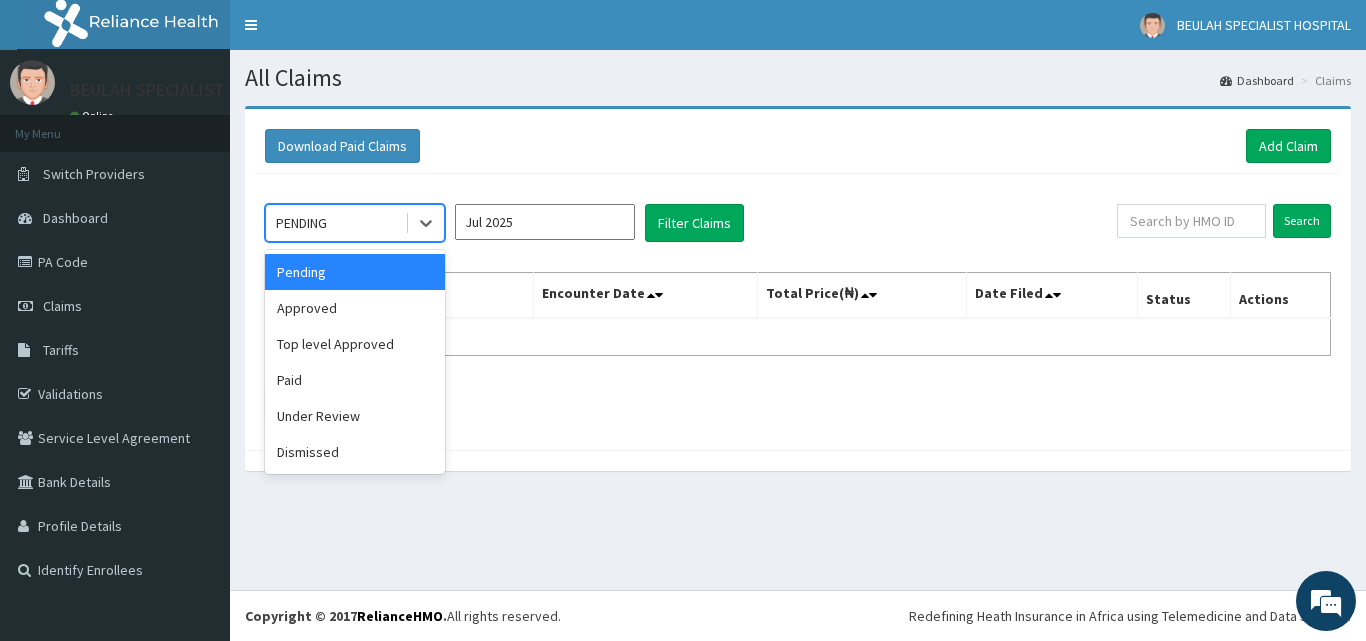 click on "PENDING" at bounding box center [301, 223] 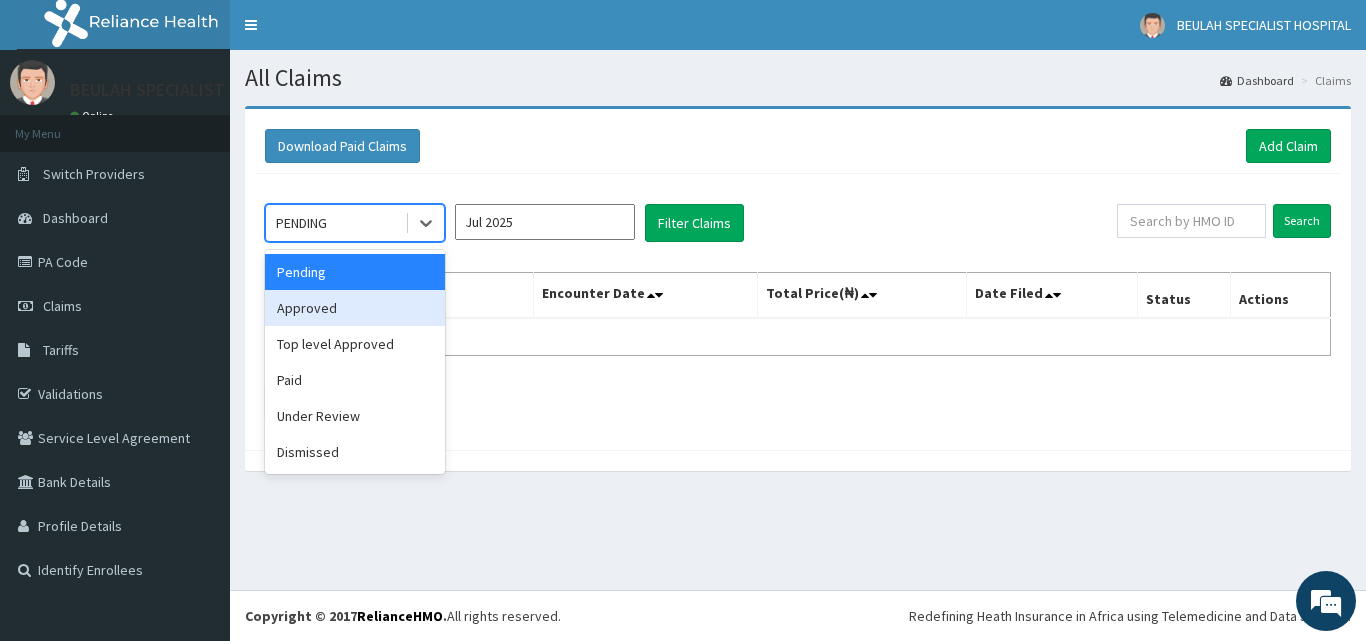 click on "Approved" at bounding box center [355, 308] 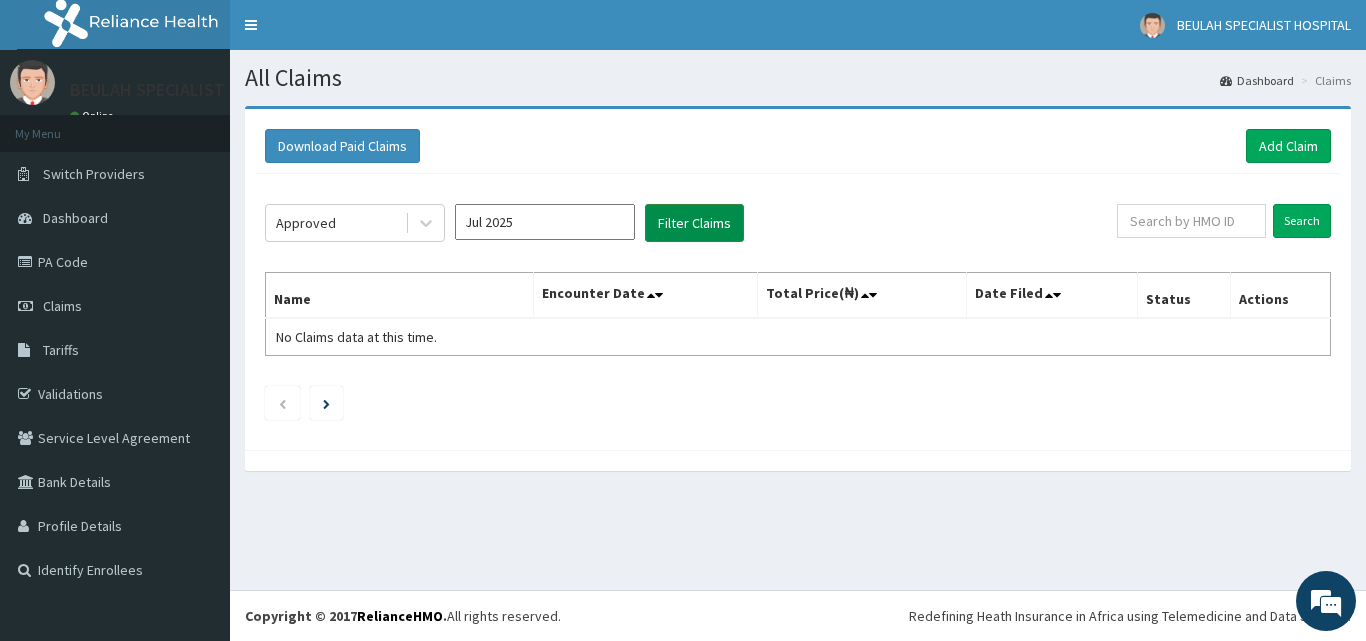 click on "Filter Claims" at bounding box center [694, 223] 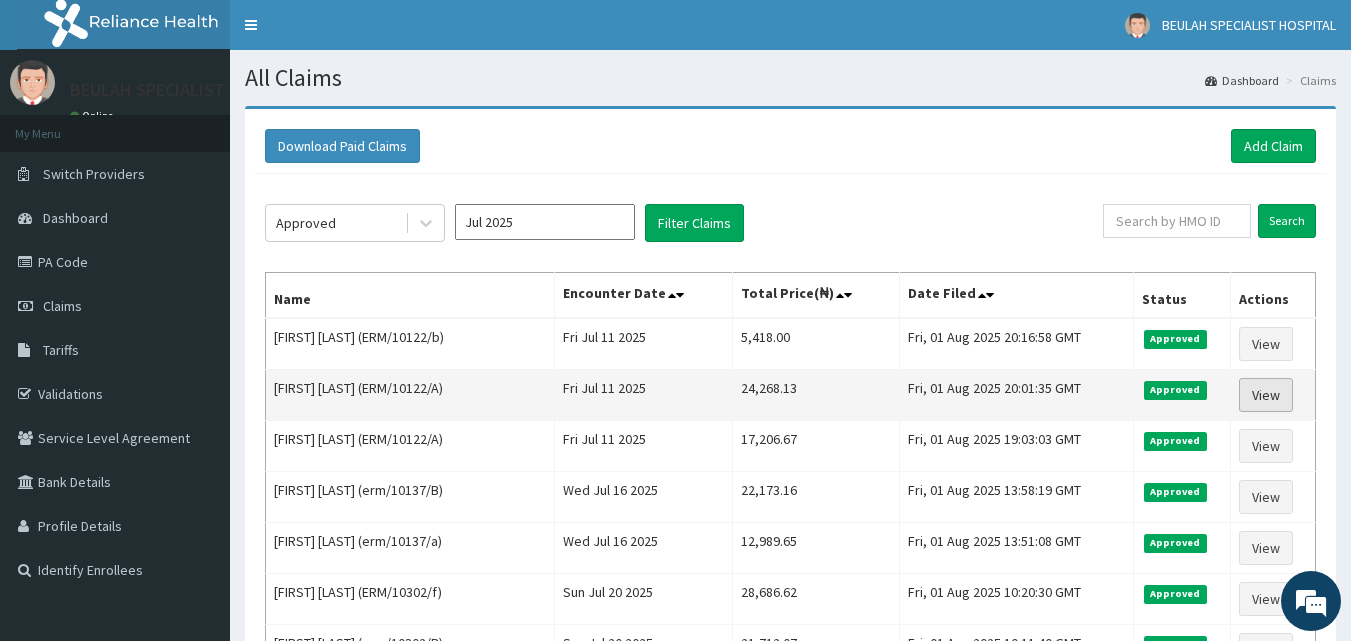 click on "View" at bounding box center (1266, 395) 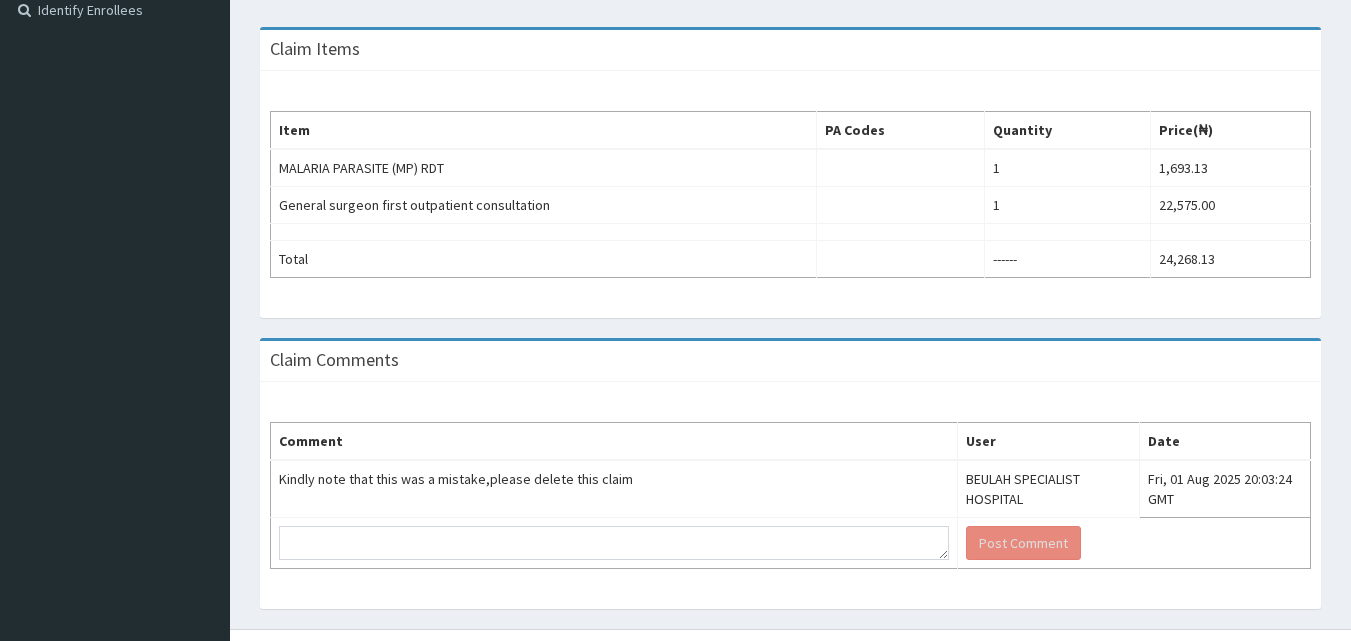 click on "R EL
Toggle navigation
[ORGANIZATION] [ORGANIZATION] - [EMAIL] Member since  [DATE] at [TIME]   Profile Sign out" at bounding box center (675, 60) 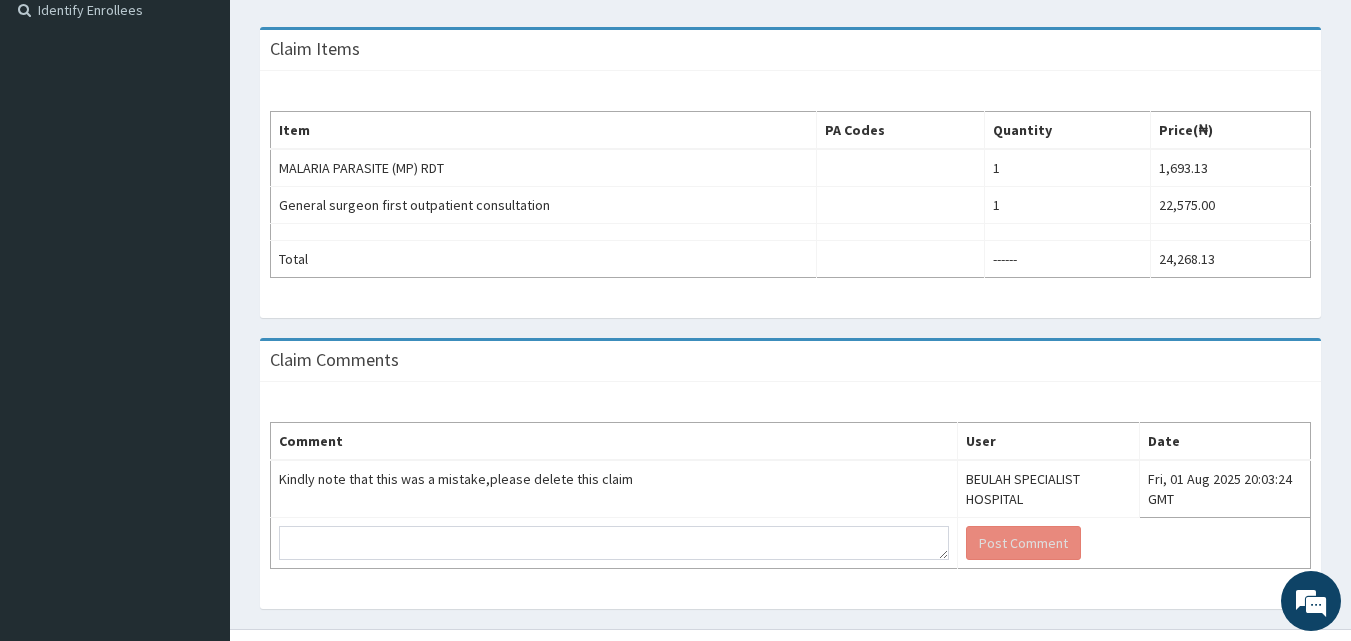 scroll, scrollTop: 0, scrollLeft: 0, axis: both 